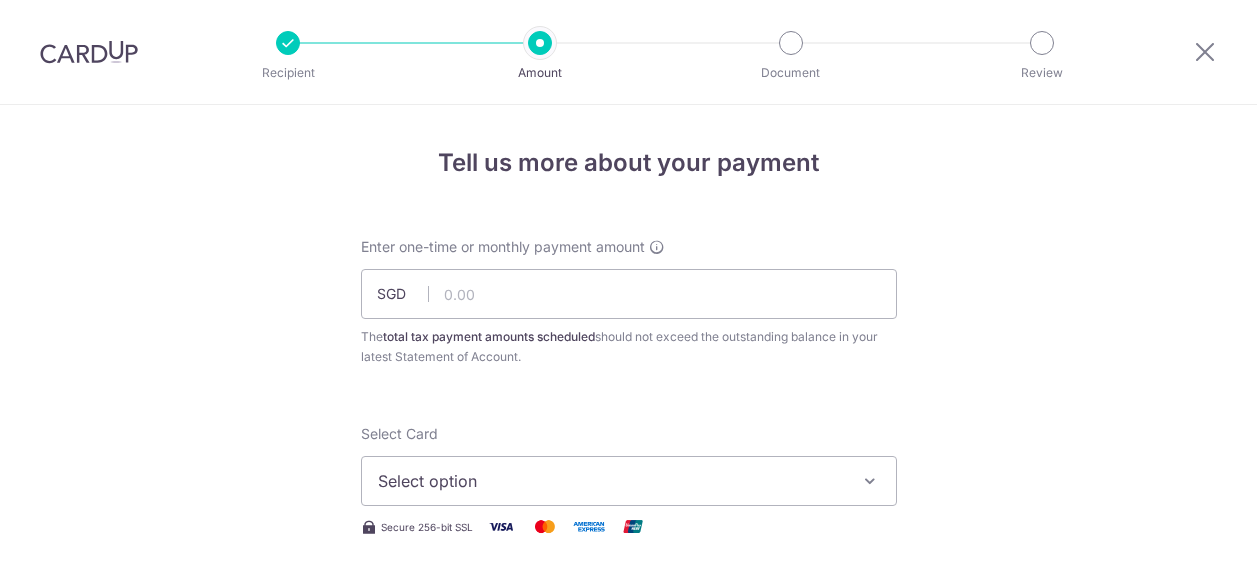 scroll, scrollTop: 0, scrollLeft: 0, axis: both 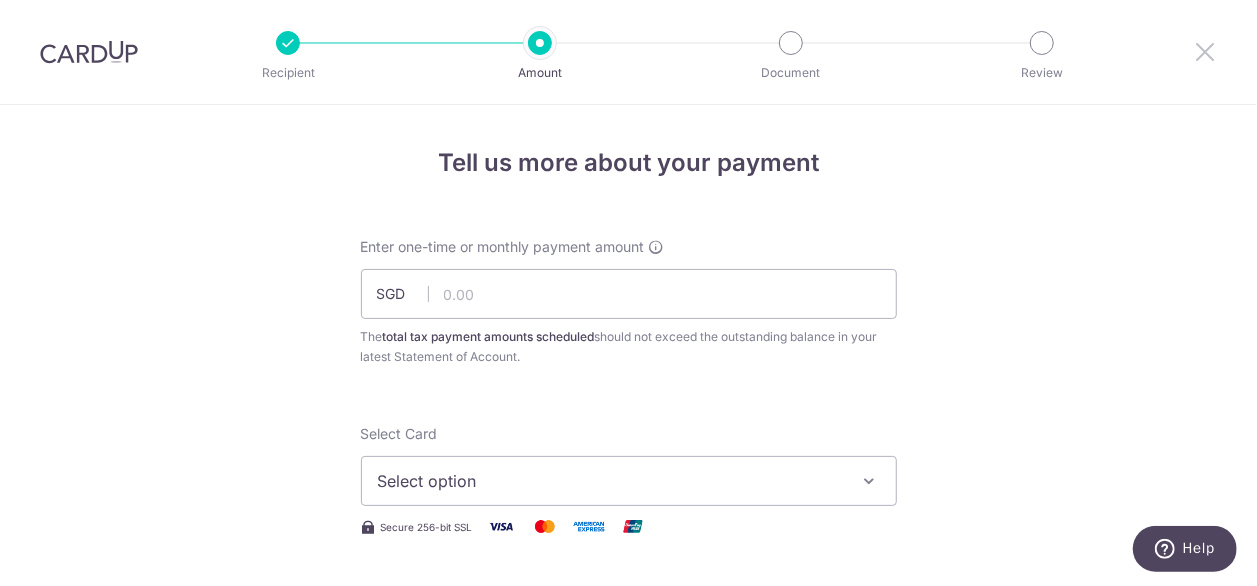 click at bounding box center (1205, 51) 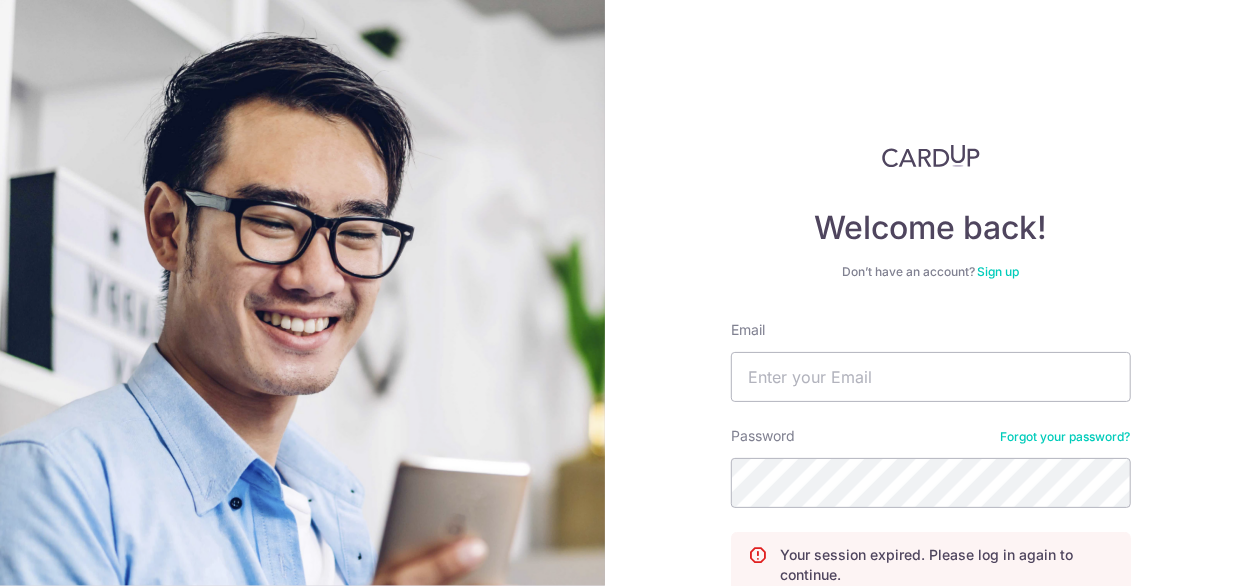 type on "tommycruz4@gmail.com" 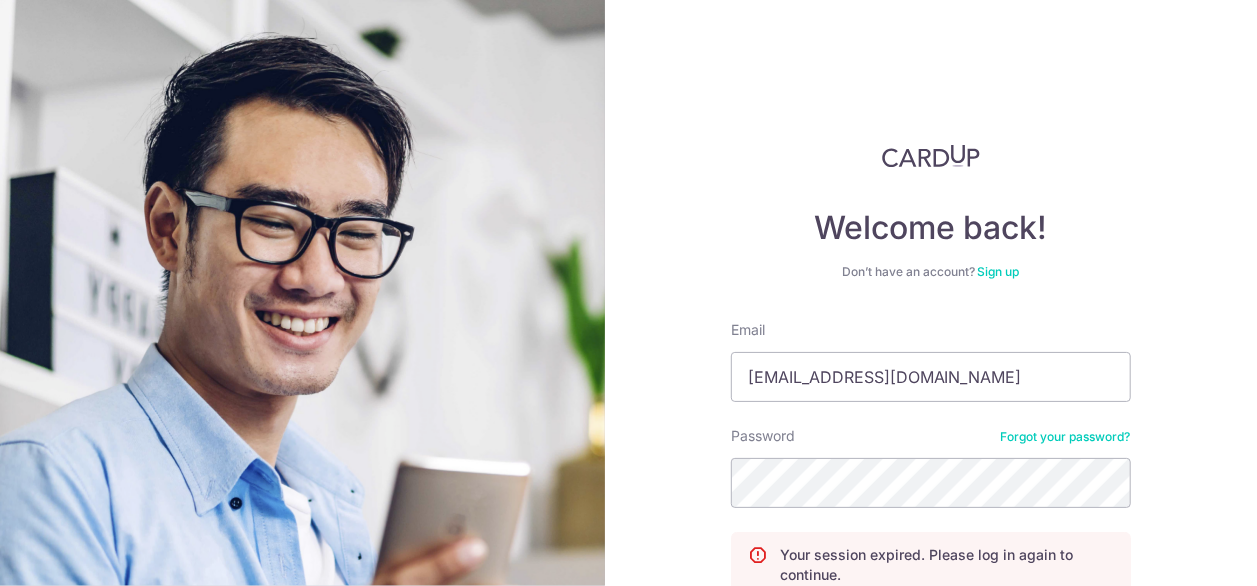 scroll, scrollTop: 189, scrollLeft: 0, axis: vertical 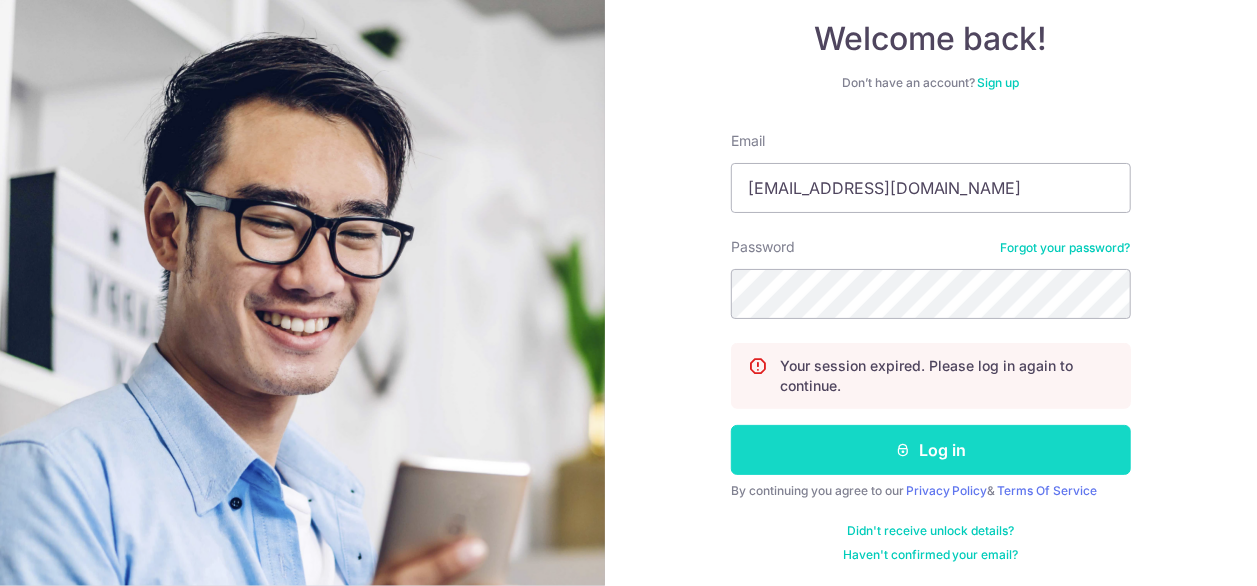 click on "Log in" at bounding box center [931, 450] 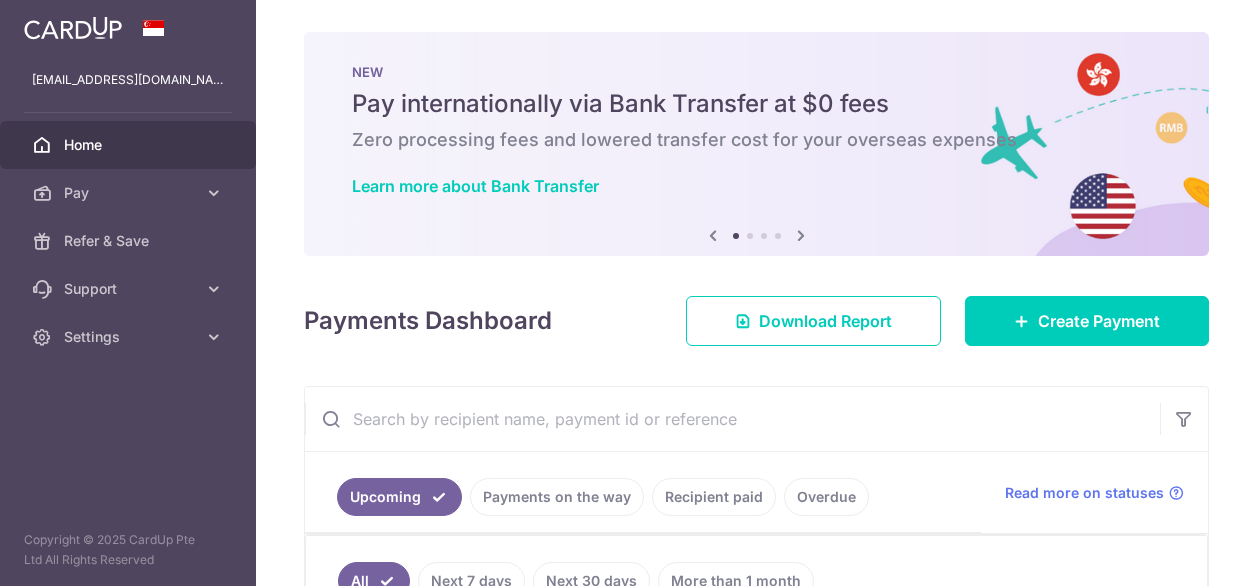 scroll, scrollTop: 0, scrollLeft: 0, axis: both 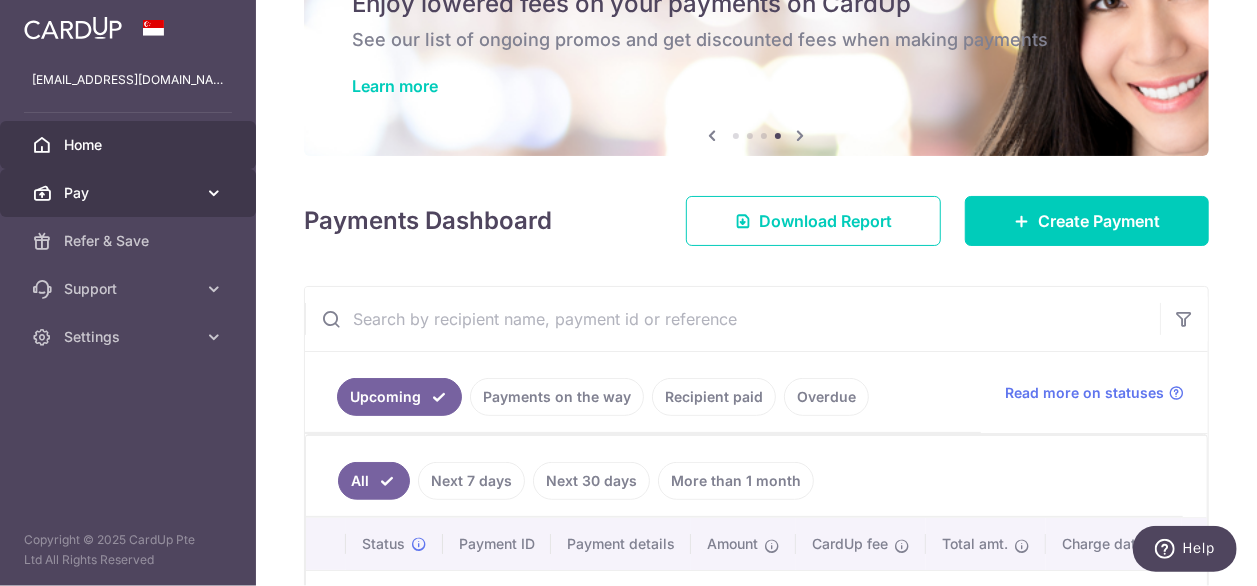 click on "Pay" at bounding box center (130, 193) 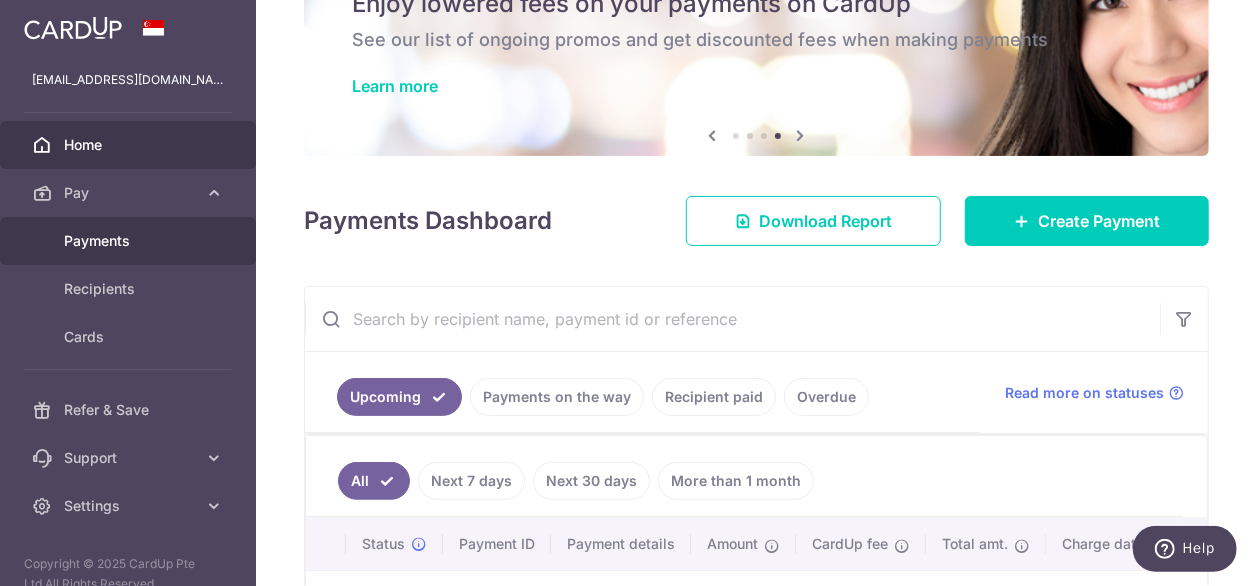click on "Payments" at bounding box center [130, 241] 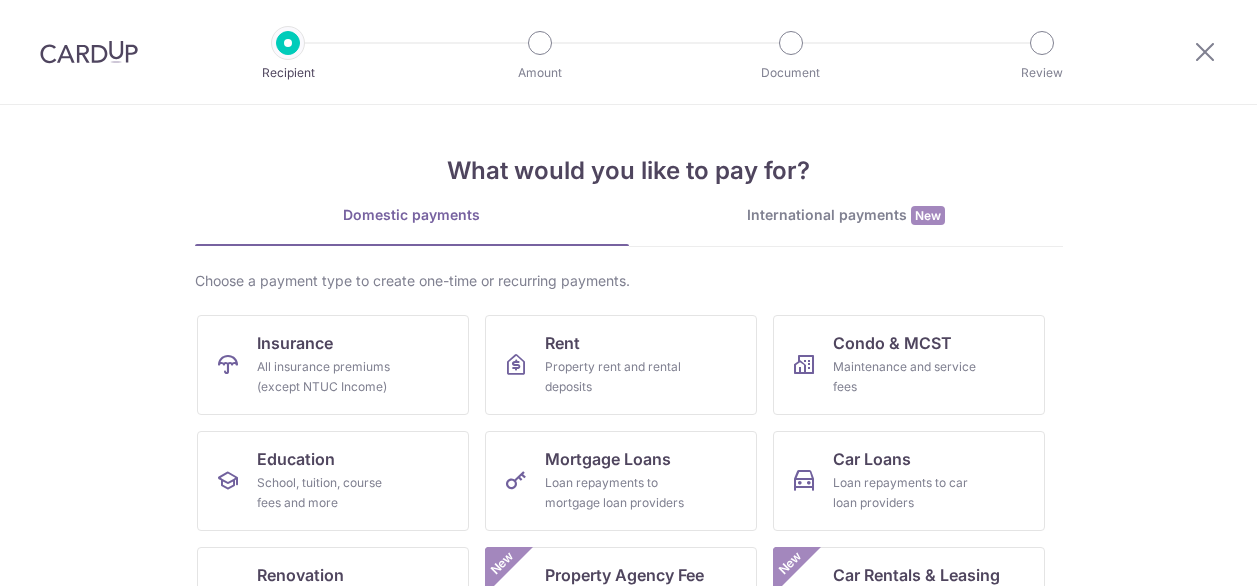 scroll, scrollTop: 0, scrollLeft: 0, axis: both 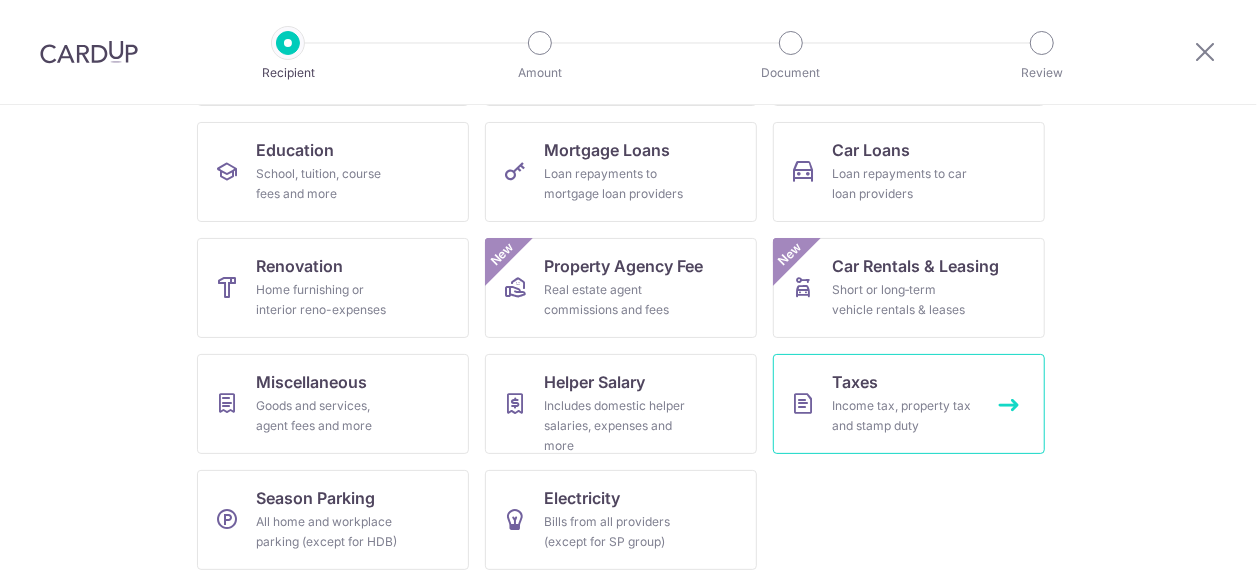 click on "Taxes Income tax, property tax and stamp duty" at bounding box center [909, 404] 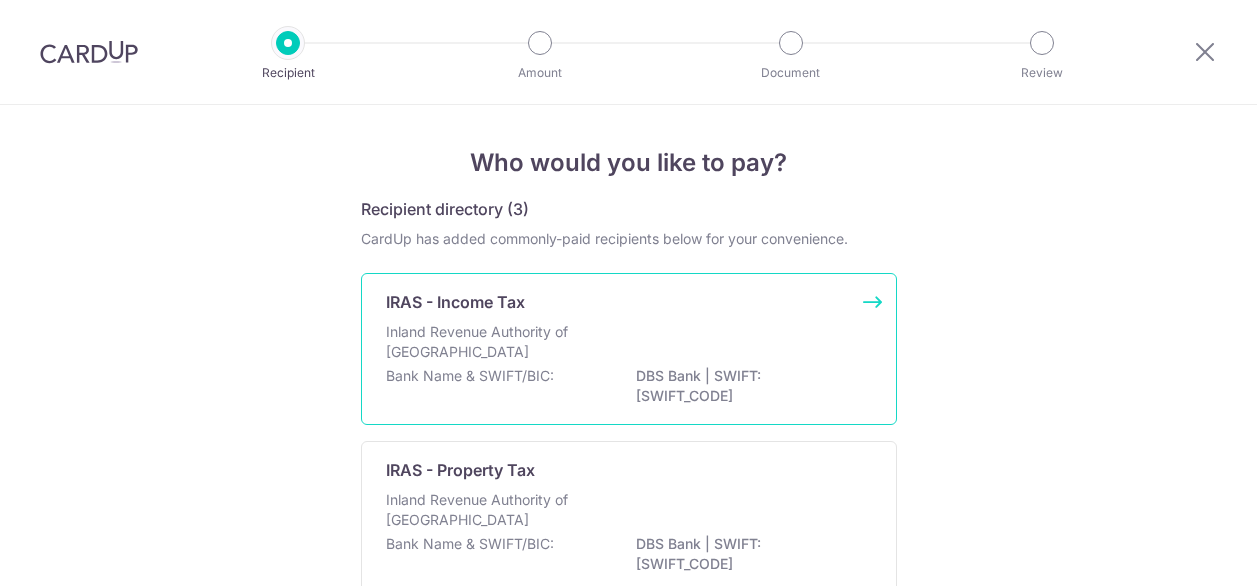 scroll, scrollTop: 0, scrollLeft: 0, axis: both 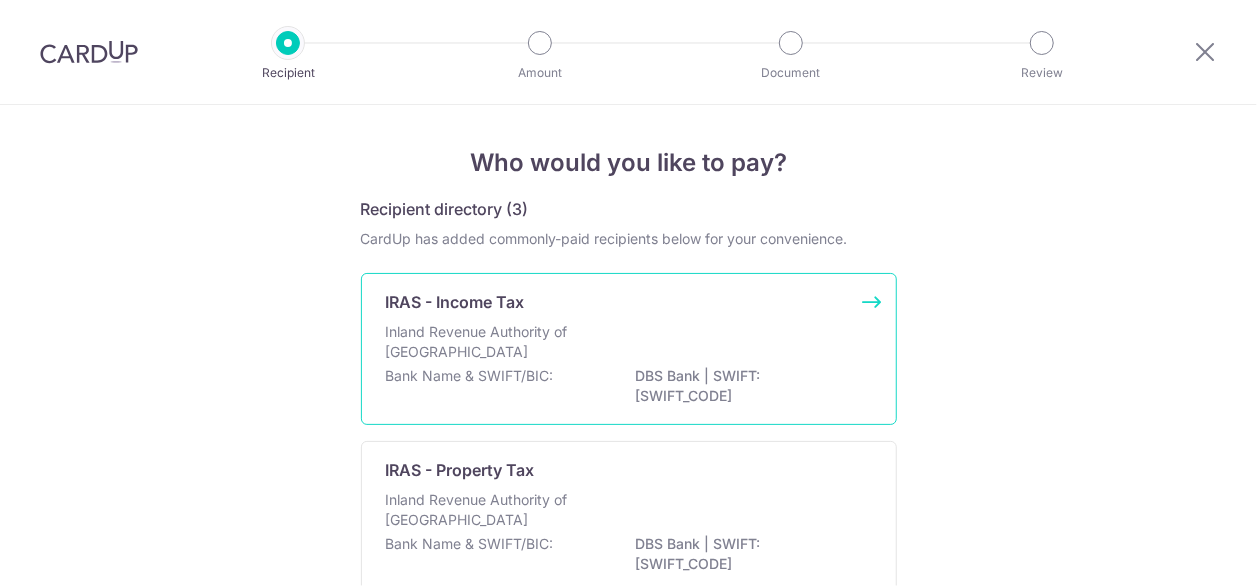 click on "IRAS - Income Tax
Inland Revenue Authority of Singapore
Bank Name & SWIFT/BIC:
DBS Bank | SWIFT: DBSSSGSGXXX" at bounding box center [629, 349] 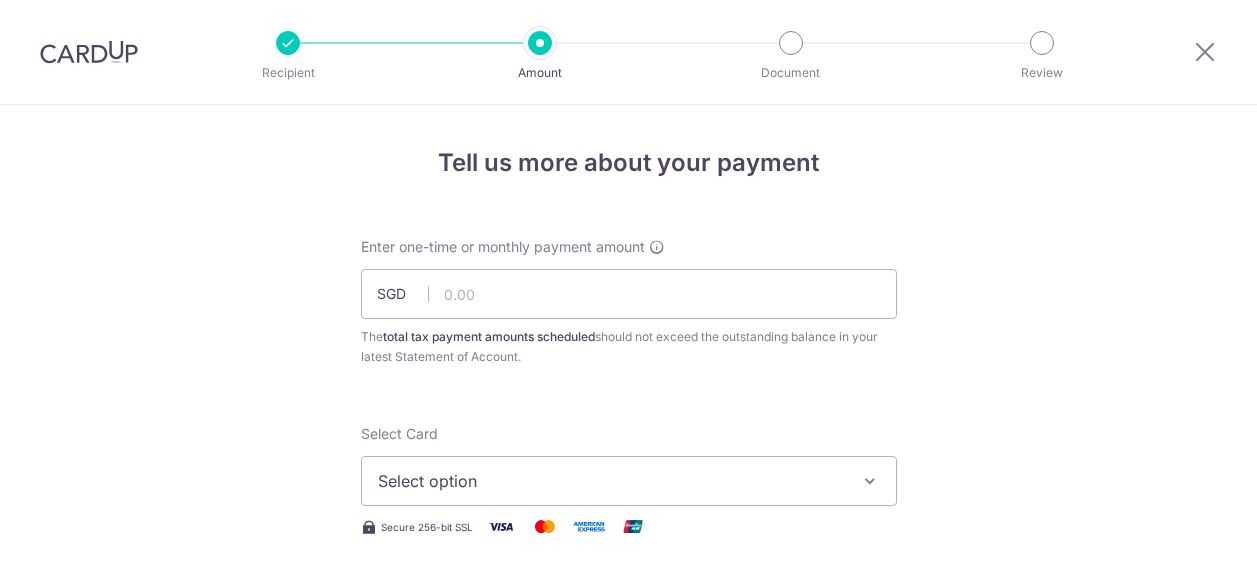 scroll, scrollTop: 0, scrollLeft: 0, axis: both 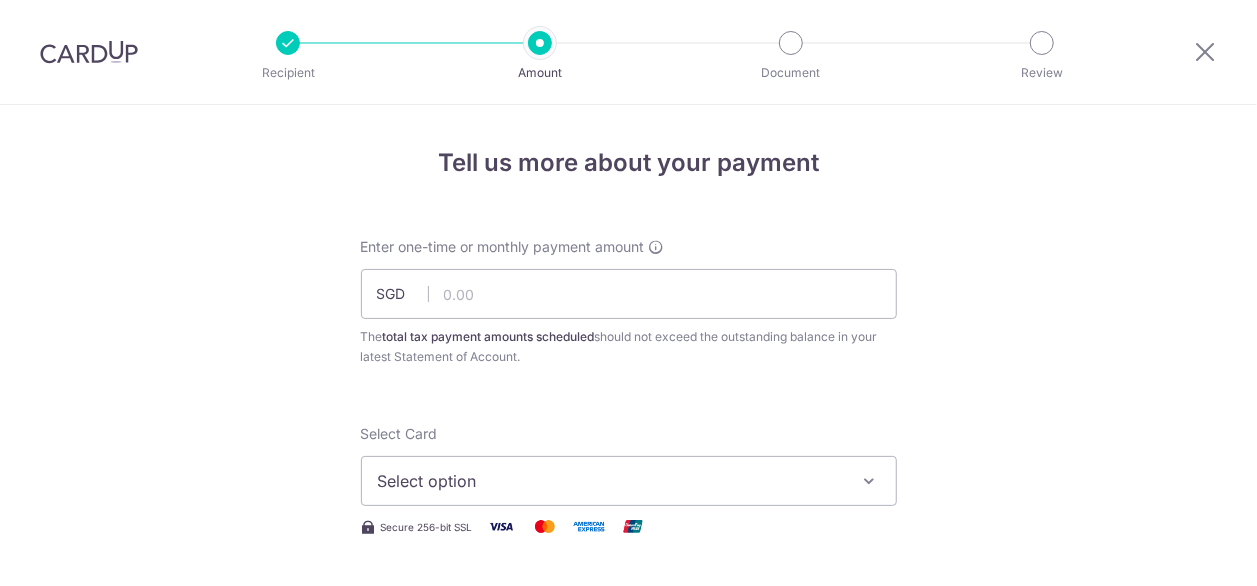 click at bounding box center (629, 294) 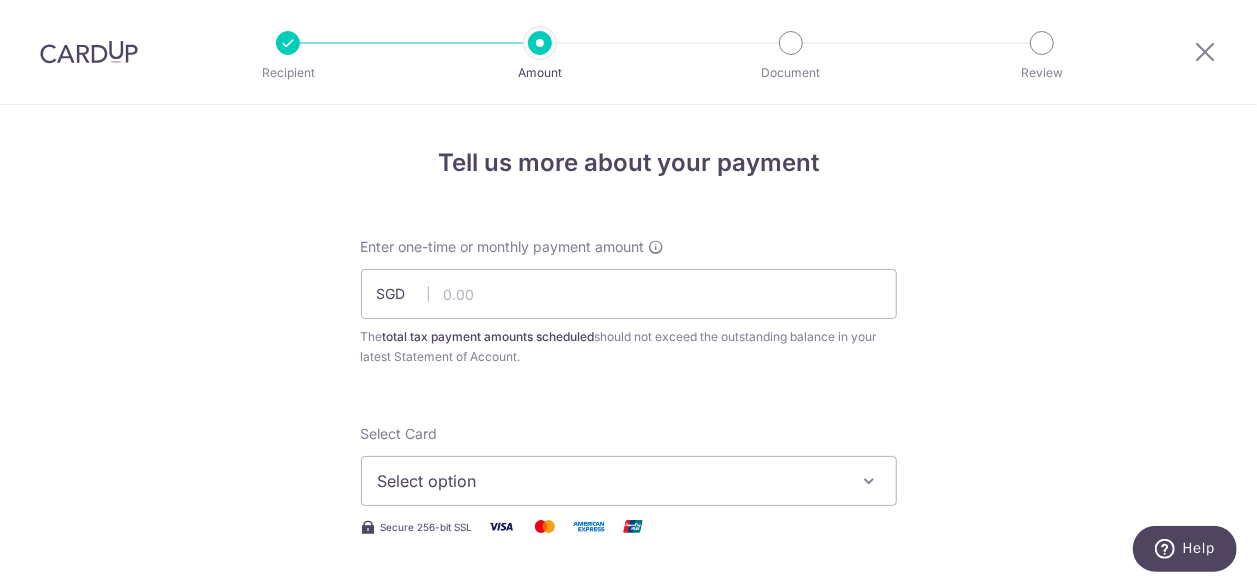 scroll, scrollTop: 0, scrollLeft: 0, axis: both 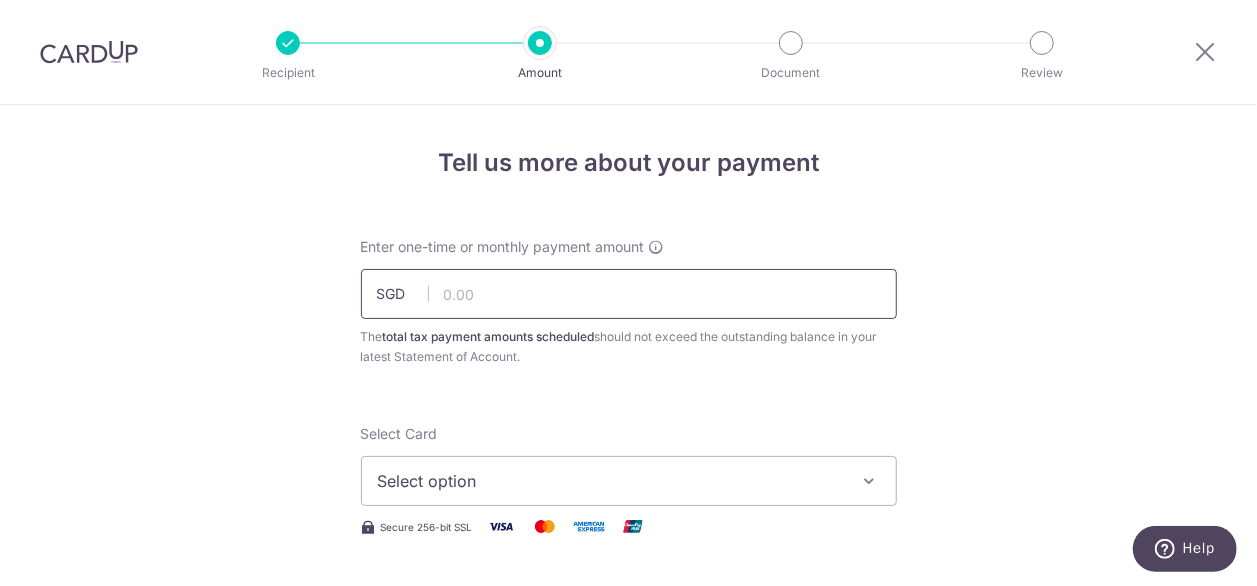 click at bounding box center (629, 294) 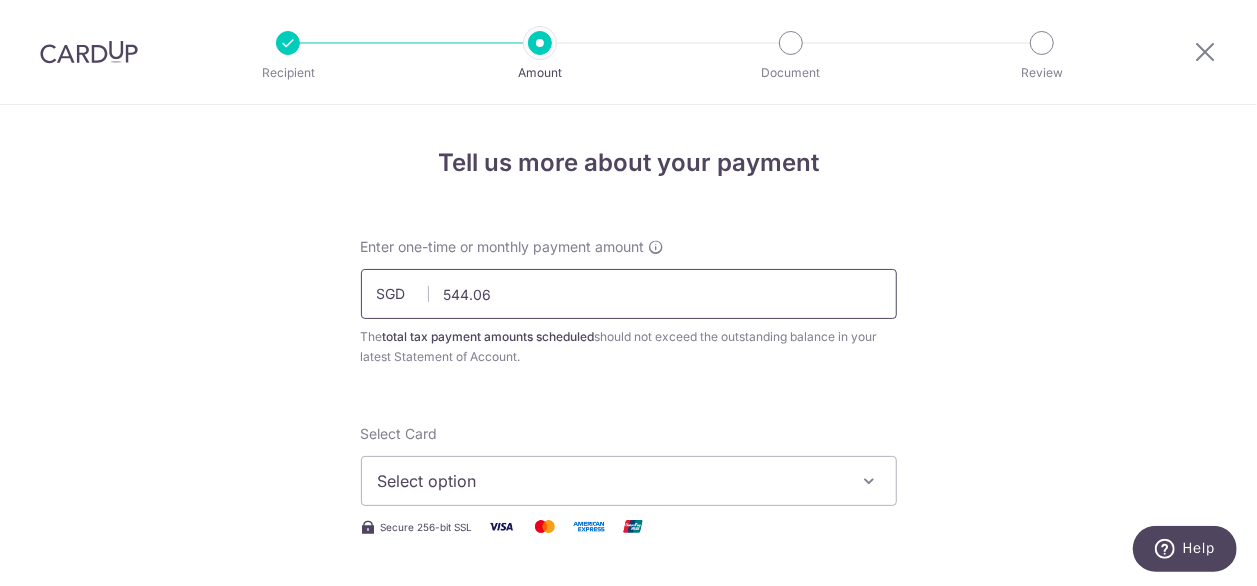 scroll, scrollTop: 200, scrollLeft: 0, axis: vertical 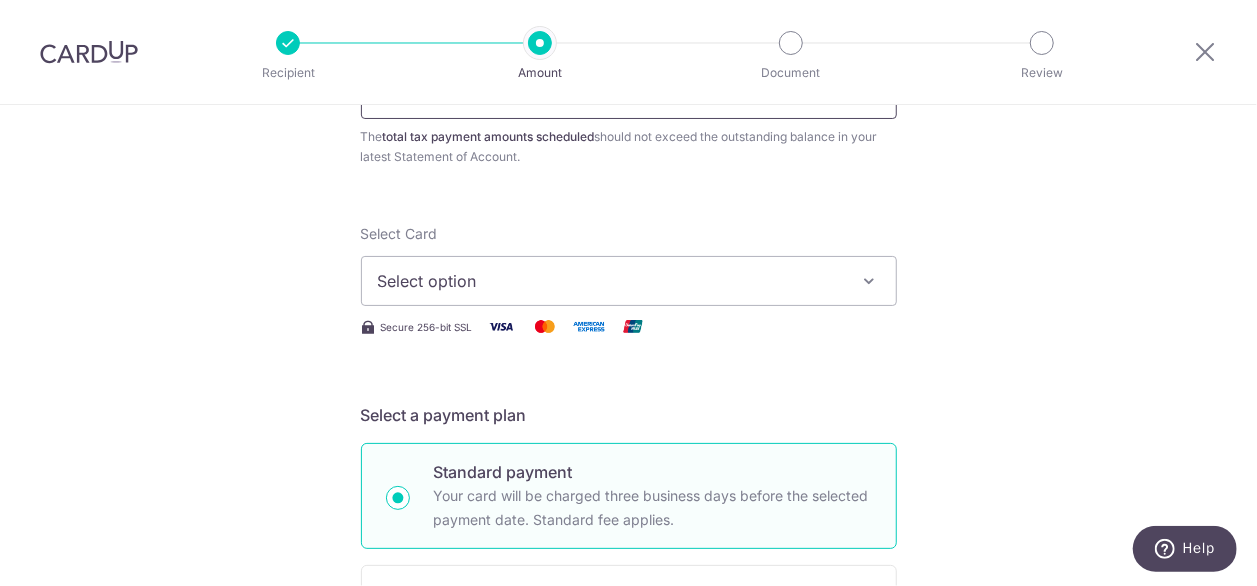 type on "544.06" 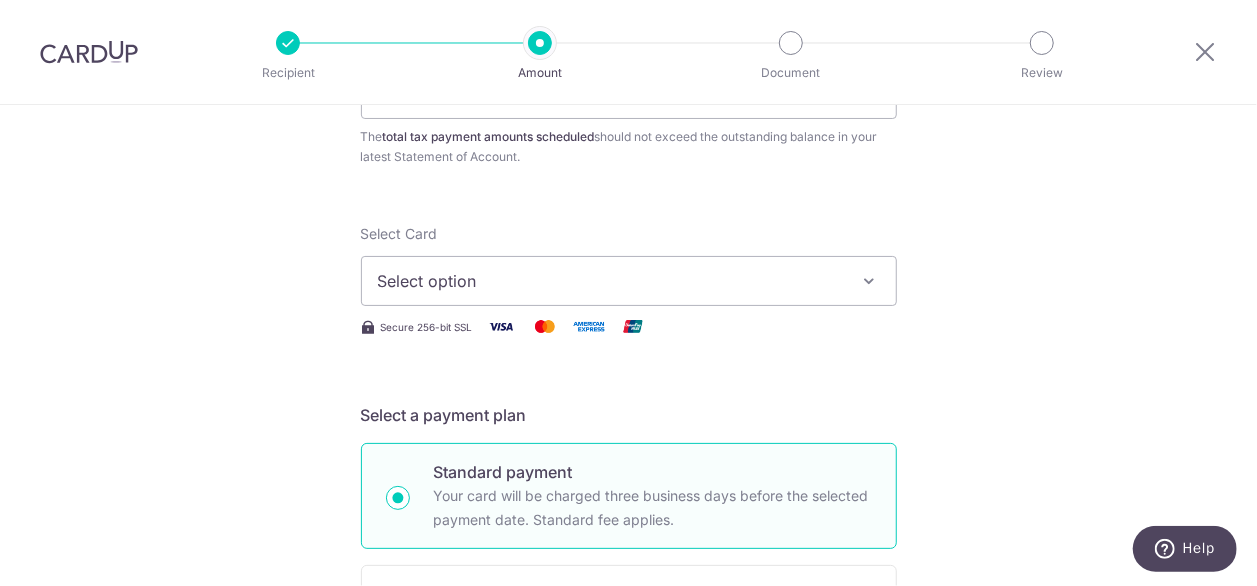 click on "Select option" at bounding box center [629, 281] 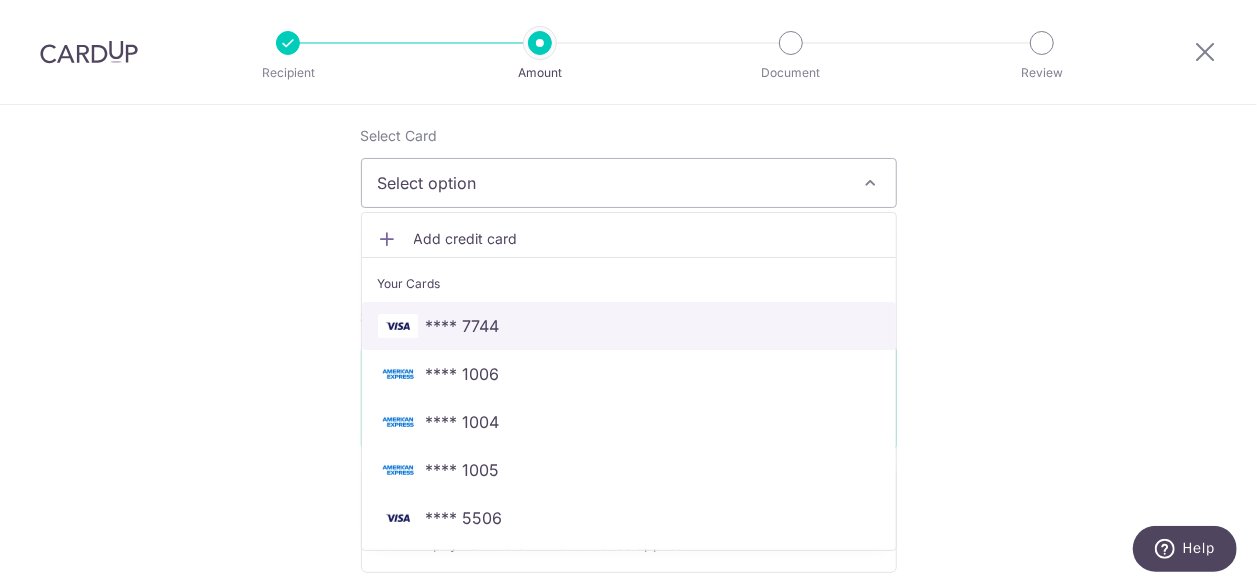 scroll, scrollTop: 300, scrollLeft: 0, axis: vertical 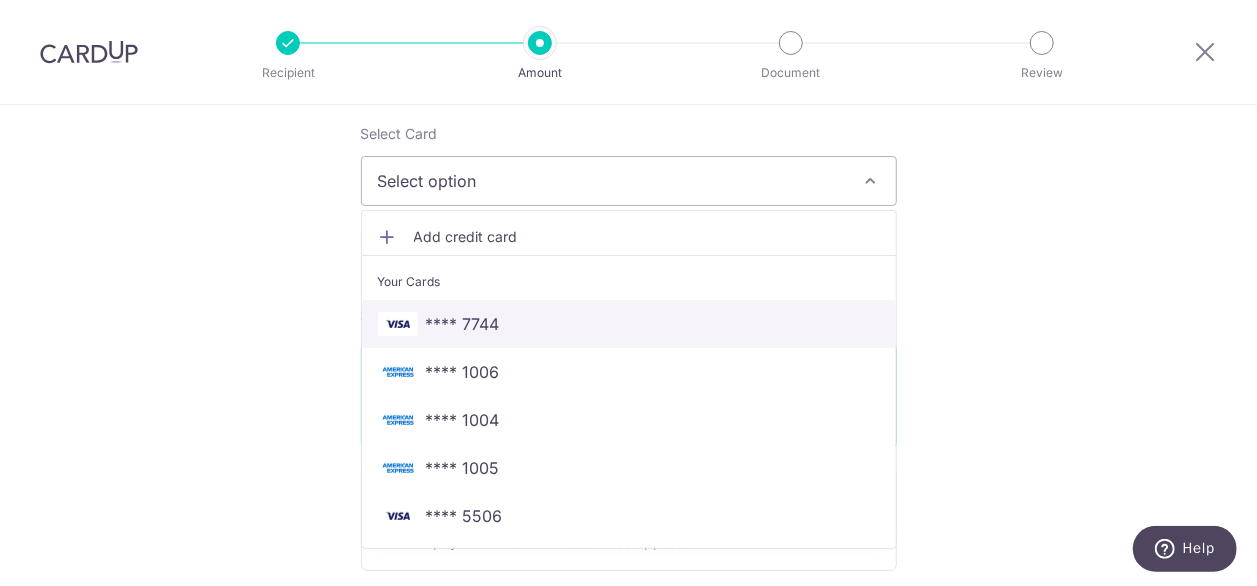 click on "**** 7744" at bounding box center (629, 324) 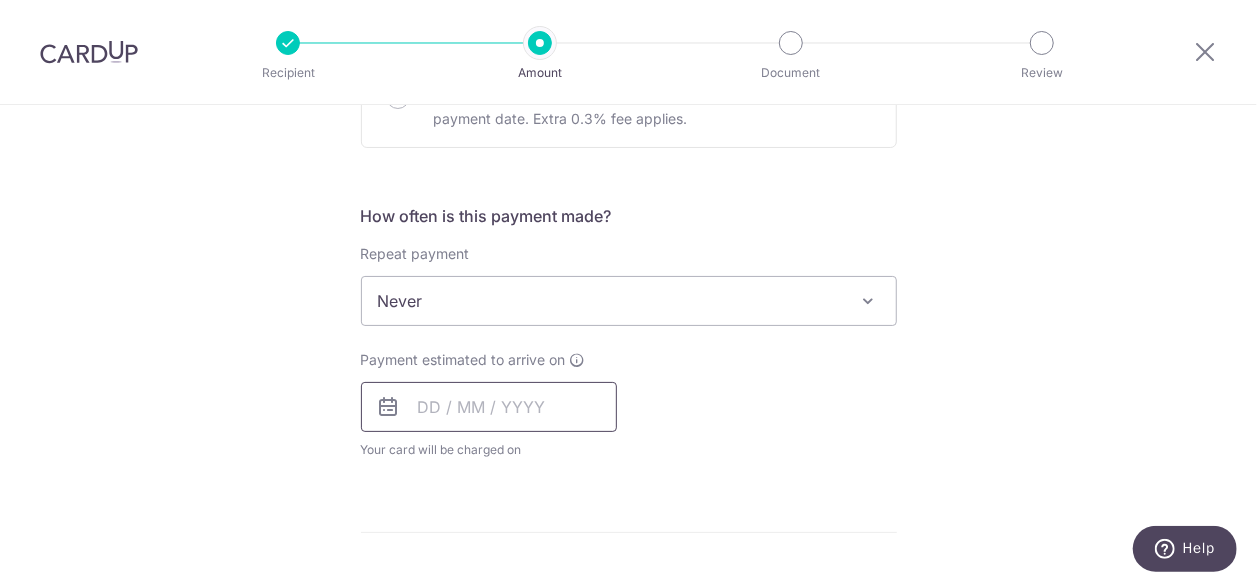 scroll, scrollTop: 800, scrollLeft: 0, axis: vertical 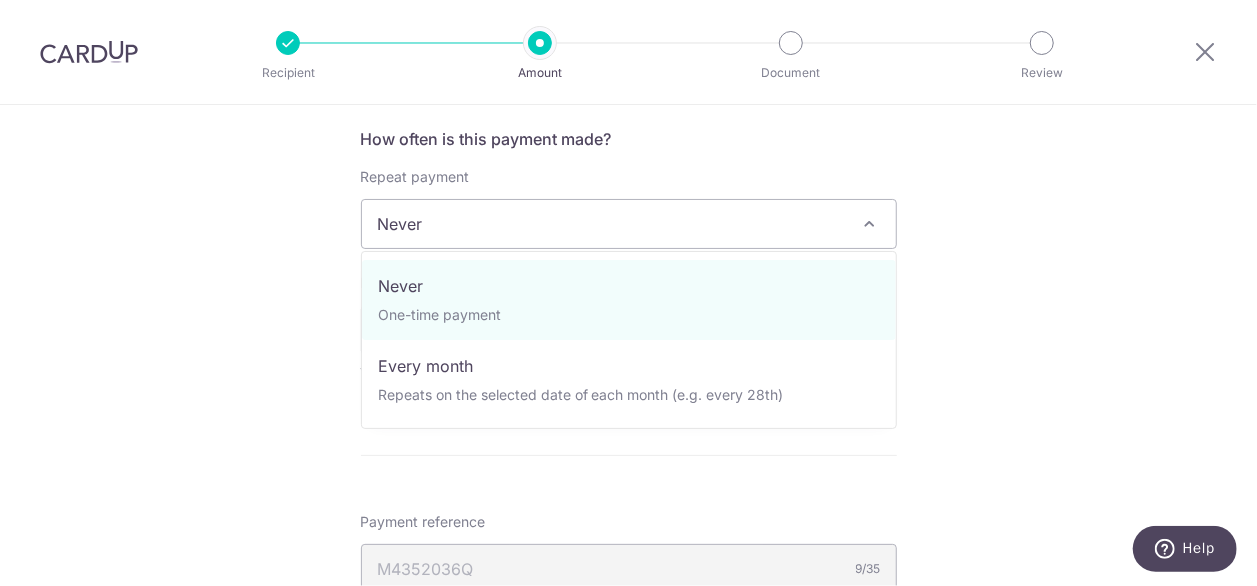 click on "Never" at bounding box center [629, 224] 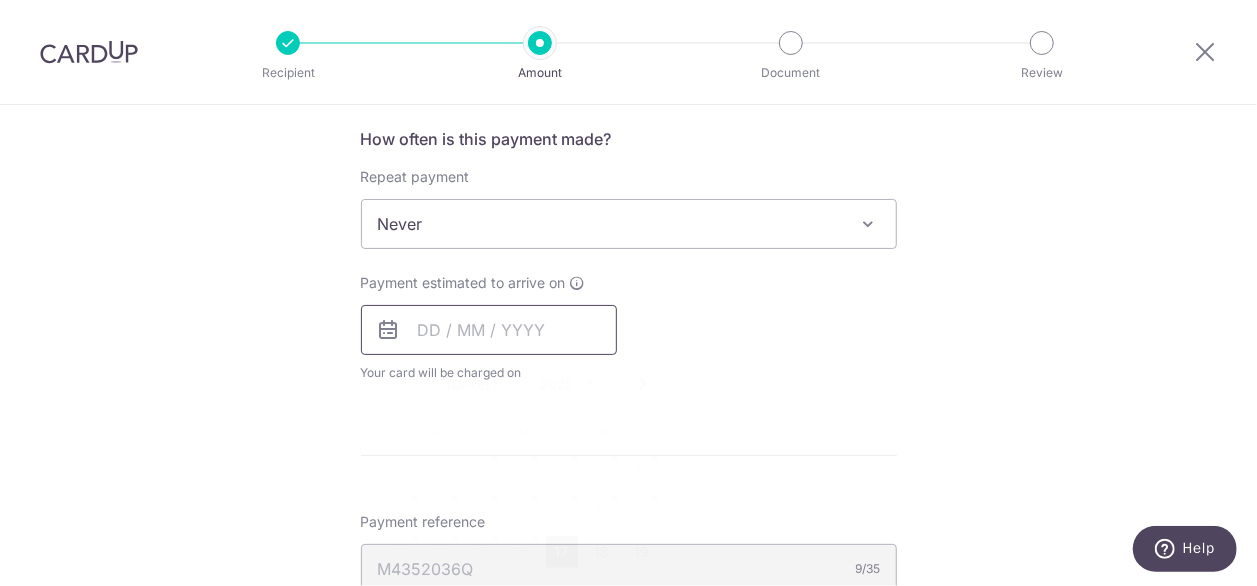 click at bounding box center (489, 330) 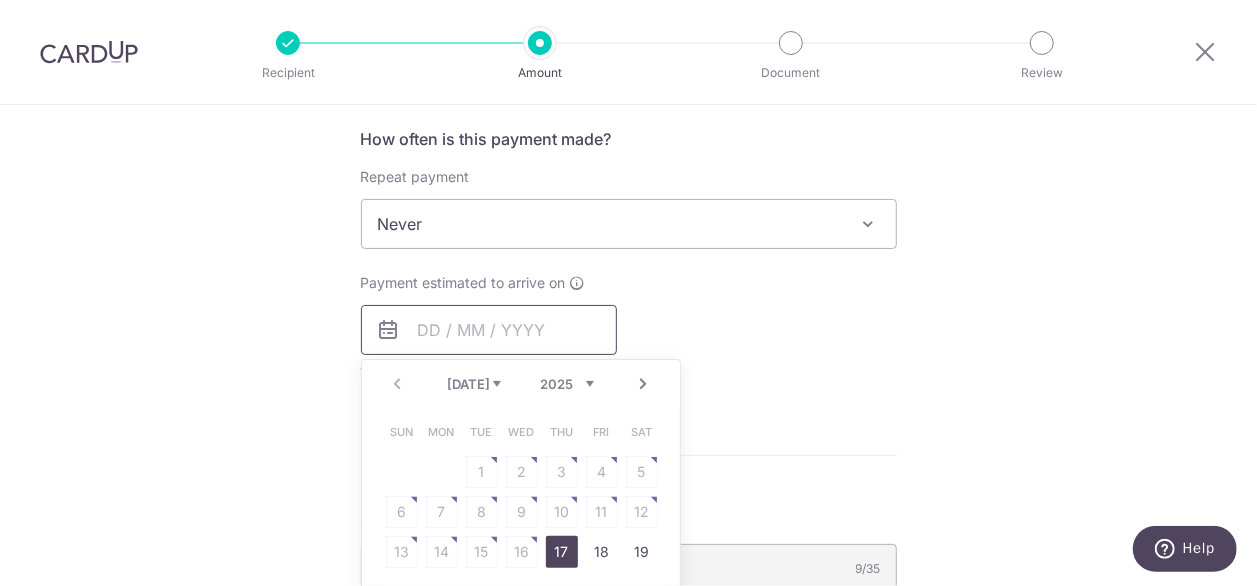 scroll, scrollTop: 1000, scrollLeft: 0, axis: vertical 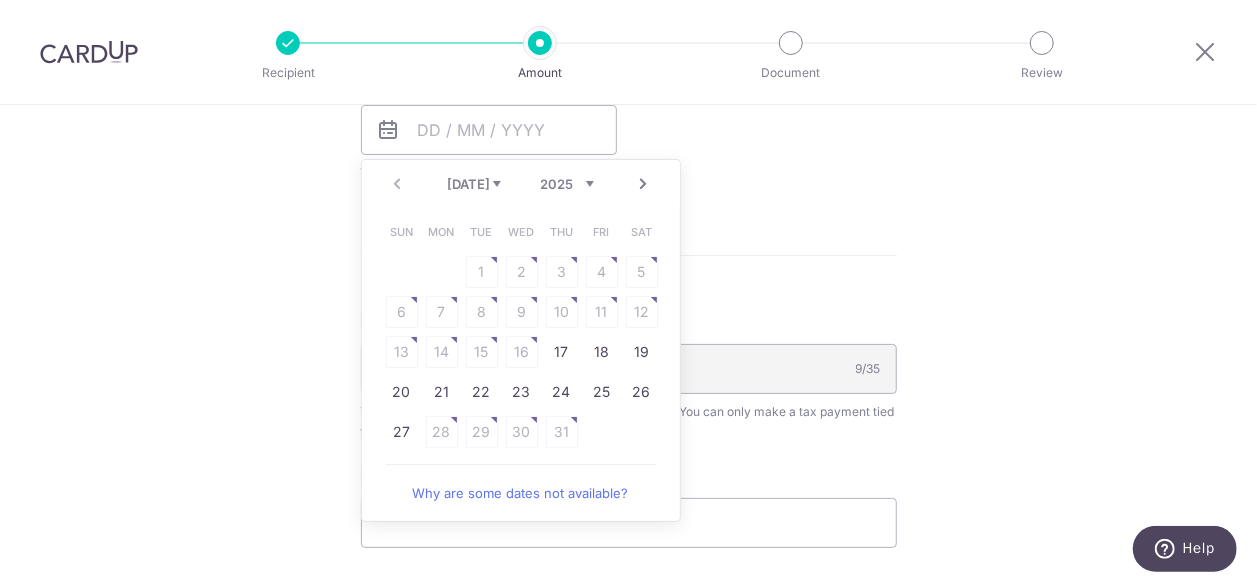 click on "Next" at bounding box center (644, 184) 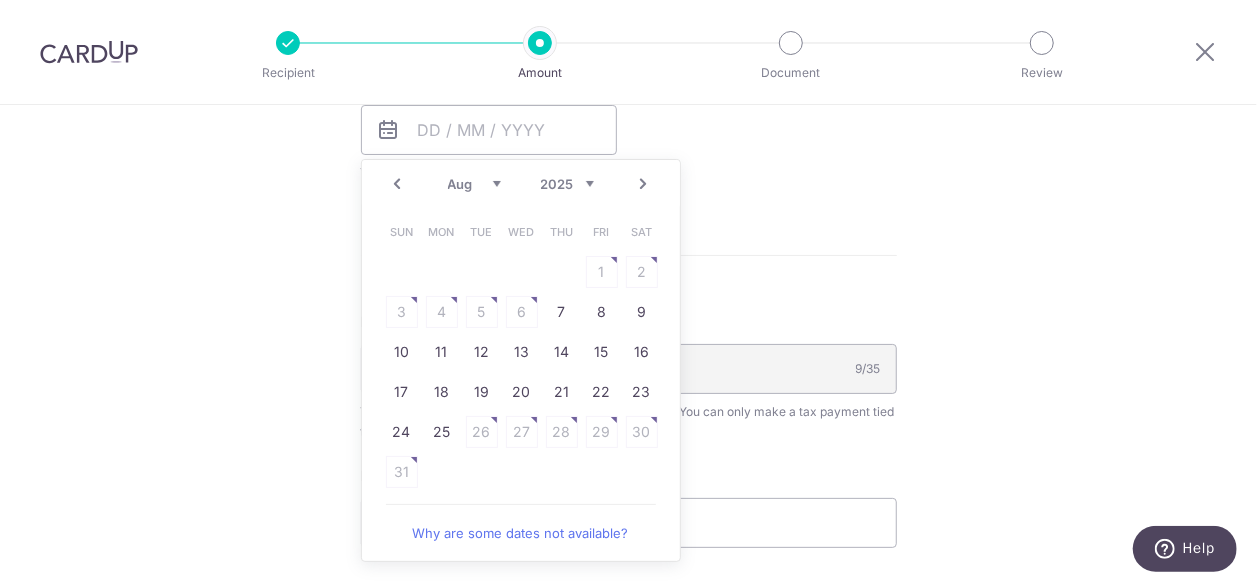 click on "Prev" at bounding box center [398, 184] 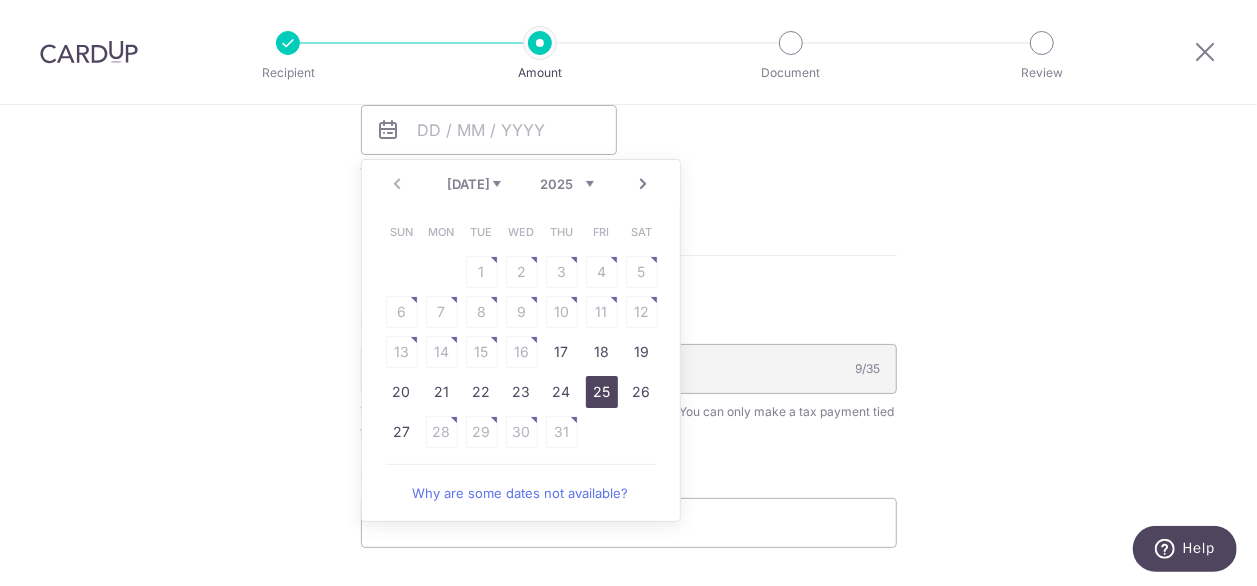 click on "25" at bounding box center [602, 392] 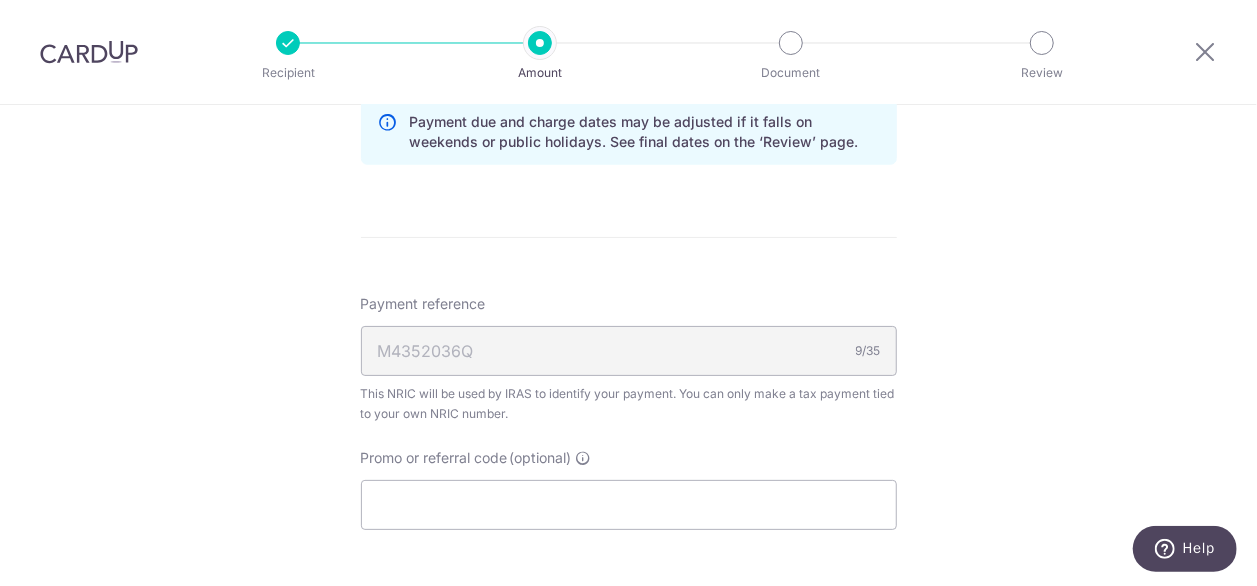 scroll, scrollTop: 1300, scrollLeft: 0, axis: vertical 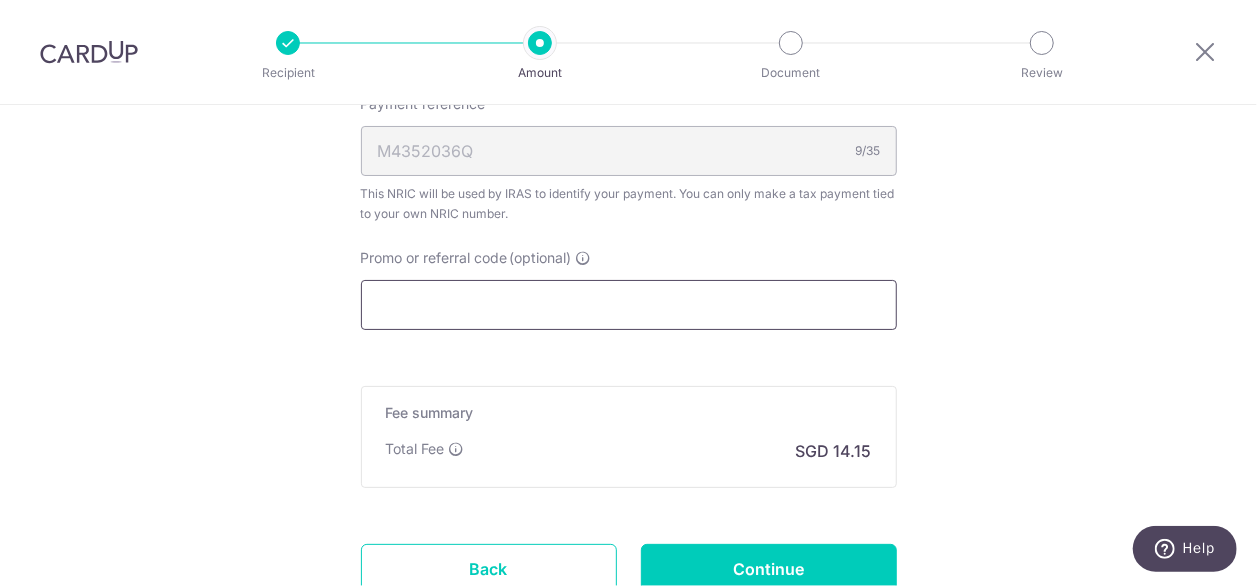 click on "Promo or referral code
(optional)" at bounding box center (629, 305) 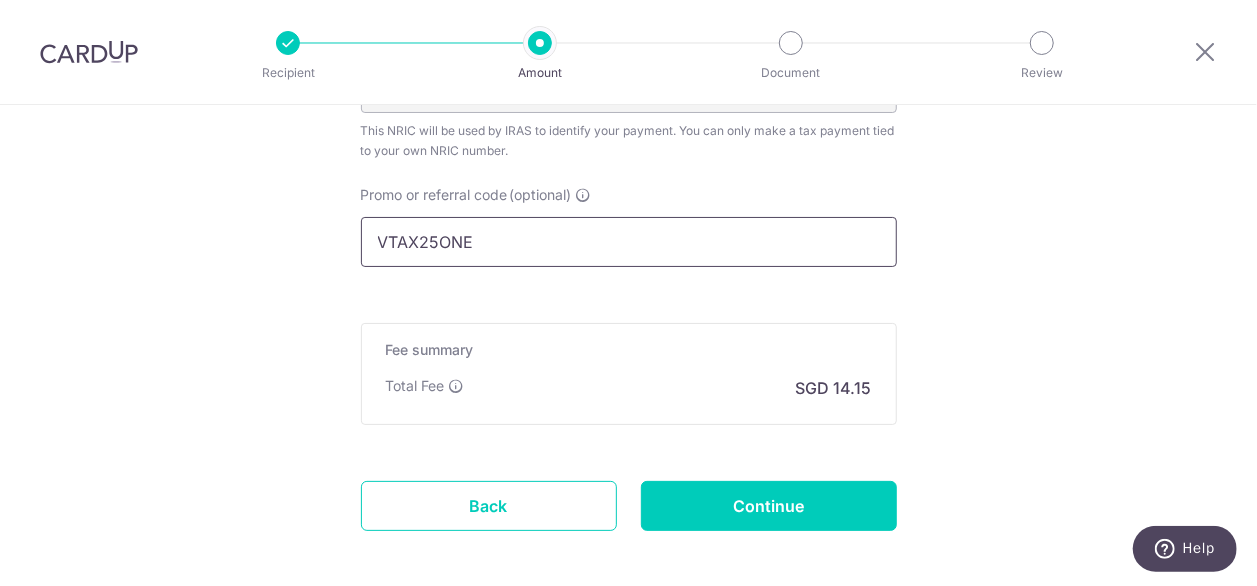 scroll, scrollTop: 1400, scrollLeft: 0, axis: vertical 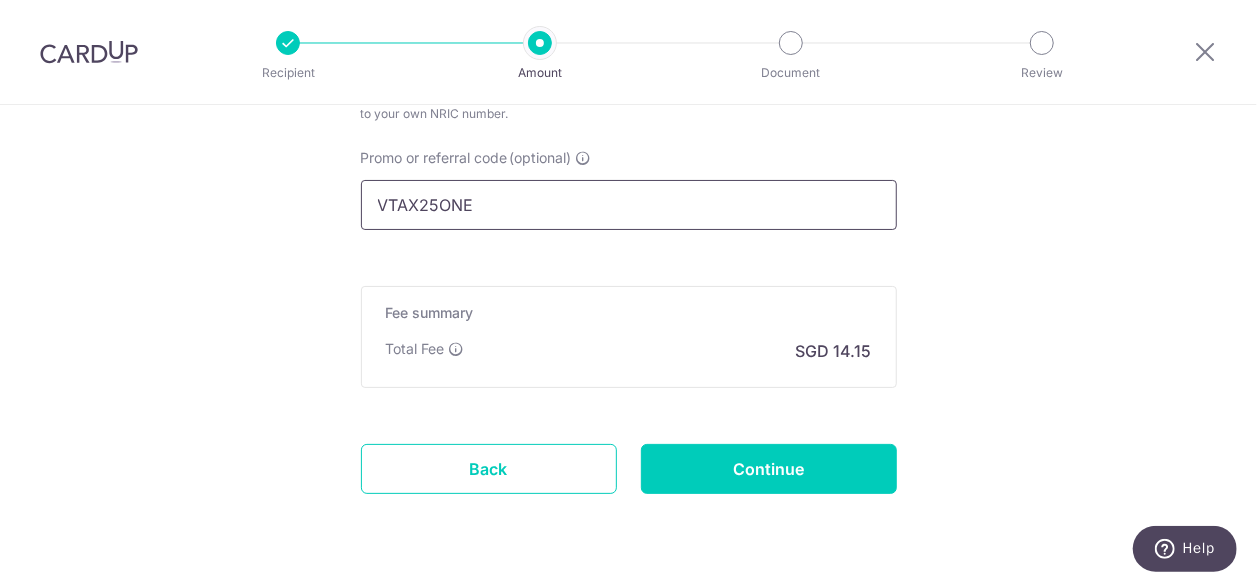 type on "VTAX25ONE" 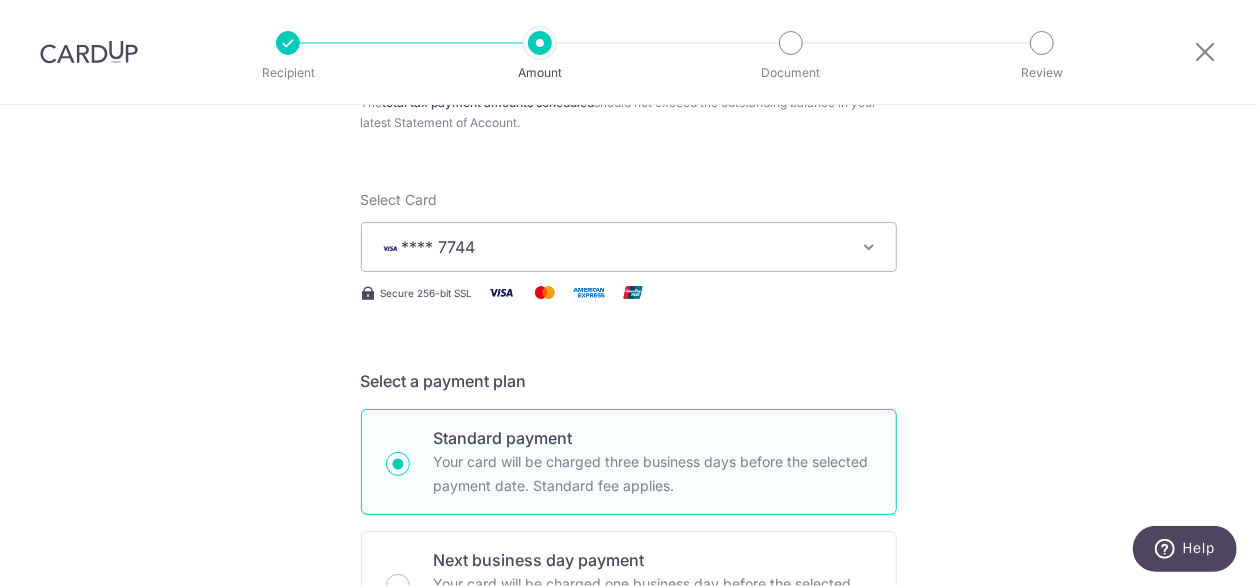 scroll, scrollTop: 100, scrollLeft: 0, axis: vertical 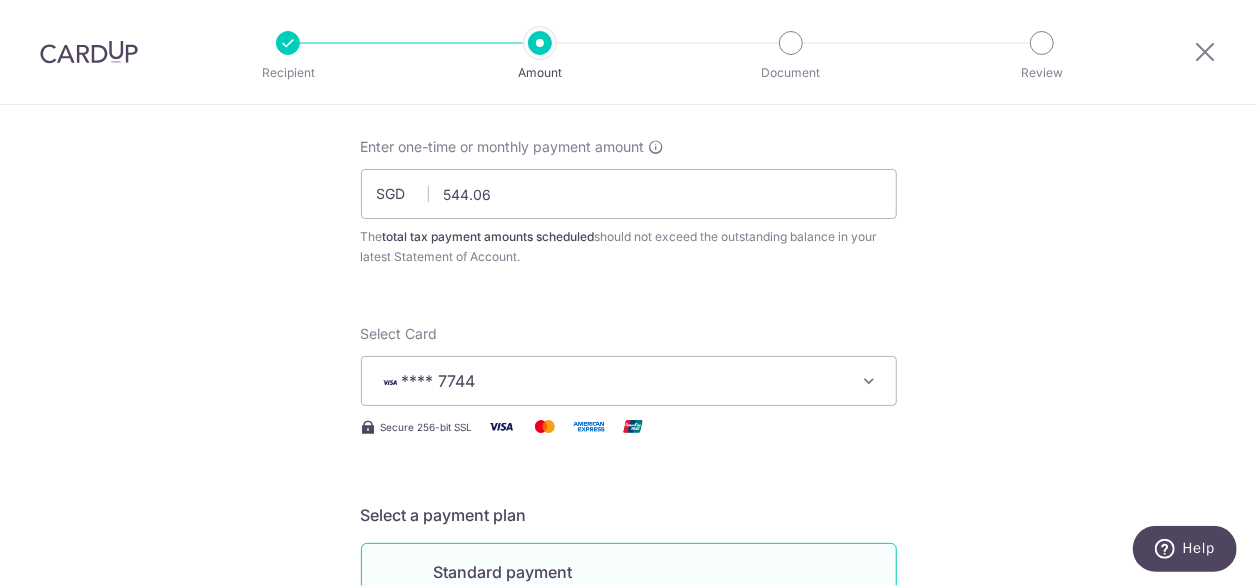 click on "**** 7744" at bounding box center (611, 381) 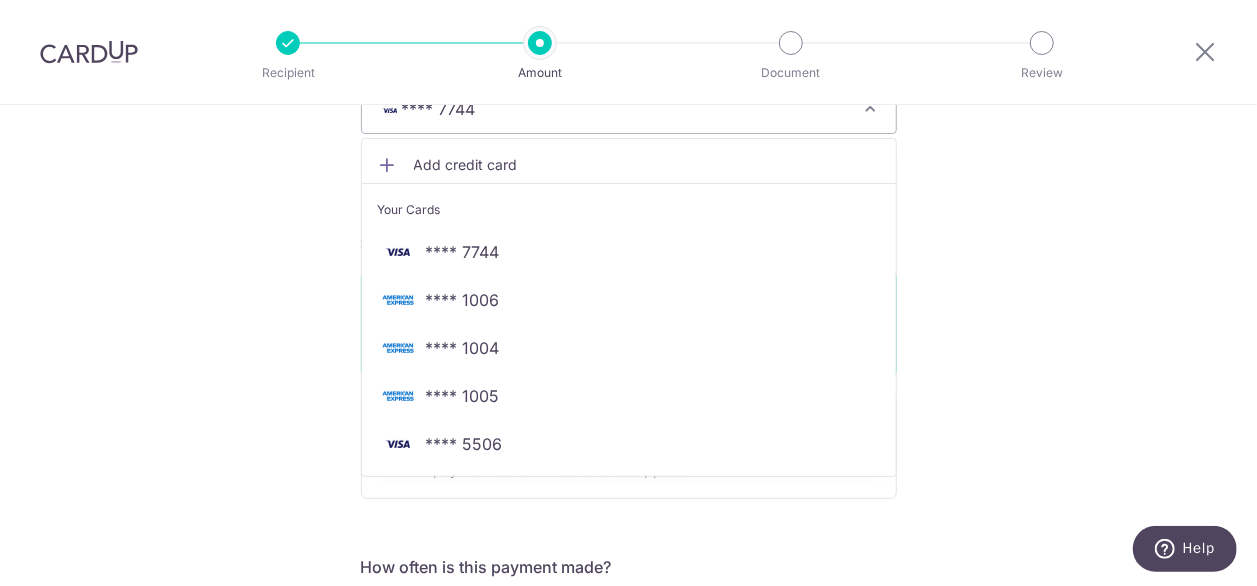 scroll, scrollTop: 400, scrollLeft: 0, axis: vertical 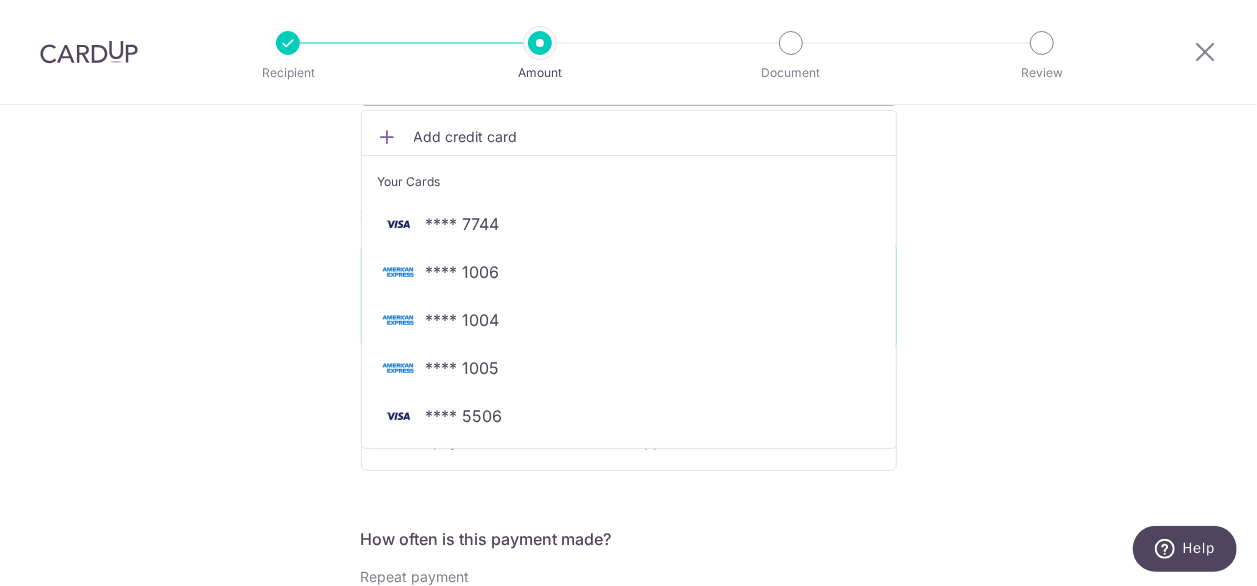 click on "Tell us more about your payment
Enter one-time or monthly payment amount
SGD
544.06
544.06
The  total tax payment amounts scheduled  should not exceed the outstanding balance in your latest Statement of Account.
Select Card
**** 7744
Add credit card
Your Cards
**** 7744
**** 1006
**** 1004
**** 1005
**** 5506
Secure 256-bit SSL" at bounding box center (628, 674) 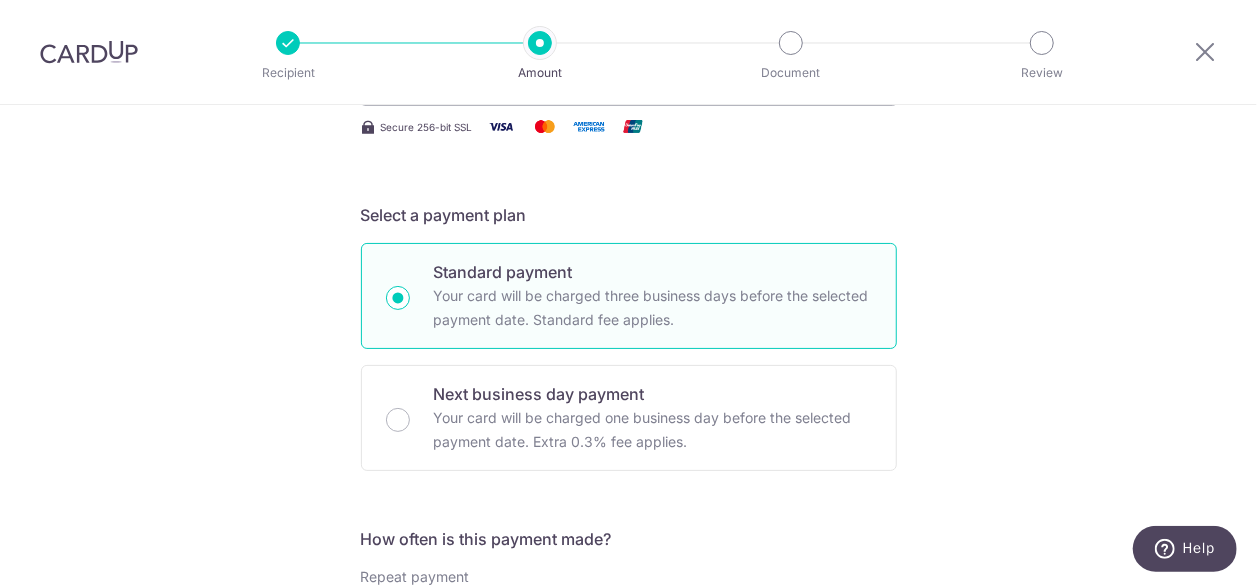scroll, scrollTop: 0, scrollLeft: 0, axis: both 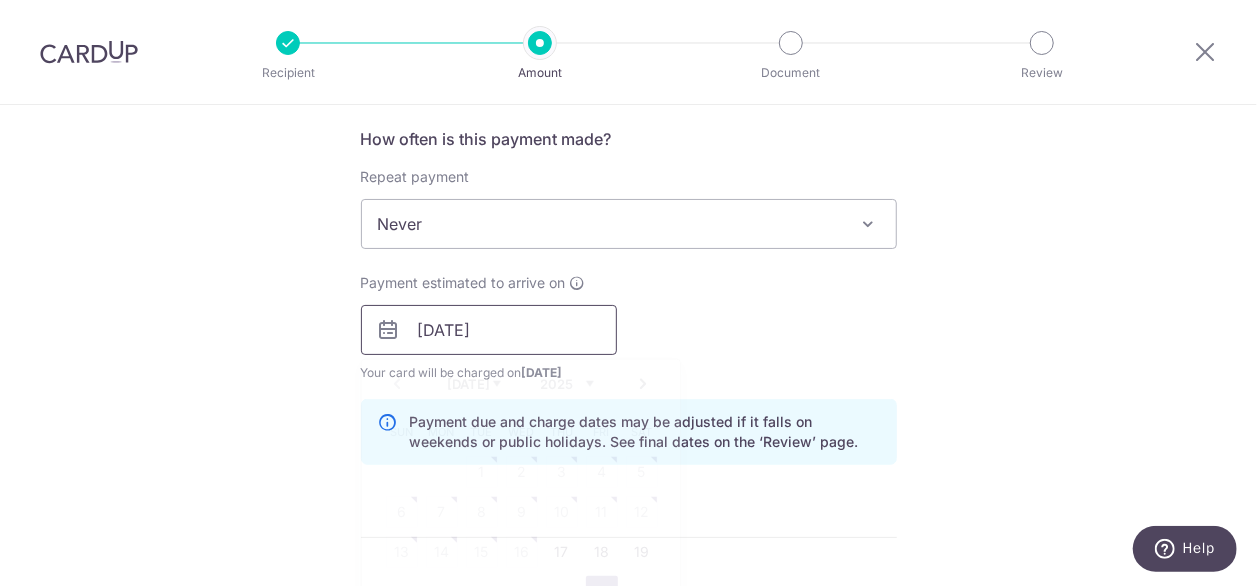 click on "25/07/2025" at bounding box center [489, 330] 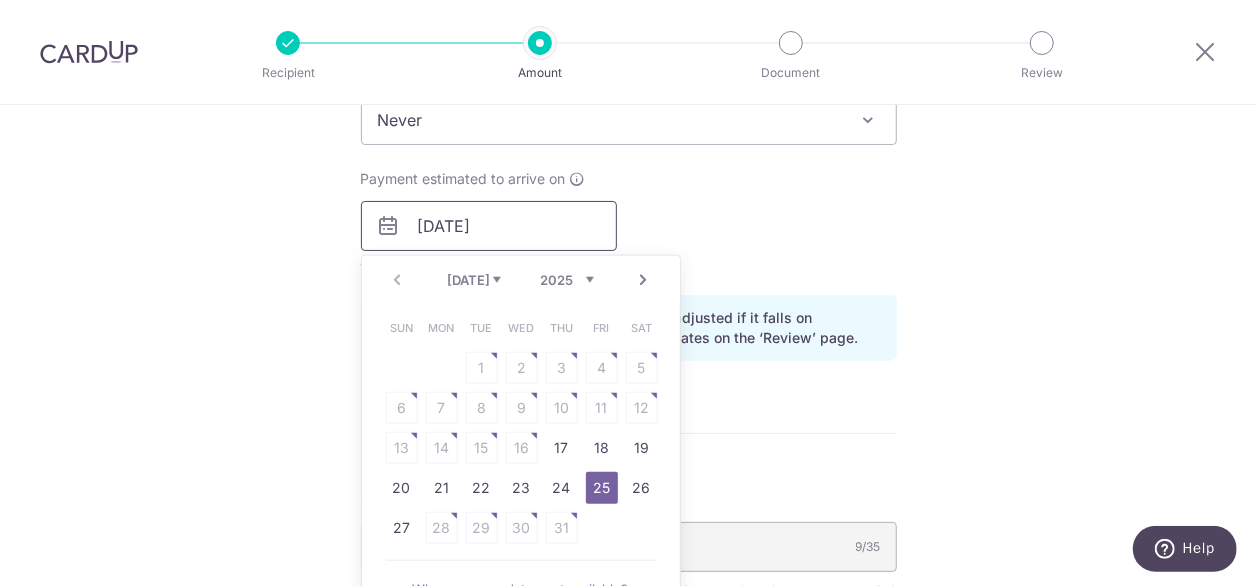 scroll, scrollTop: 1000, scrollLeft: 0, axis: vertical 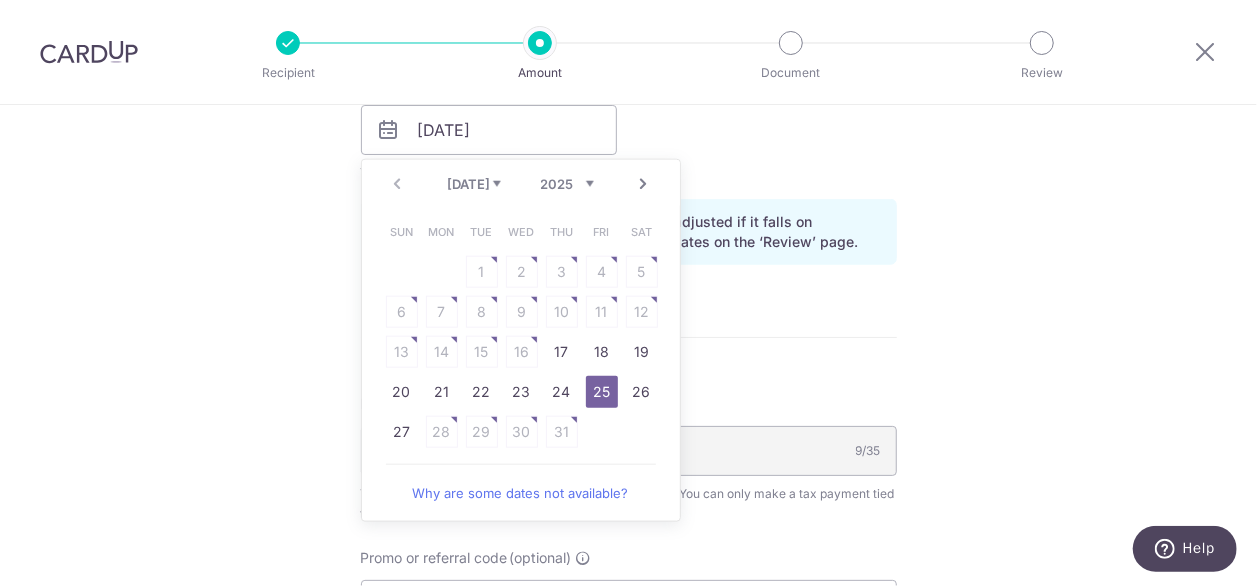 click on "25" at bounding box center [602, 392] 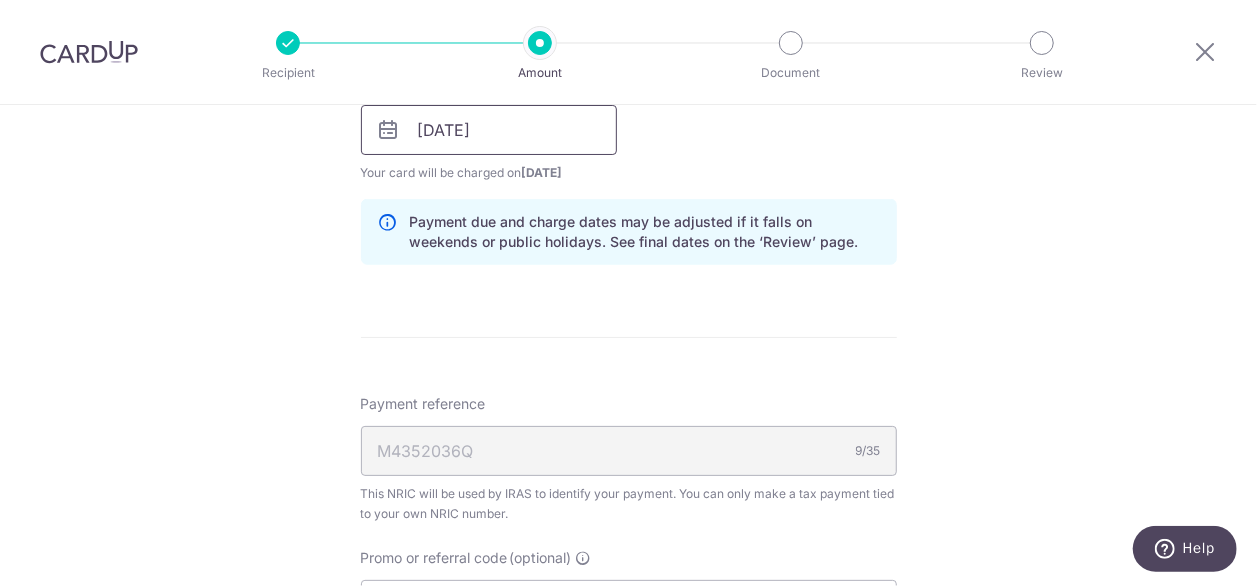 click on "25/07/2025" at bounding box center [489, 130] 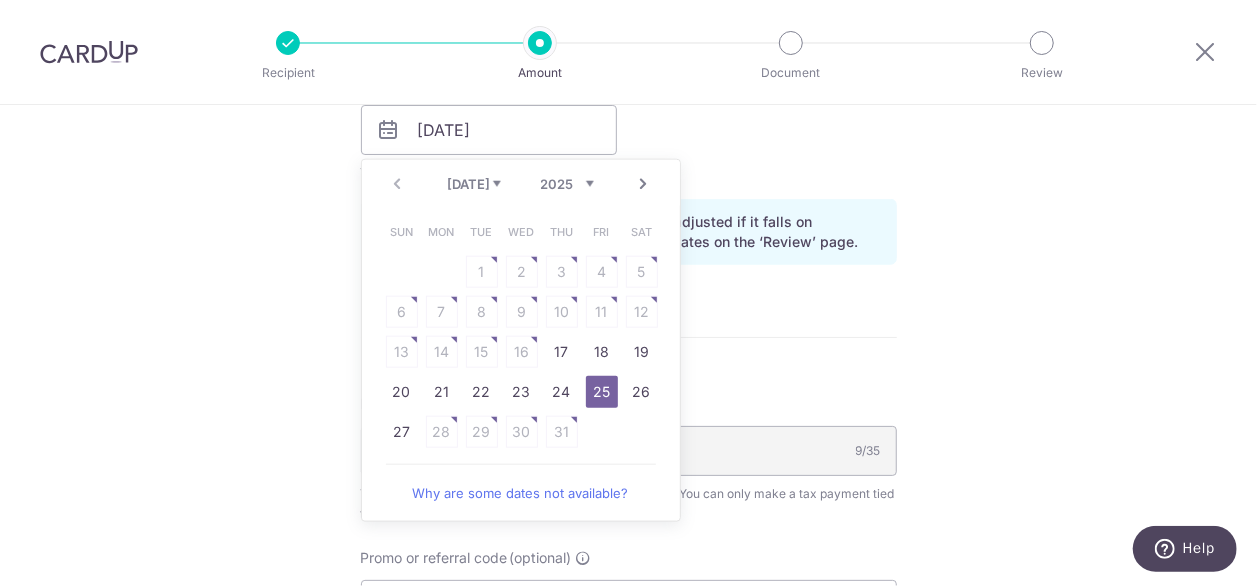 click on "25" at bounding box center (602, 392) 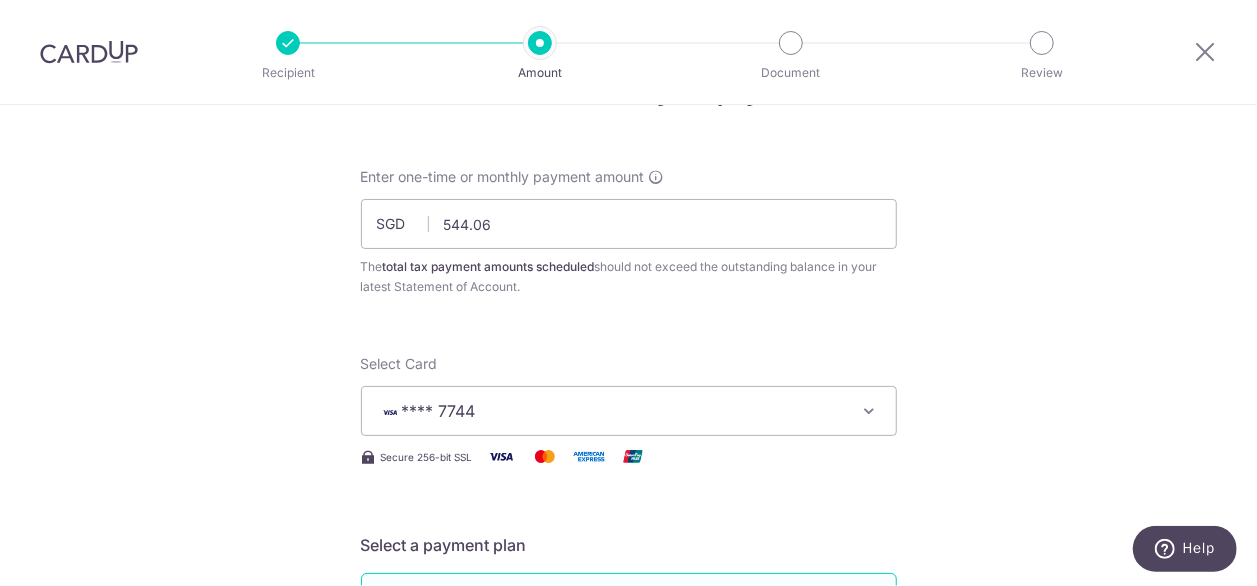 scroll, scrollTop: 0, scrollLeft: 0, axis: both 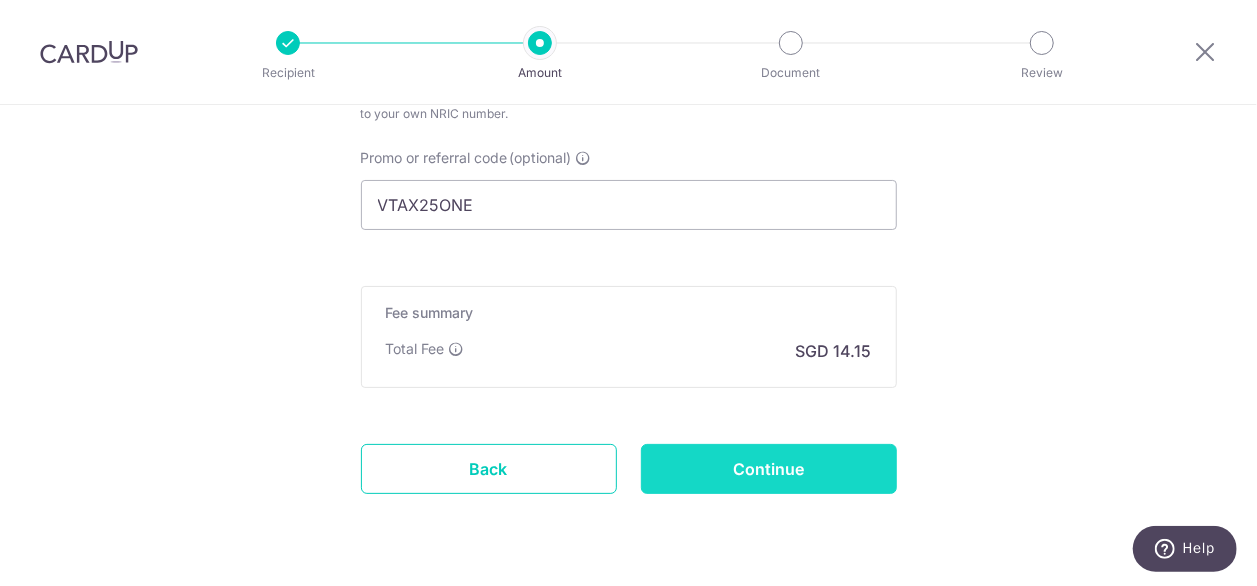 click on "Continue" at bounding box center [769, 469] 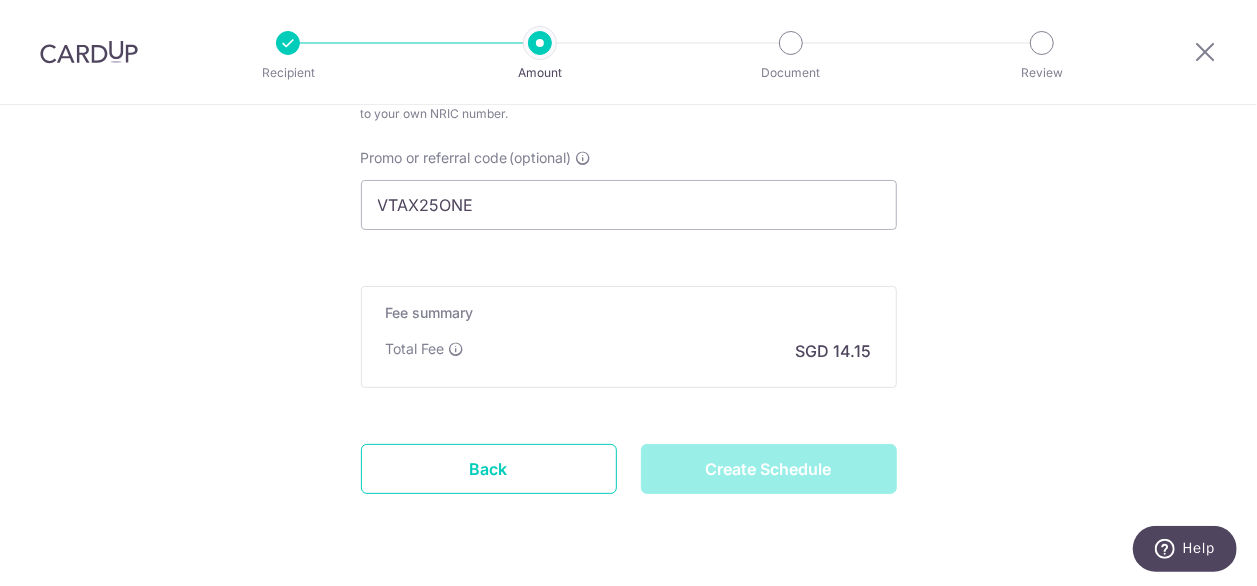 type on "Create Schedule" 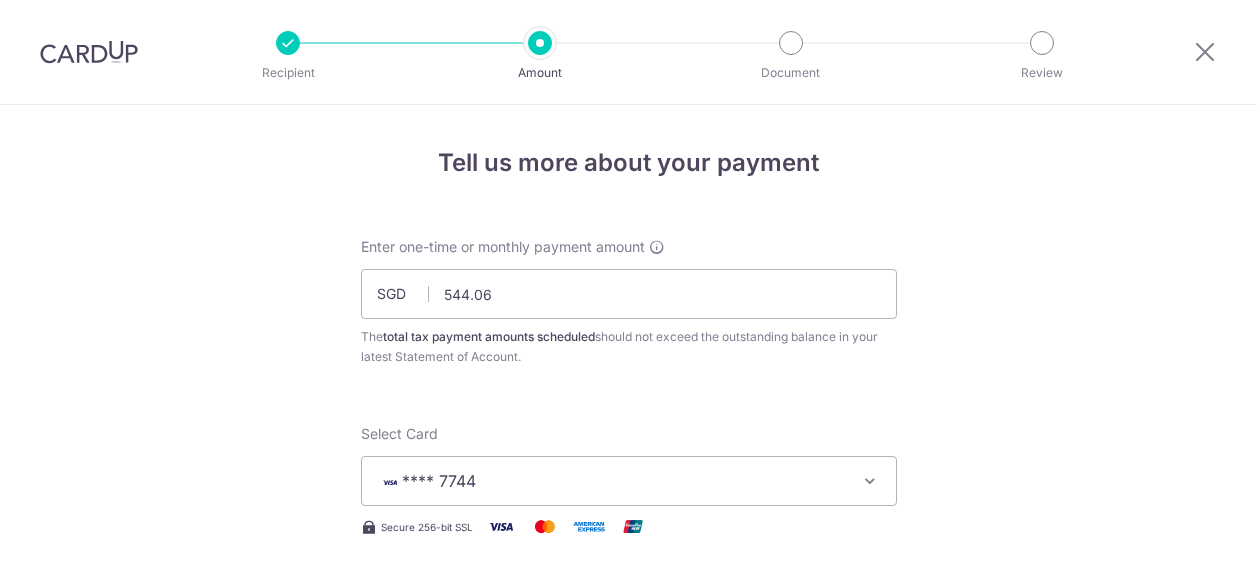 scroll, scrollTop: 0, scrollLeft: 0, axis: both 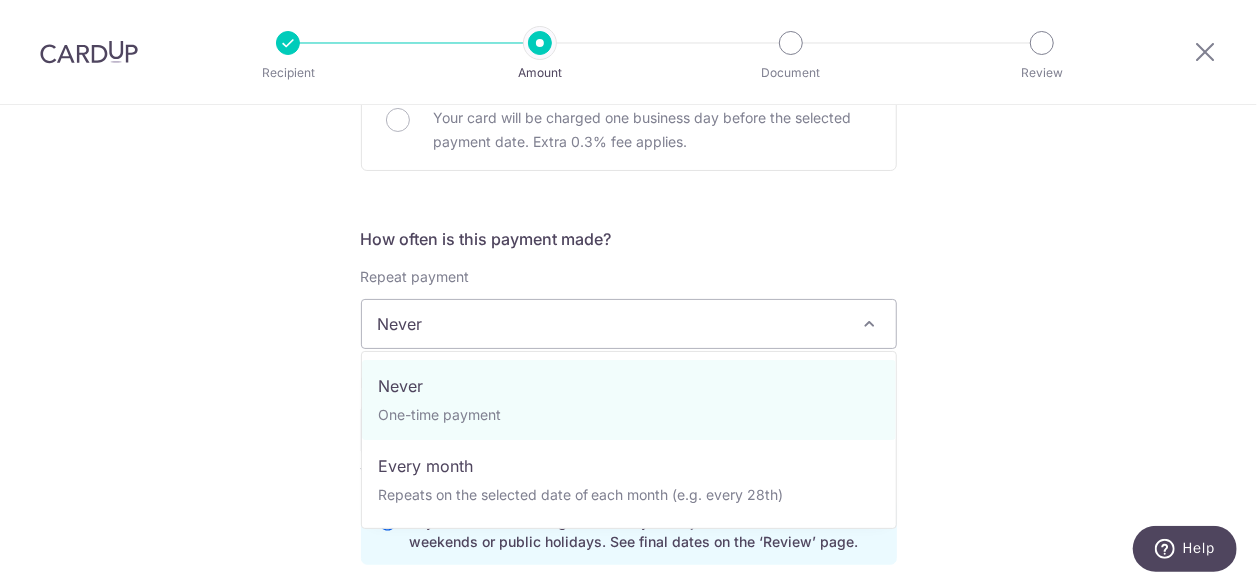 click on "Never" at bounding box center (629, 324) 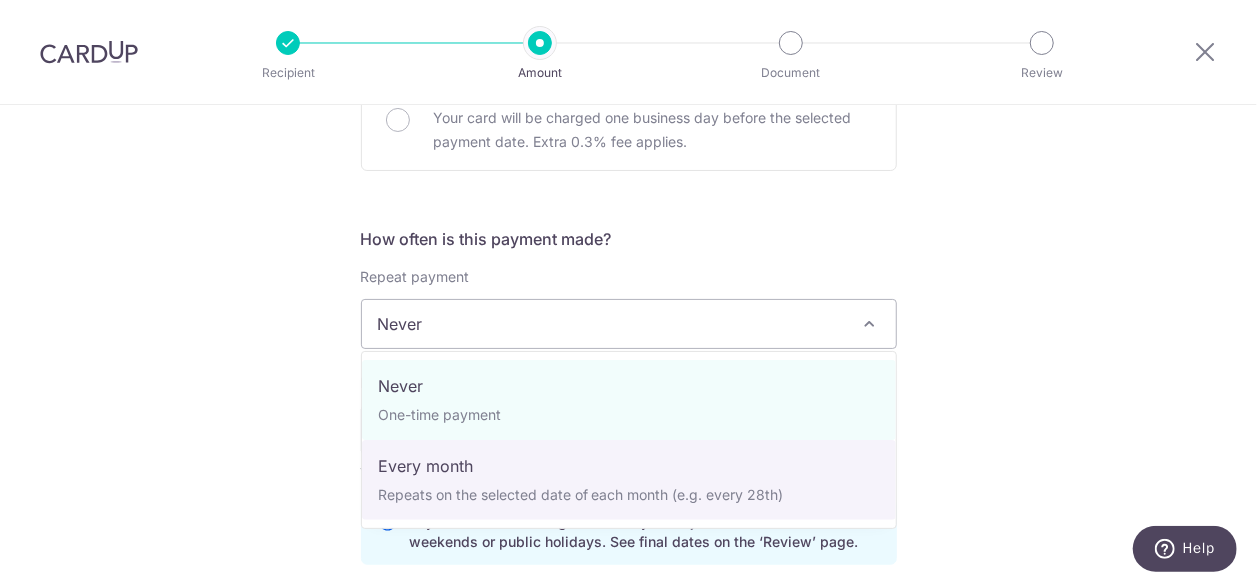 select on "3" 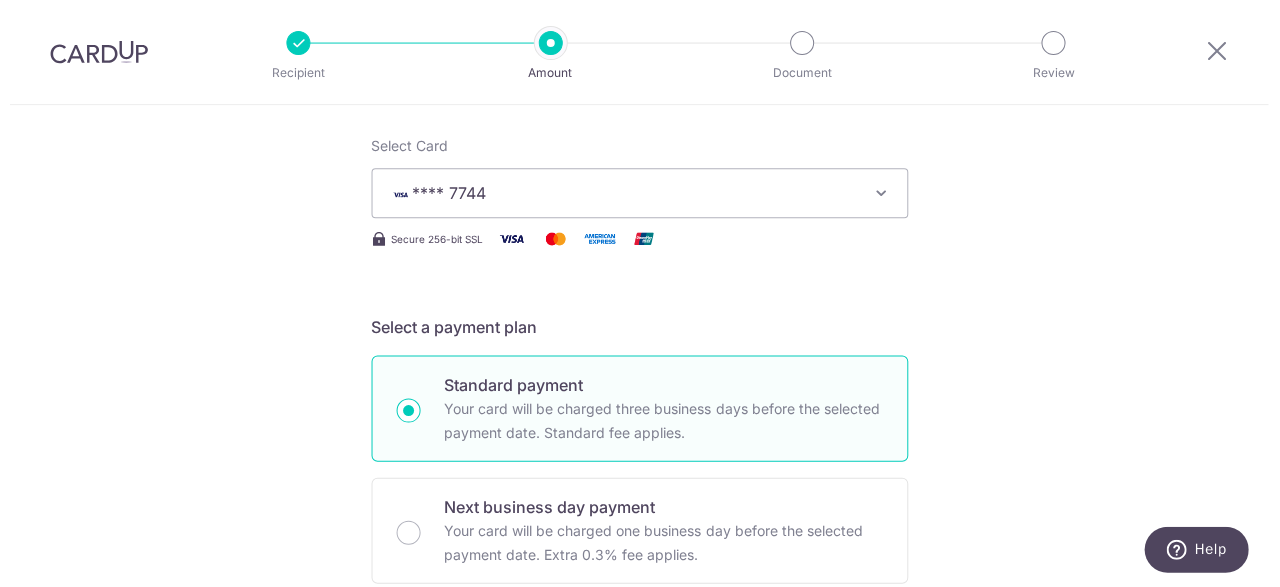 scroll, scrollTop: 300, scrollLeft: 0, axis: vertical 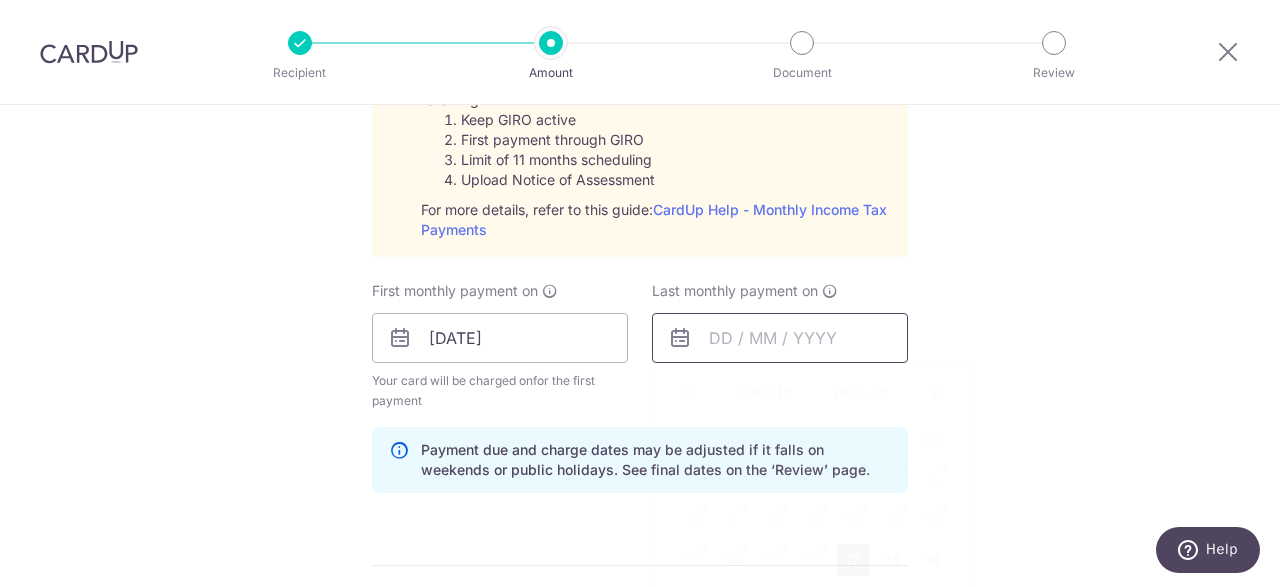 click at bounding box center [780, 338] 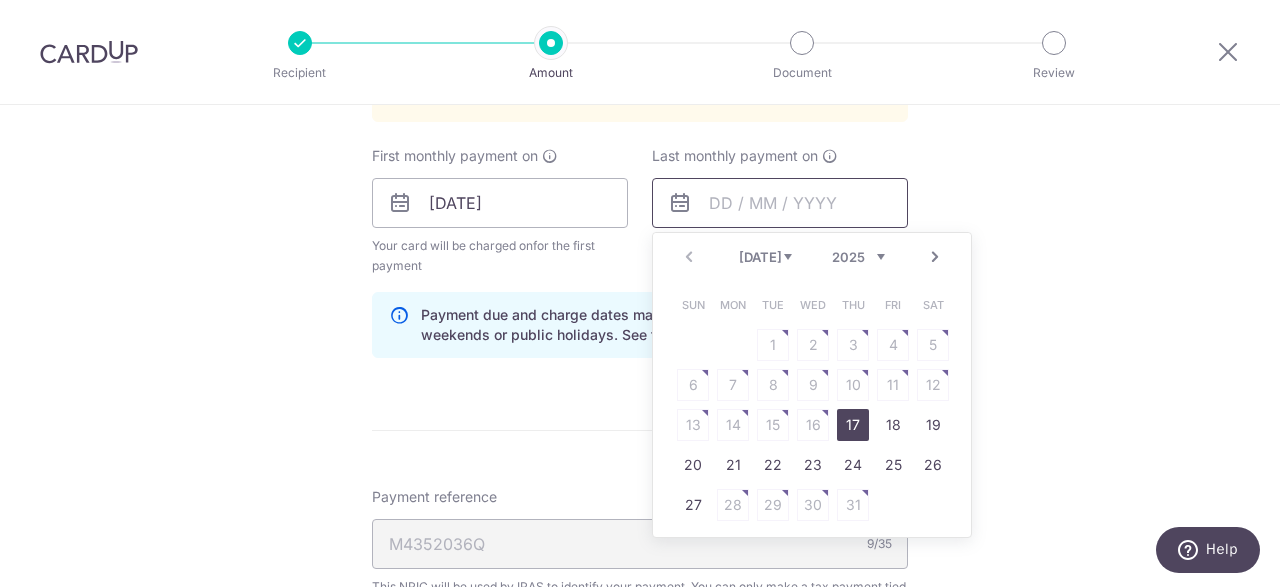 scroll, scrollTop: 1200, scrollLeft: 0, axis: vertical 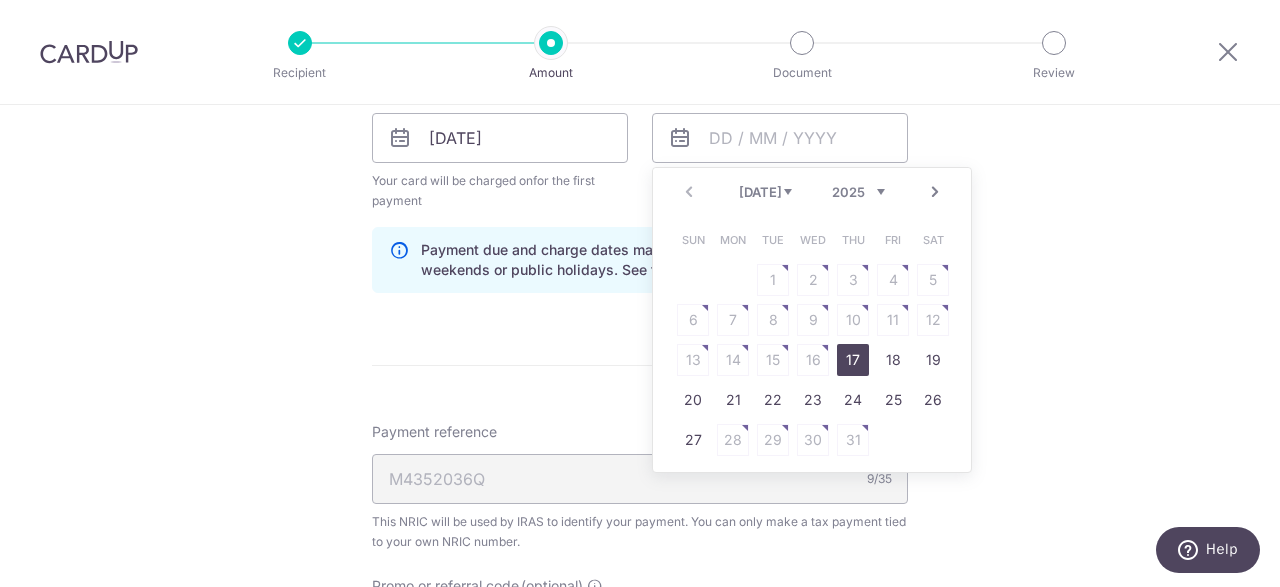 click on "Next" at bounding box center (935, 192) 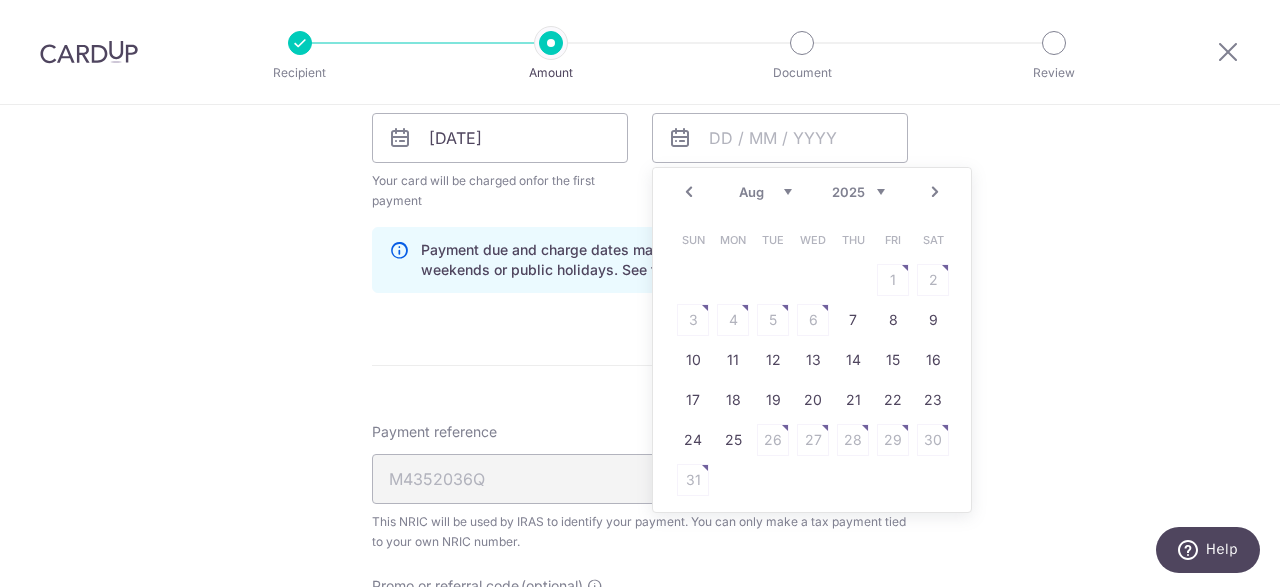 click on "Next" at bounding box center [935, 192] 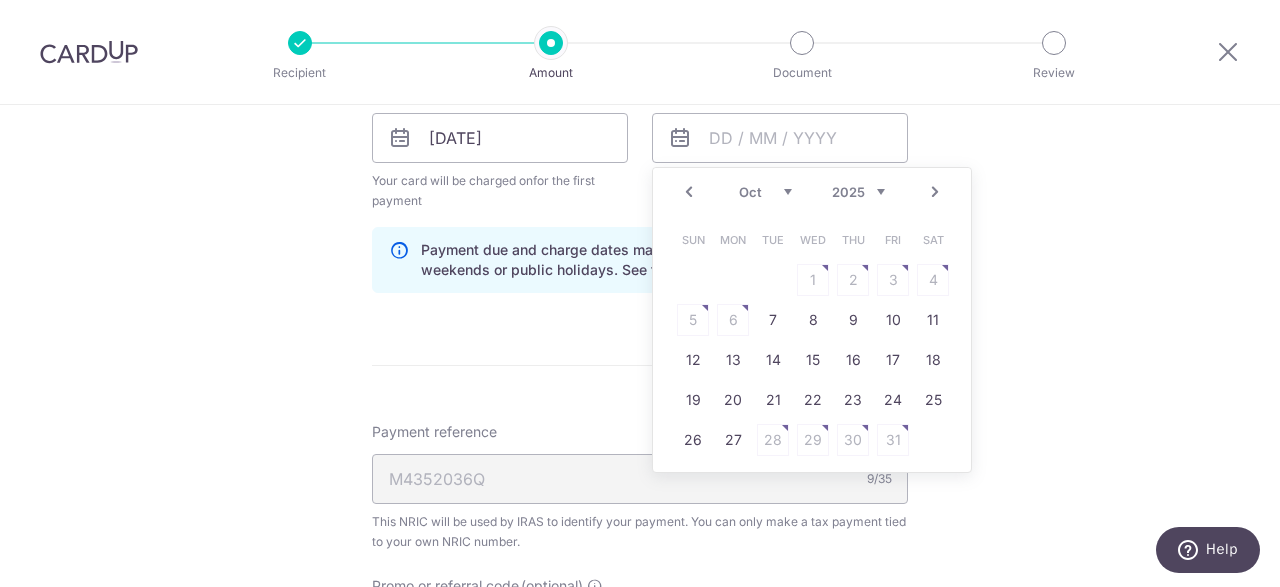 click on "Next" at bounding box center (935, 192) 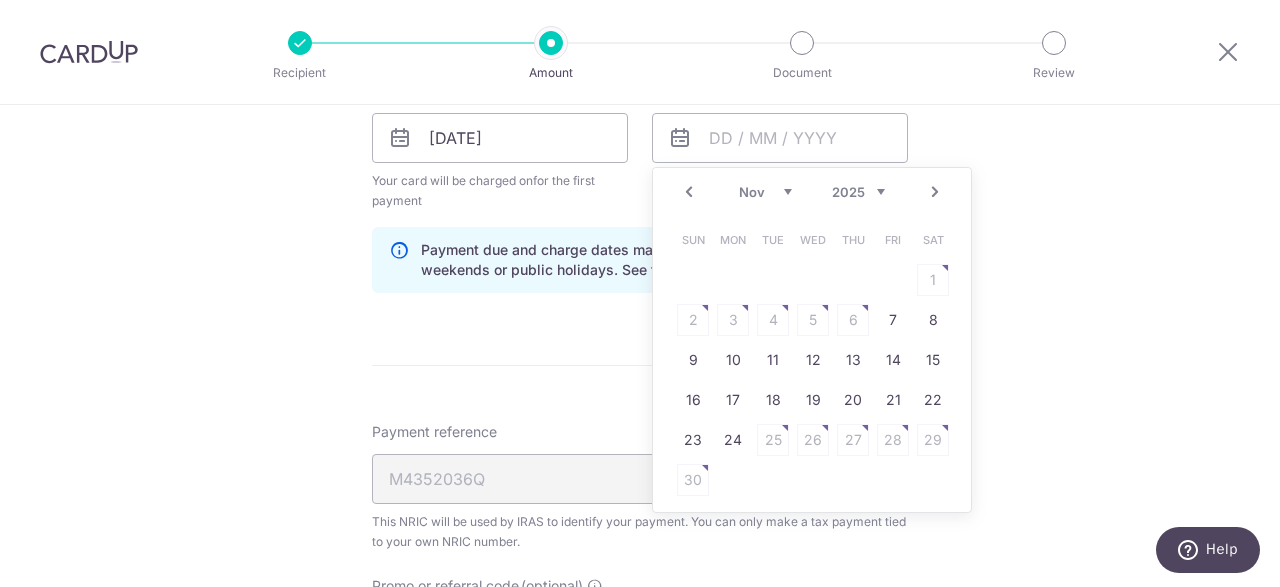 click on "Next" at bounding box center (935, 192) 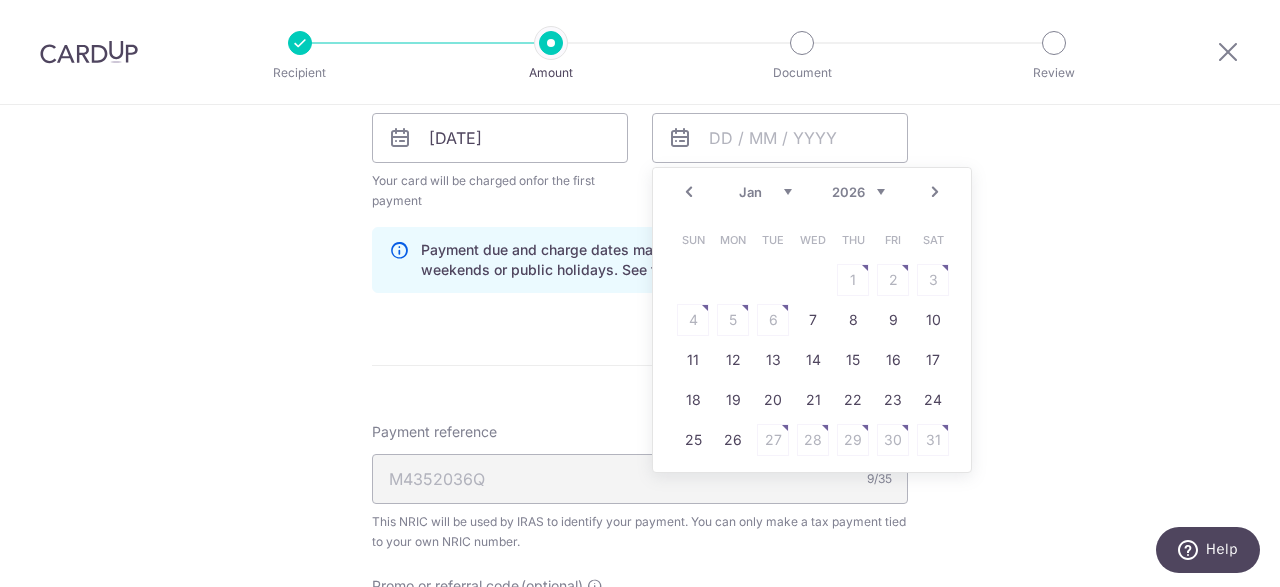 click on "Next" at bounding box center [935, 192] 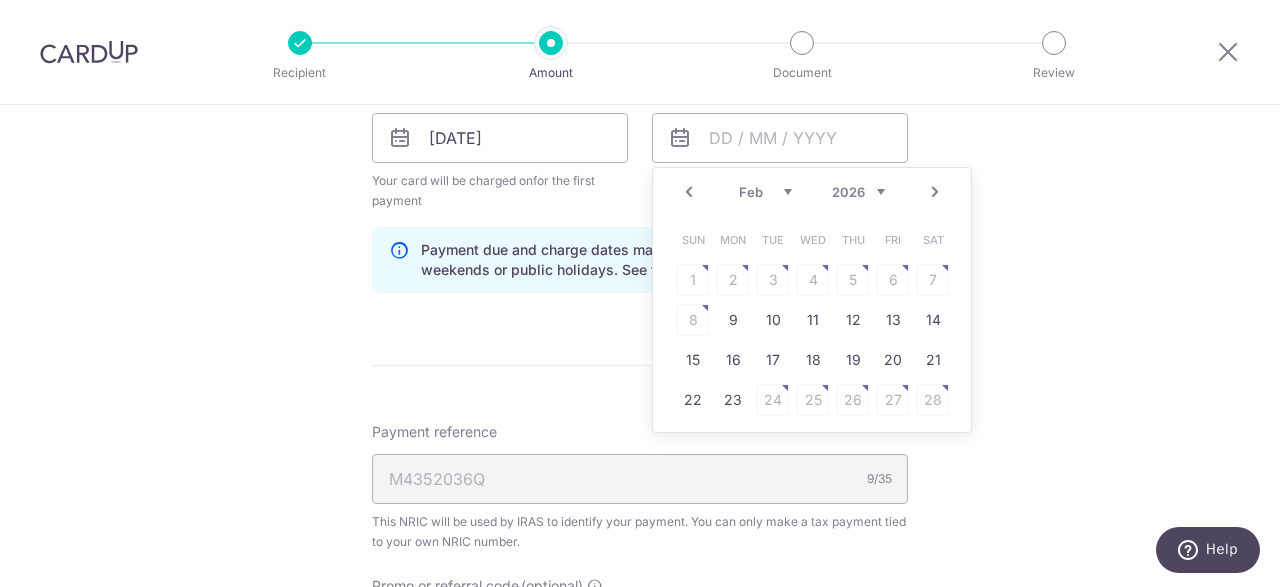 click on "Next" at bounding box center [935, 192] 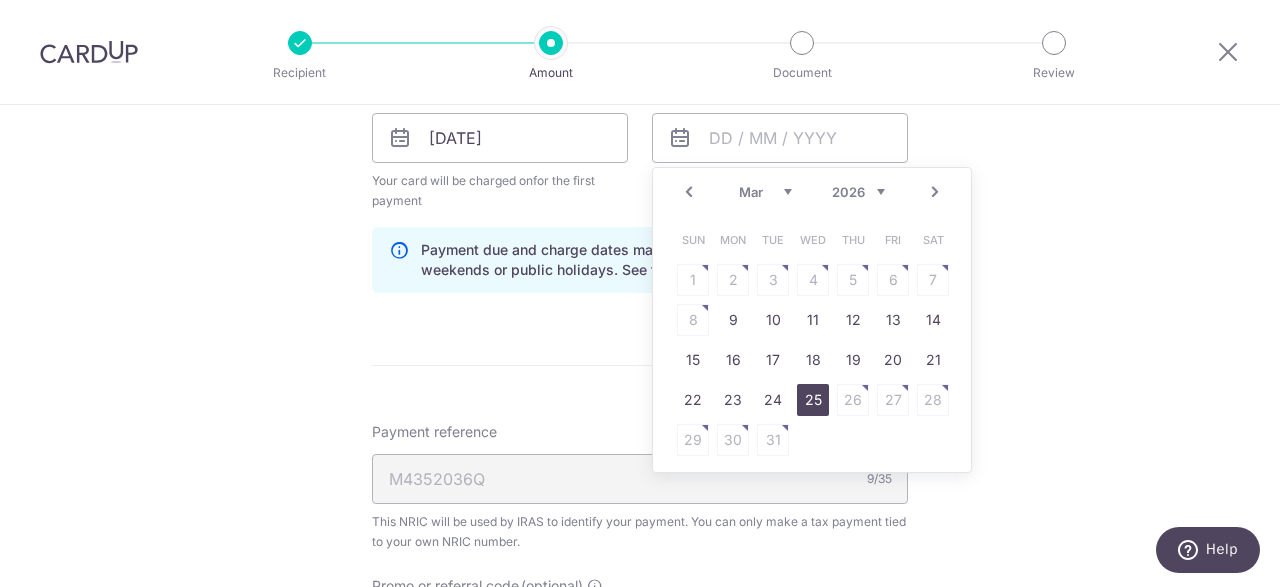 click on "25" at bounding box center [813, 400] 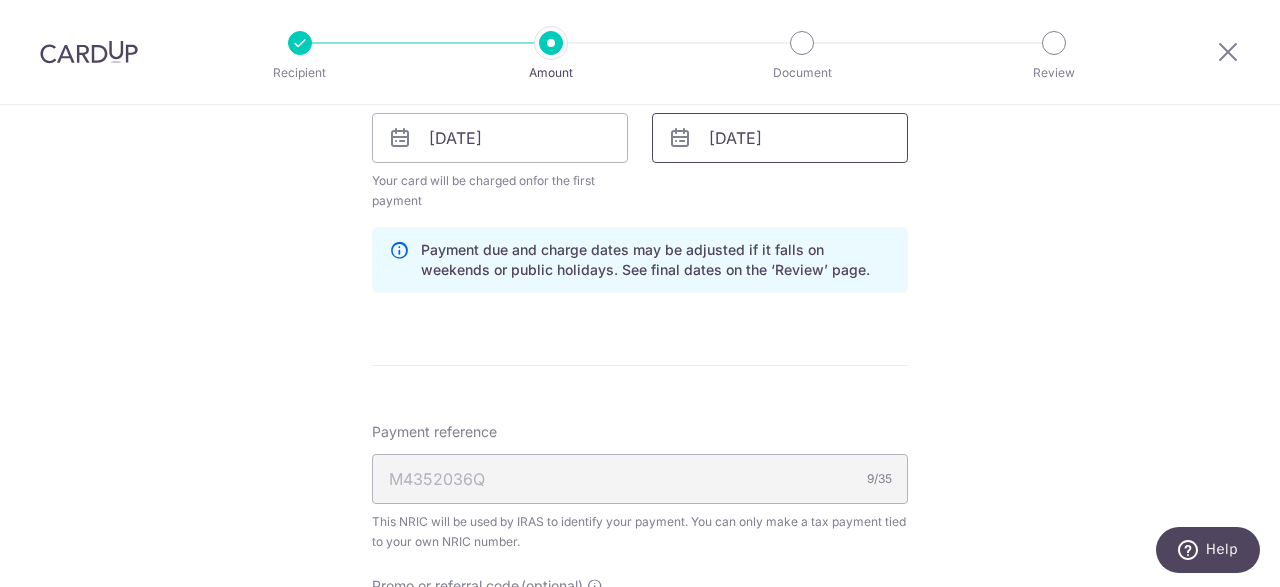 click on "25/03/2026" at bounding box center (780, 138) 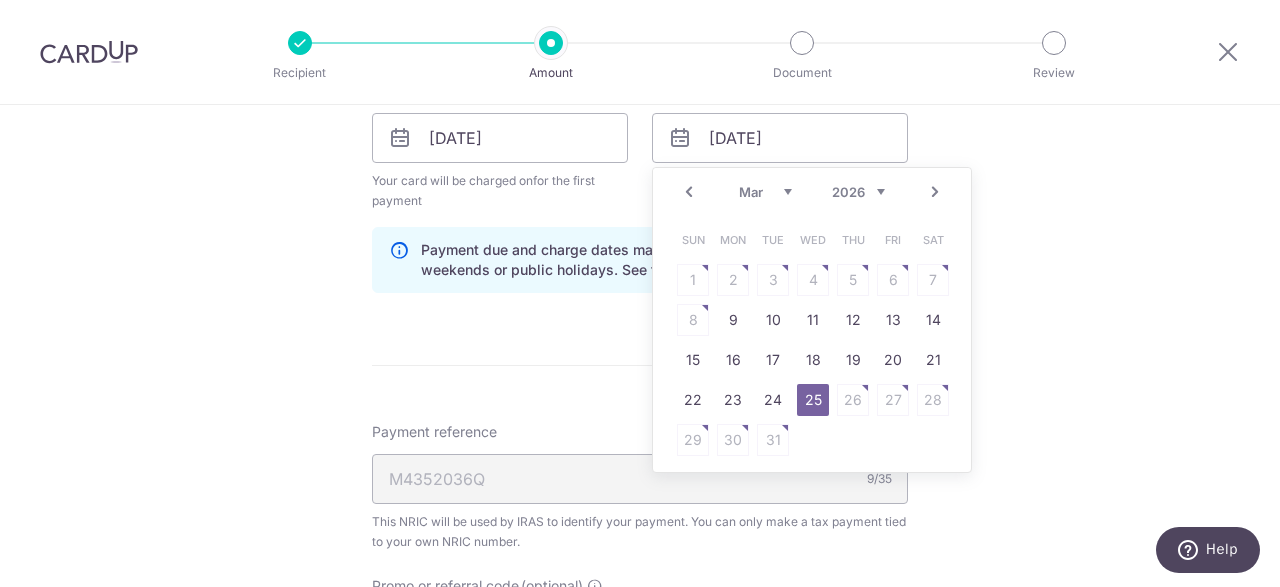 click on "25" at bounding box center (813, 400) 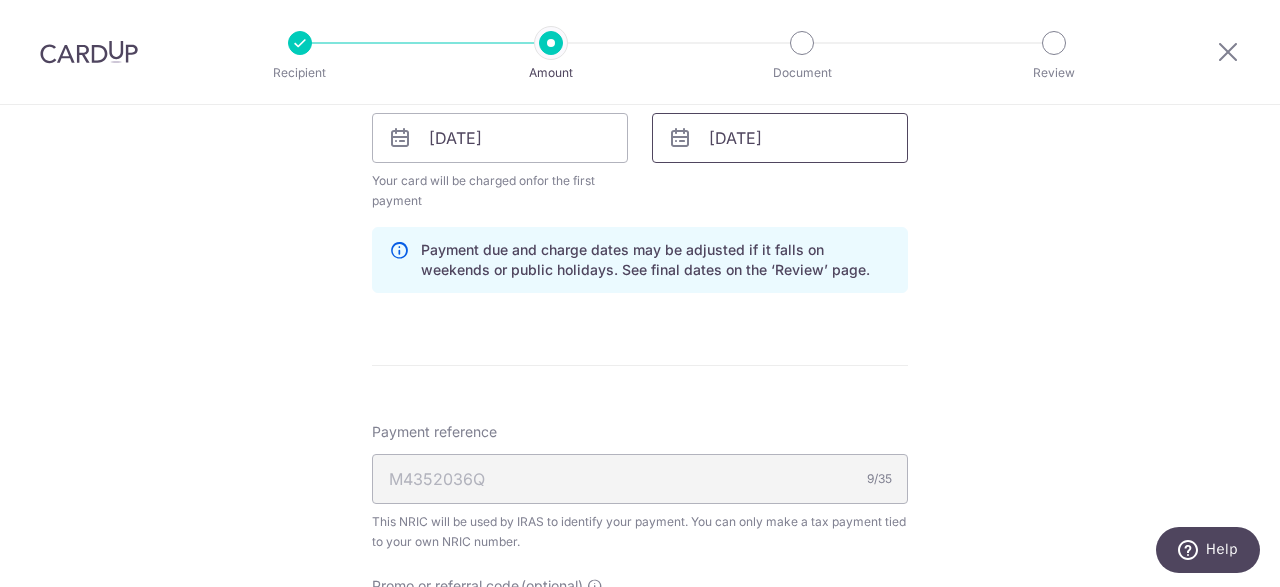 click on "25/03/2026" at bounding box center (780, 138) 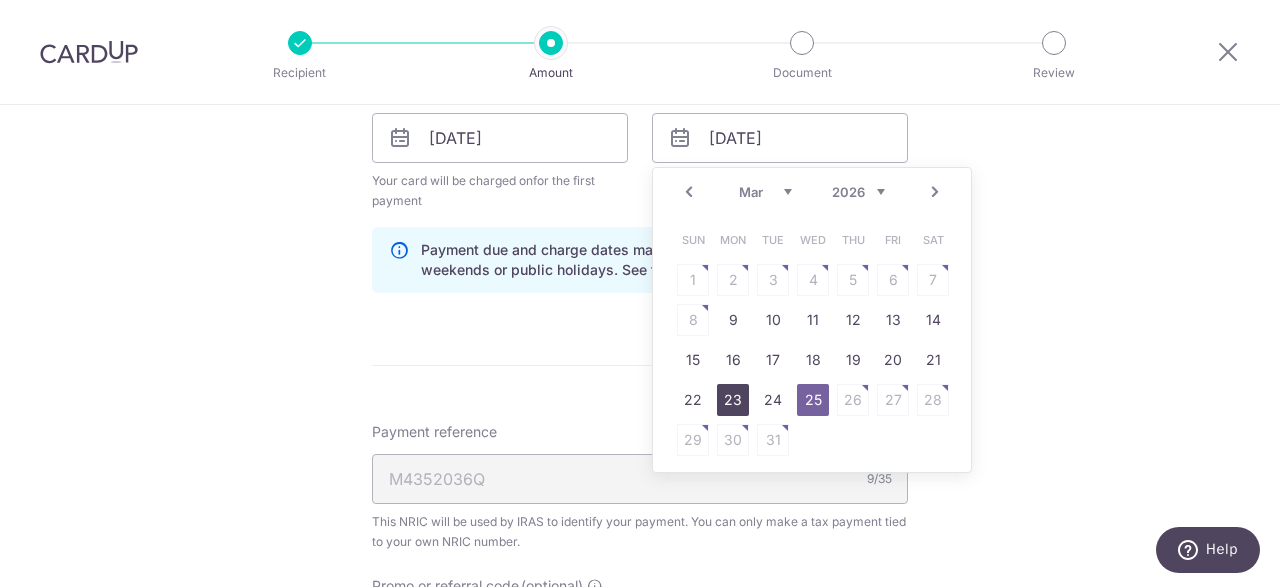 click on "23" at bounding box center [733, 400] 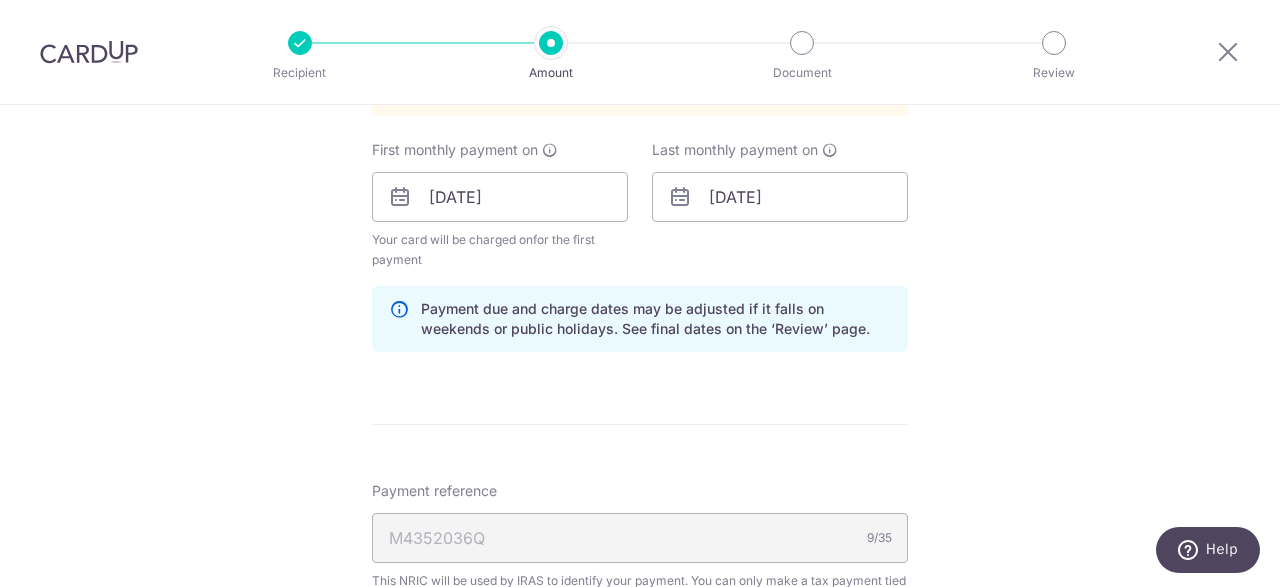 scroll, scrollTop: 1100, scrollLeft: 0, axis: vertical 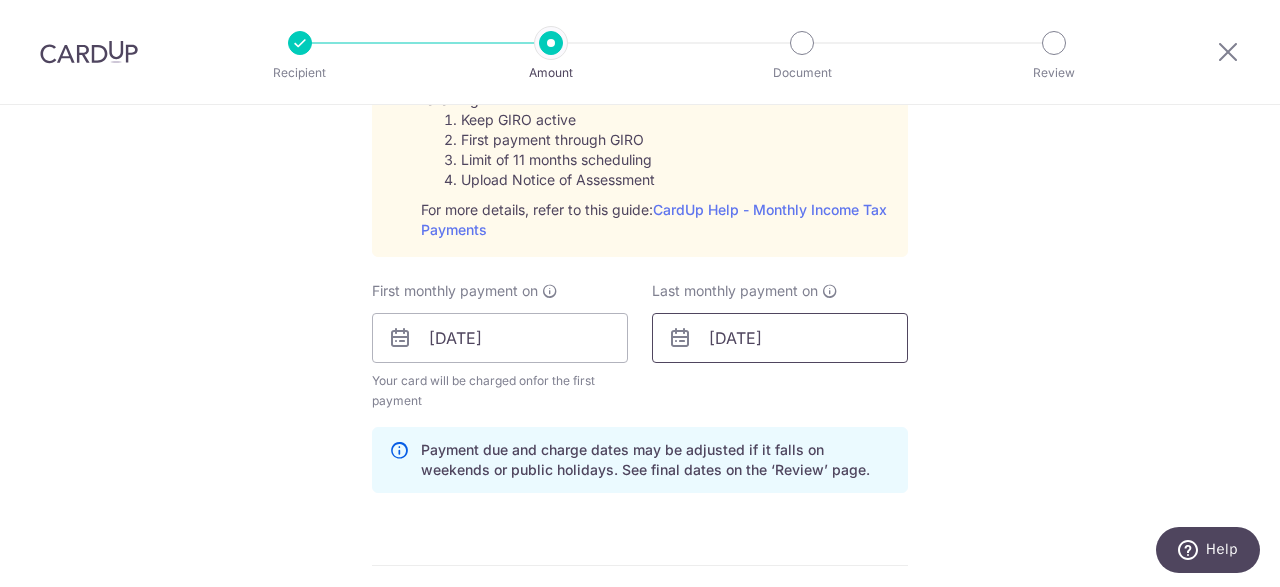 click on "23/03/2026" at bounding box center [780, 338] 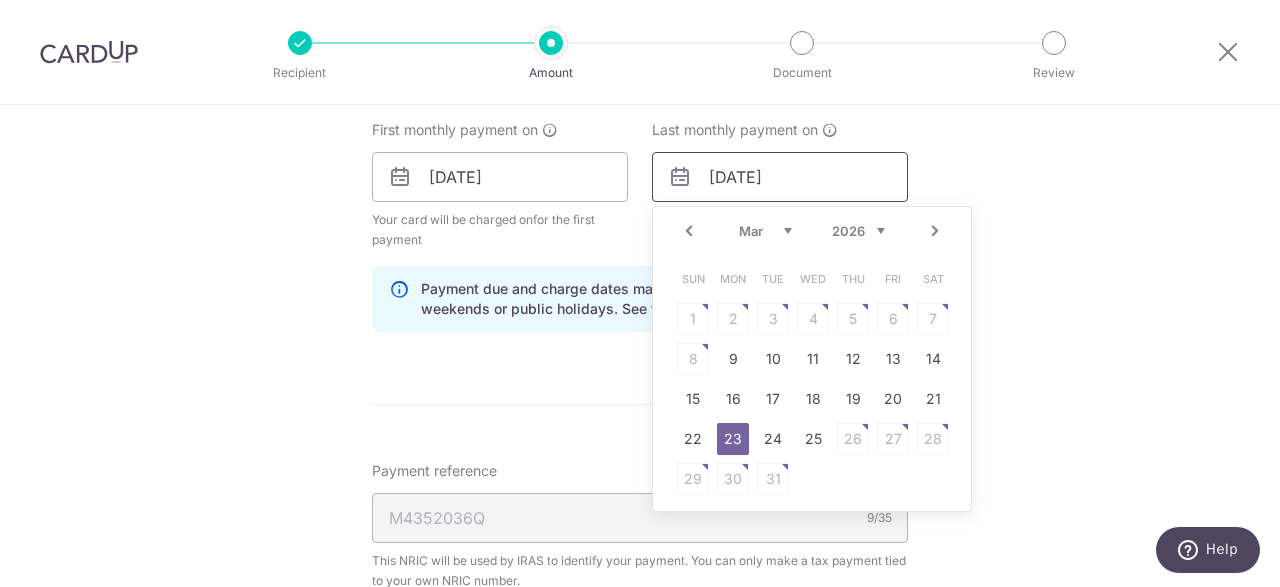 scroll, scrollTop: 1100, scrollLeft: 0, axis: vertical 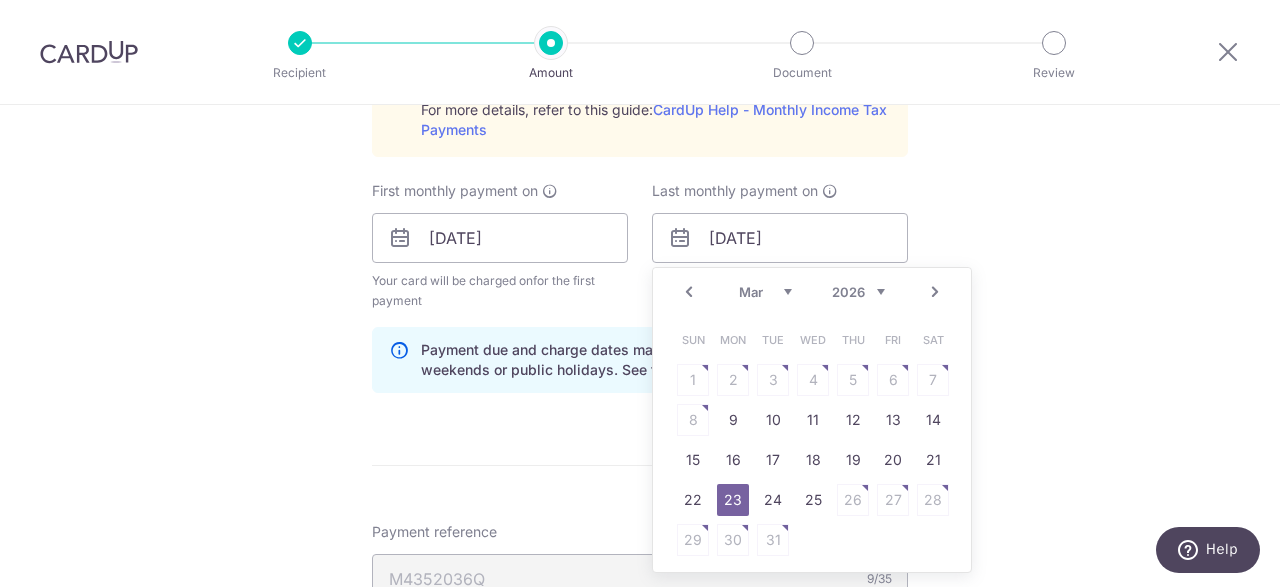 click on "23" at bounding box center (733, 500) 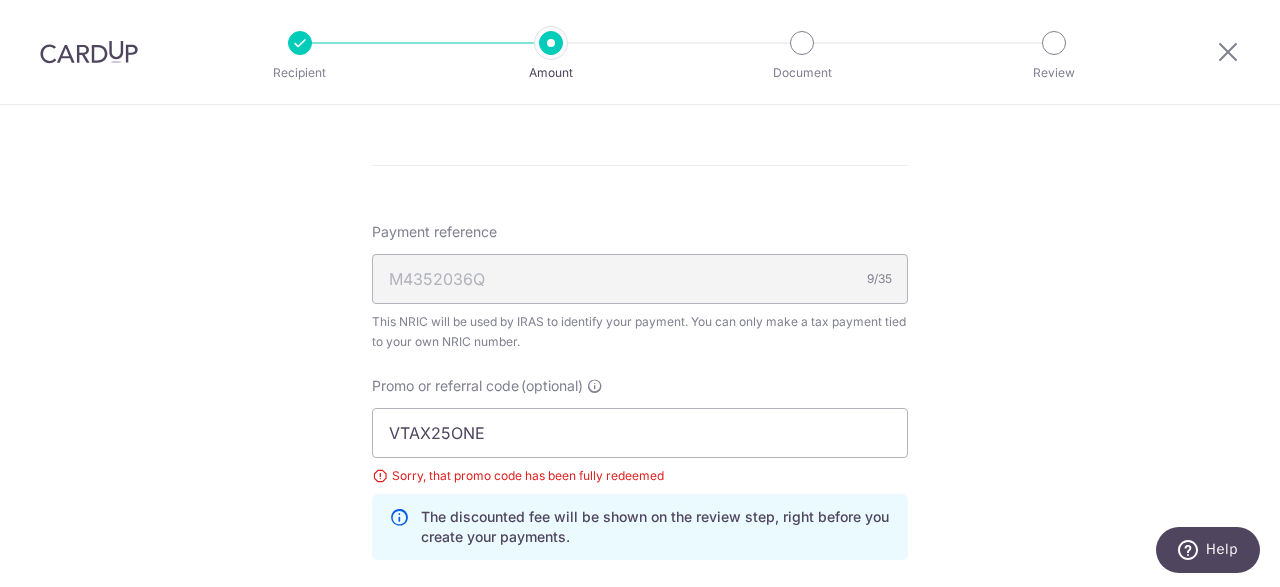 scroll, scrollTop: 1100, scrollLeft: 0, axis: vertical 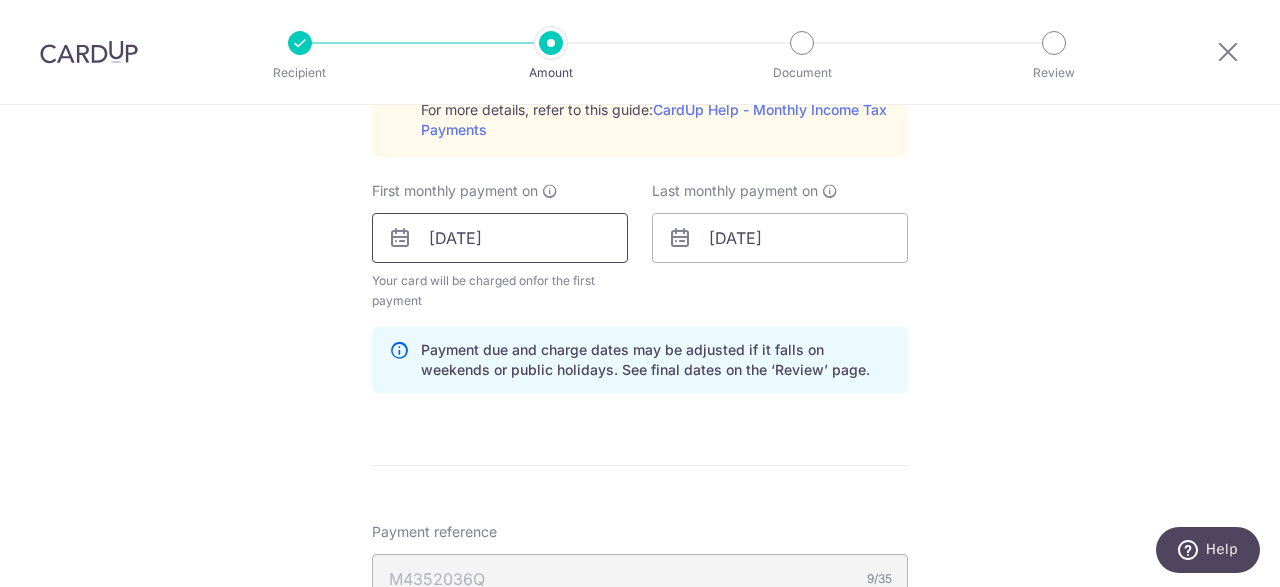 click on "25/07/2025" at bounding box center [500, 238] 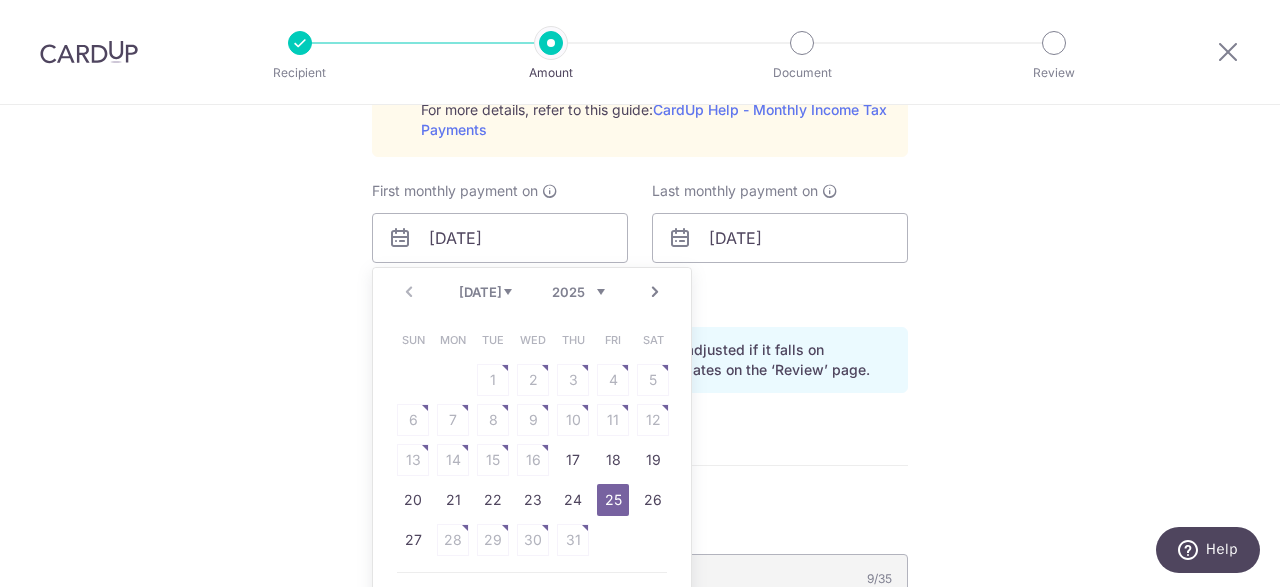 click on "25" at bounding box center (613, 500) 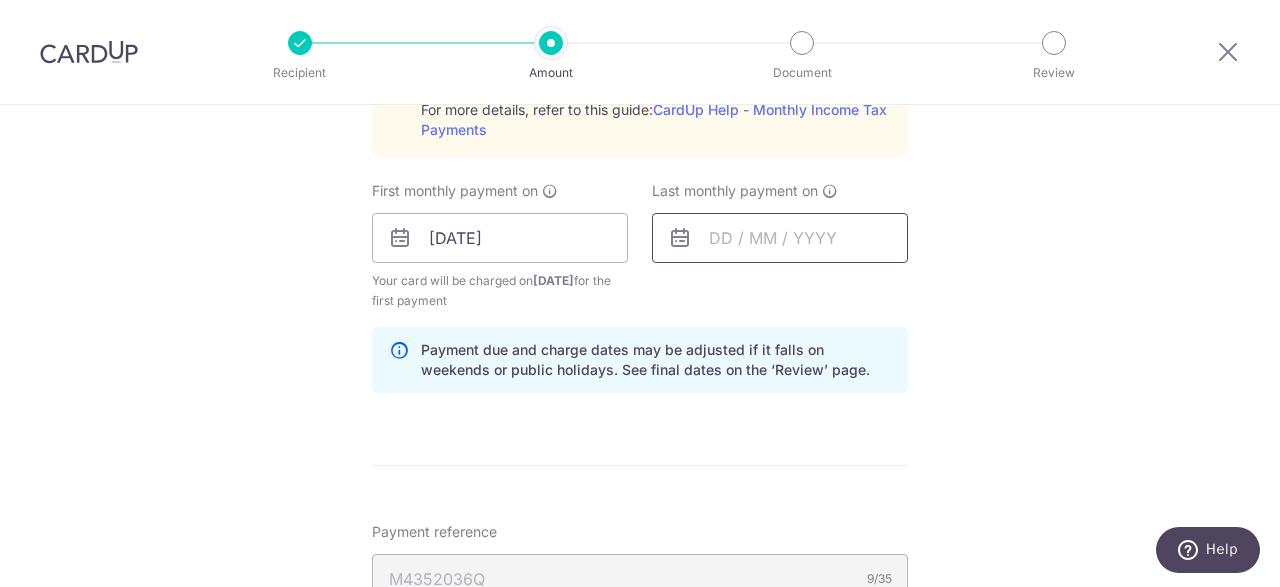 click at bounding box center [780, 238] 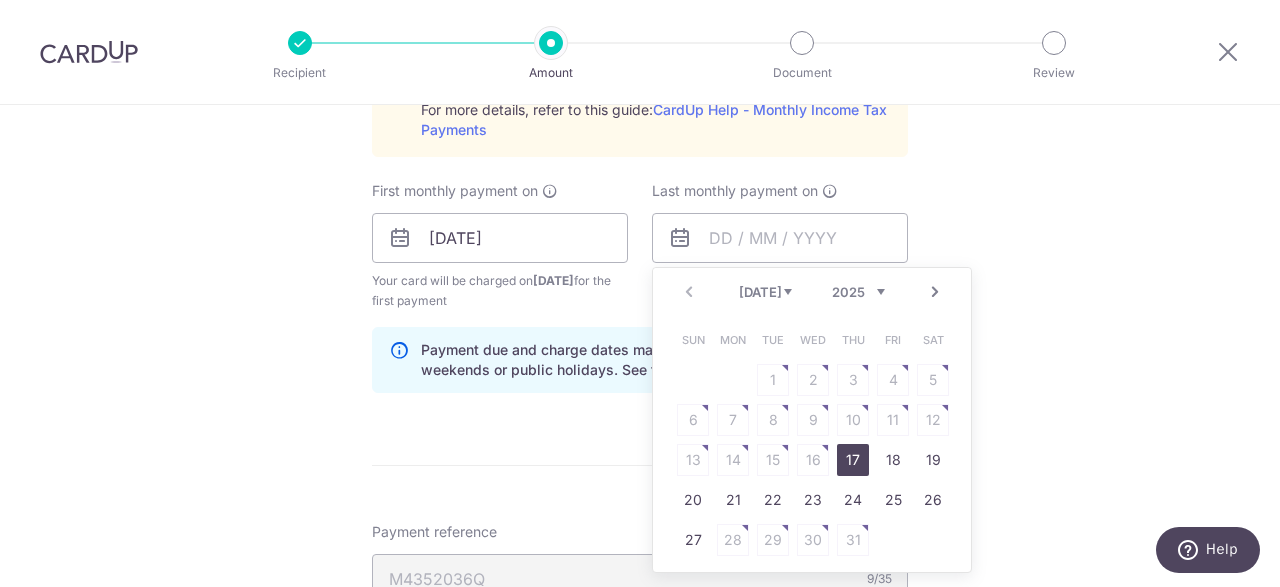 click on "Next" at bounding box center [935, 292] 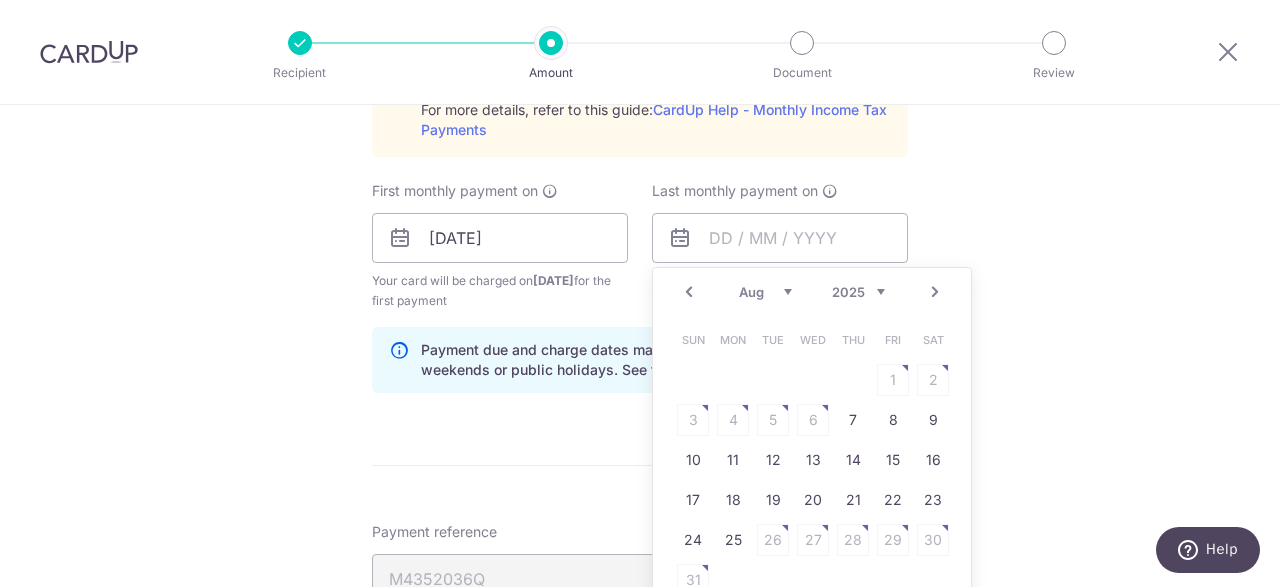 click on "Next" at bounding box center [935, 292] 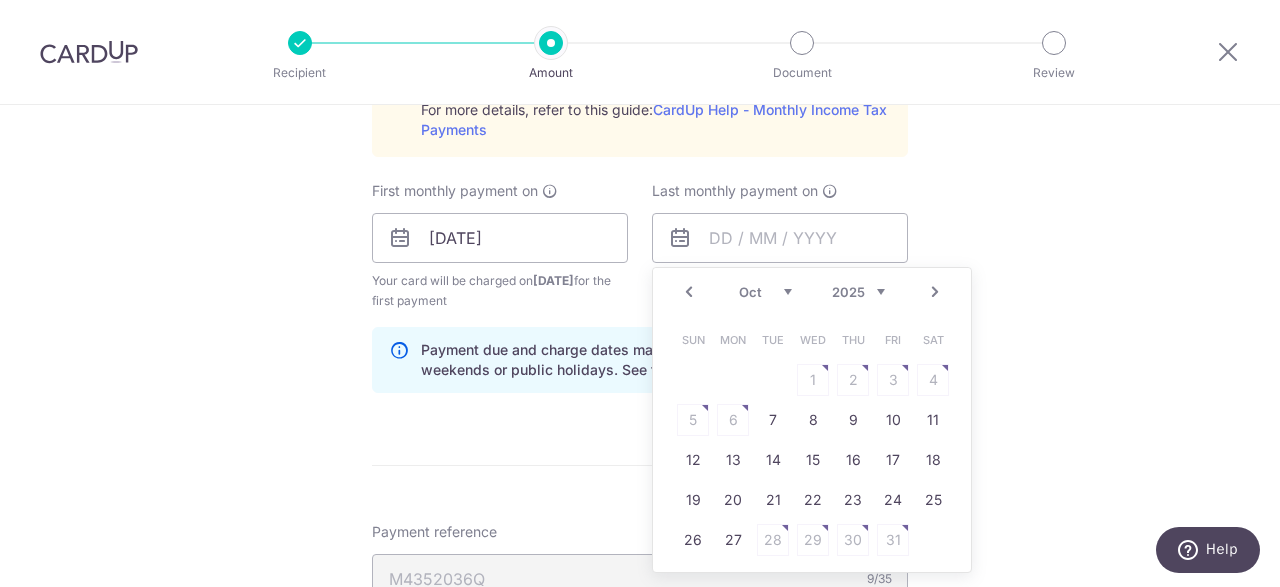 click on "Next" at bounding box center (935, 292) 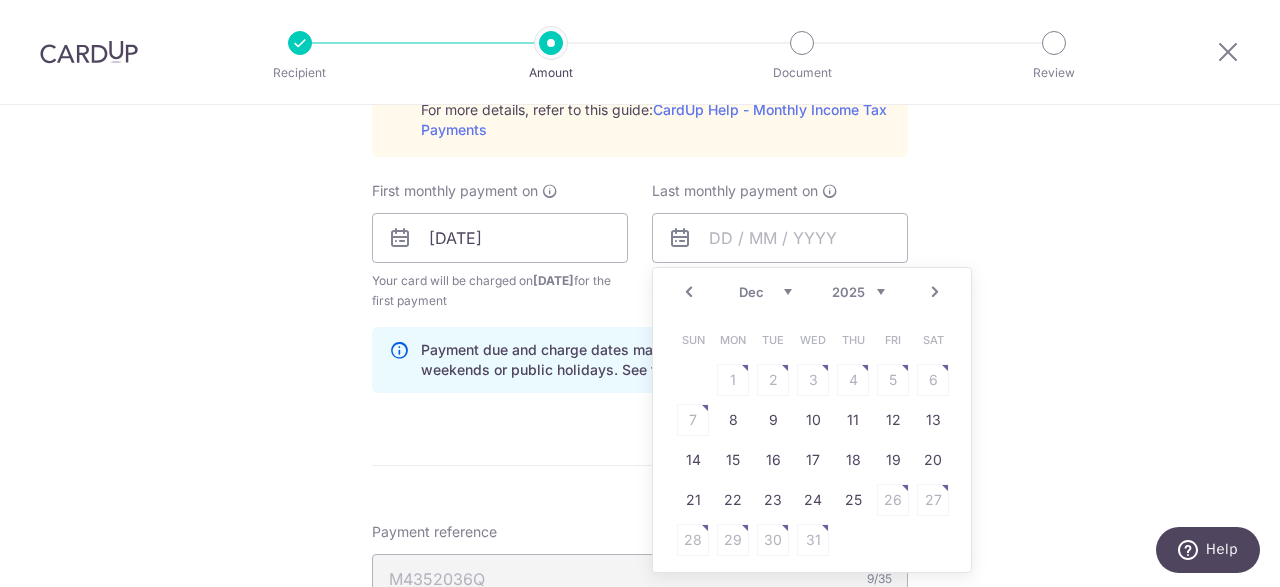 click on "Next" at bounding box center (935, 292) 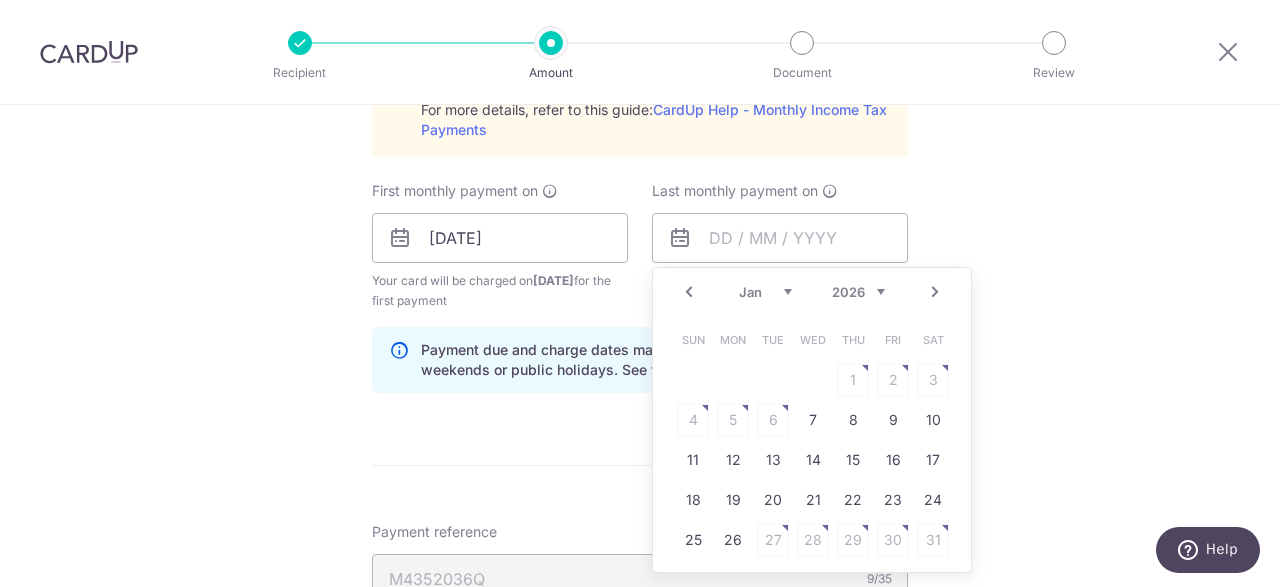 click on "Next" at bounding box center [935, 292] 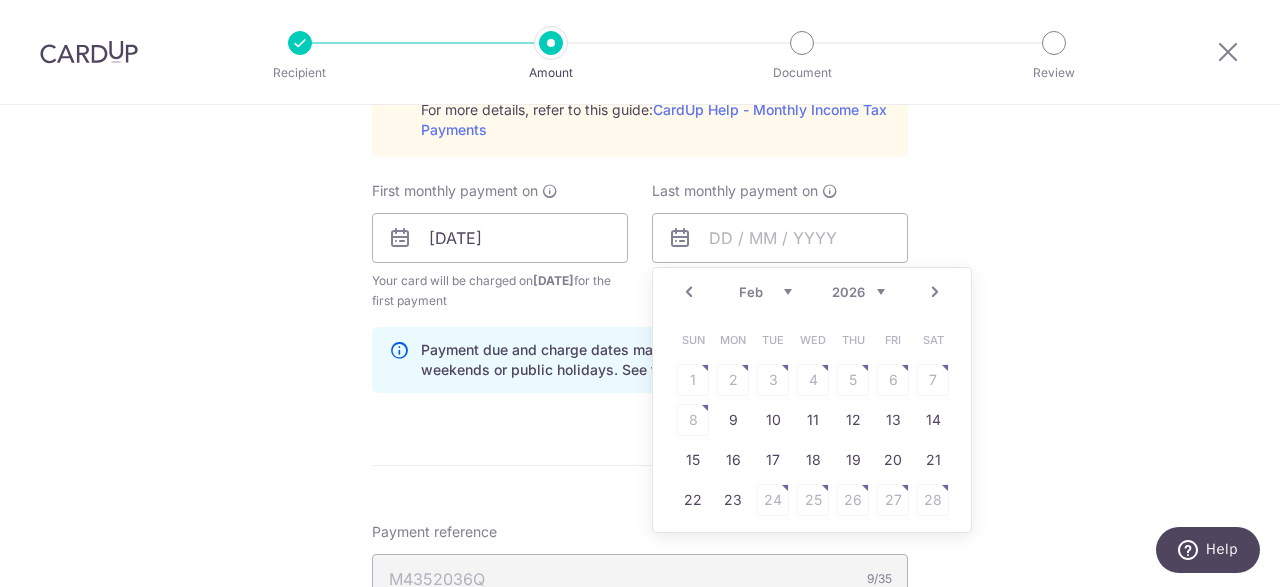 click on "Next" at bounding box center [935, 292] 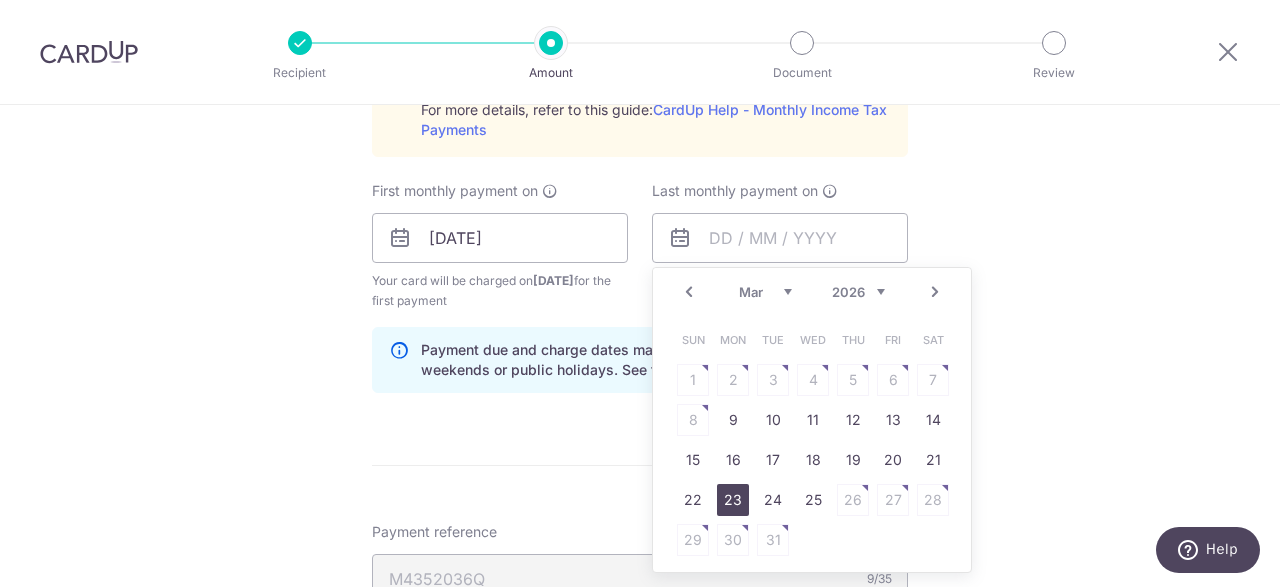 click on "23" at bounding box center [733, 500] 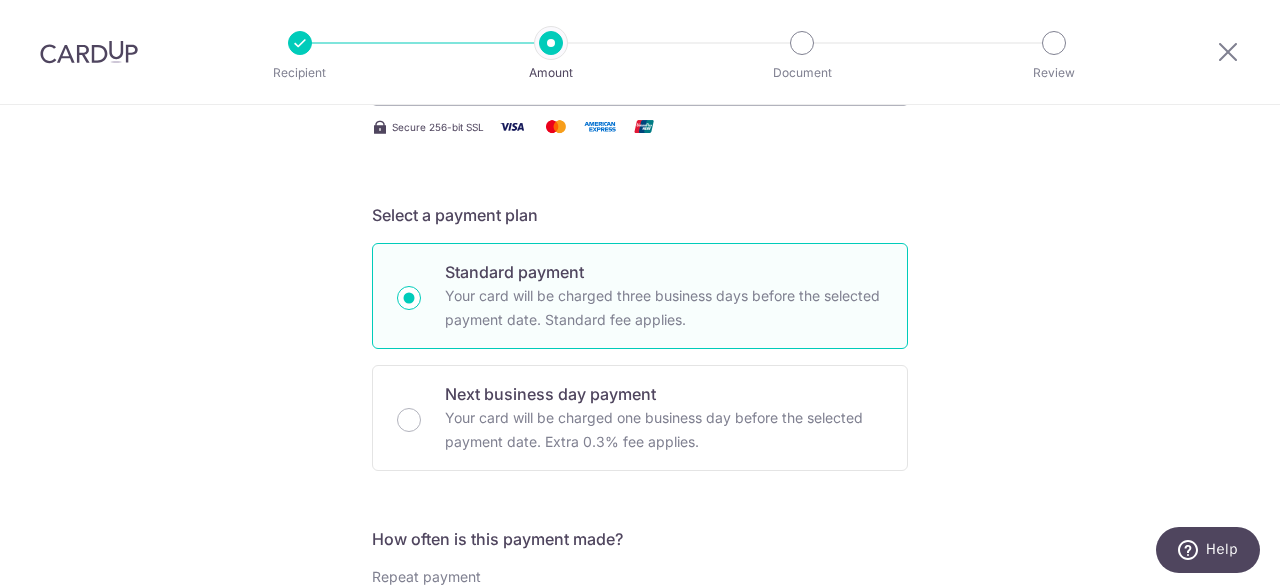 scroll, scrollTop: 0, scrollLeft: 0, axis: both 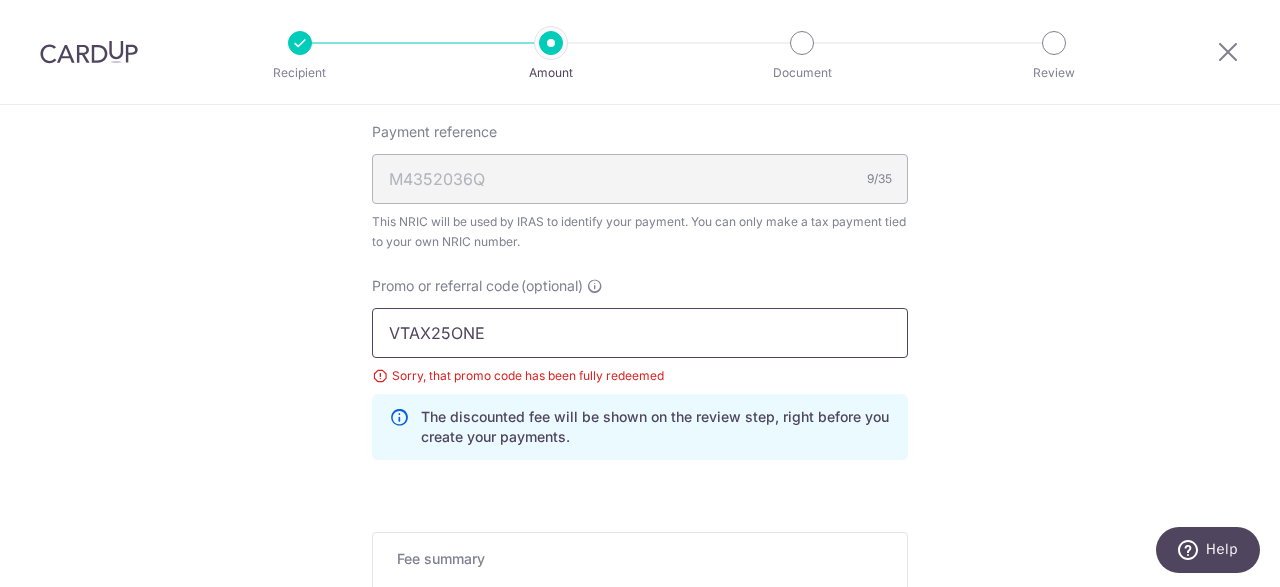 drag, startPoint x: 533, startPoint y: 317, endPoint x: 192, endPoint y: 311, distance: 341.0528 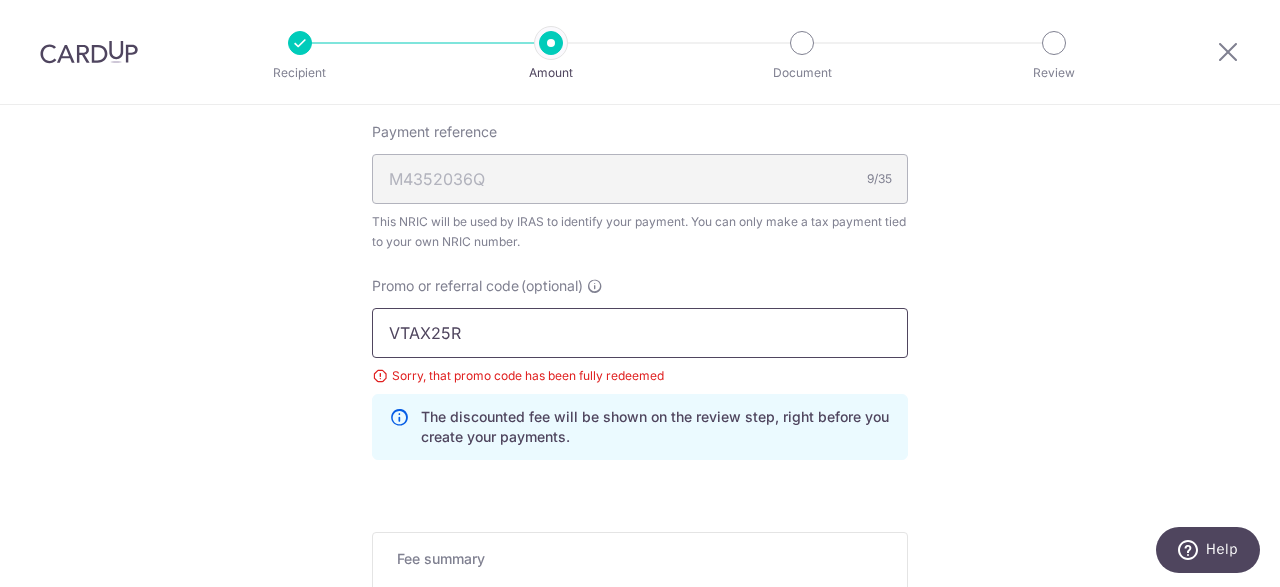 scroll, scrollTop: 1700, scrollLeft: 0, axis: vertical 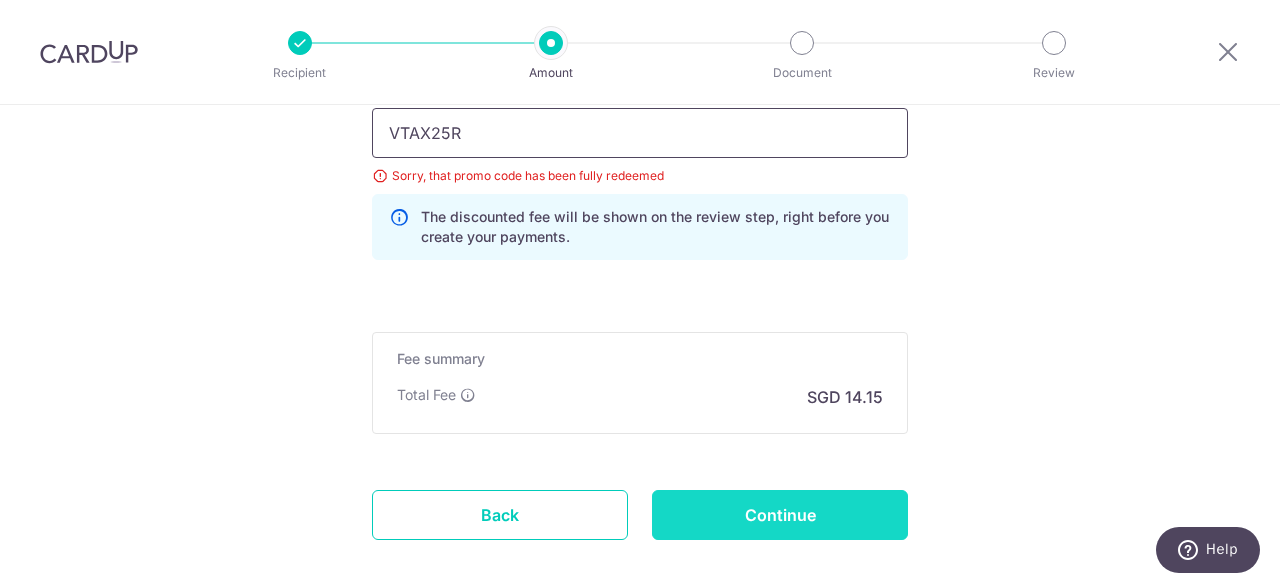 type on "VTAX25R" 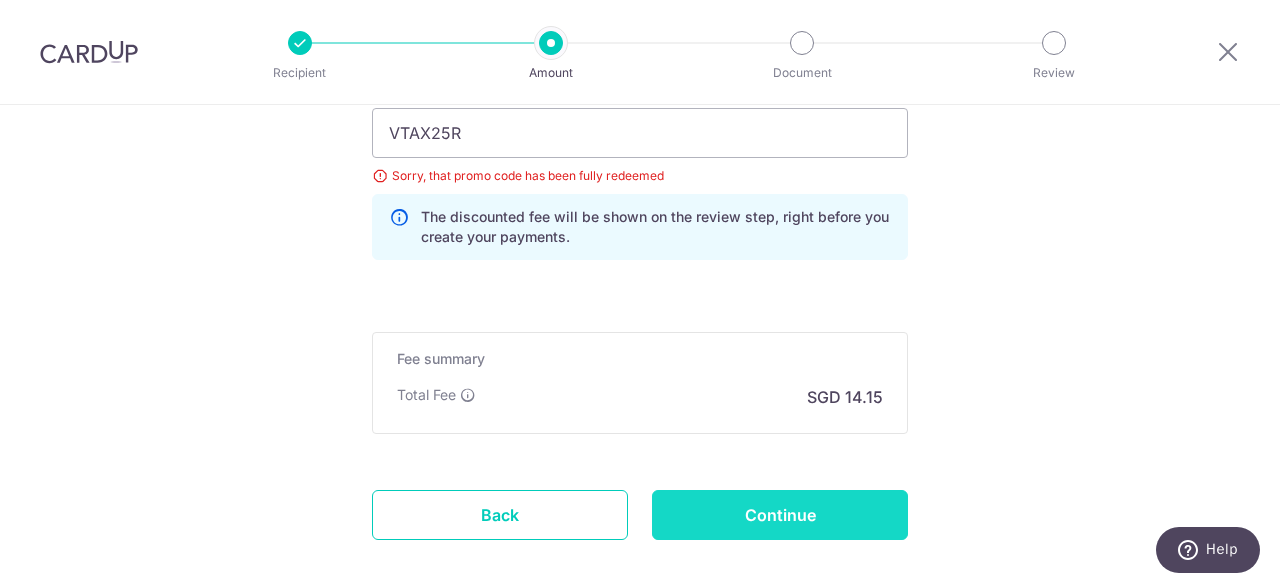 click on "Continue" at bounding box center [780, 515] 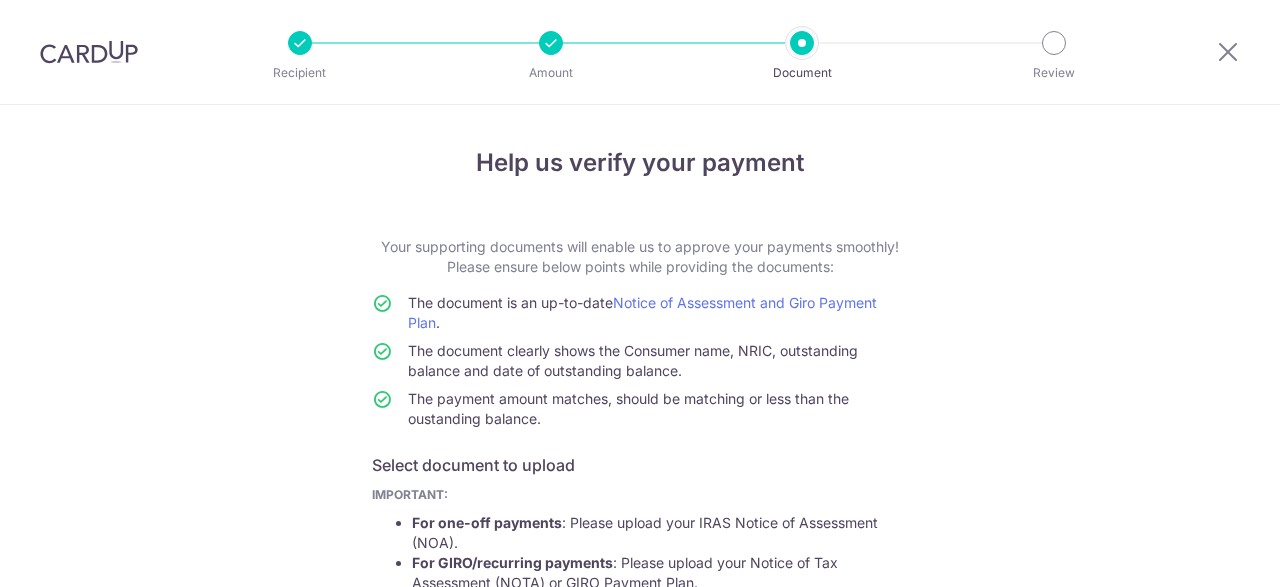 scroll, scrollTop: 0, scrollLeft: 0, axis: both 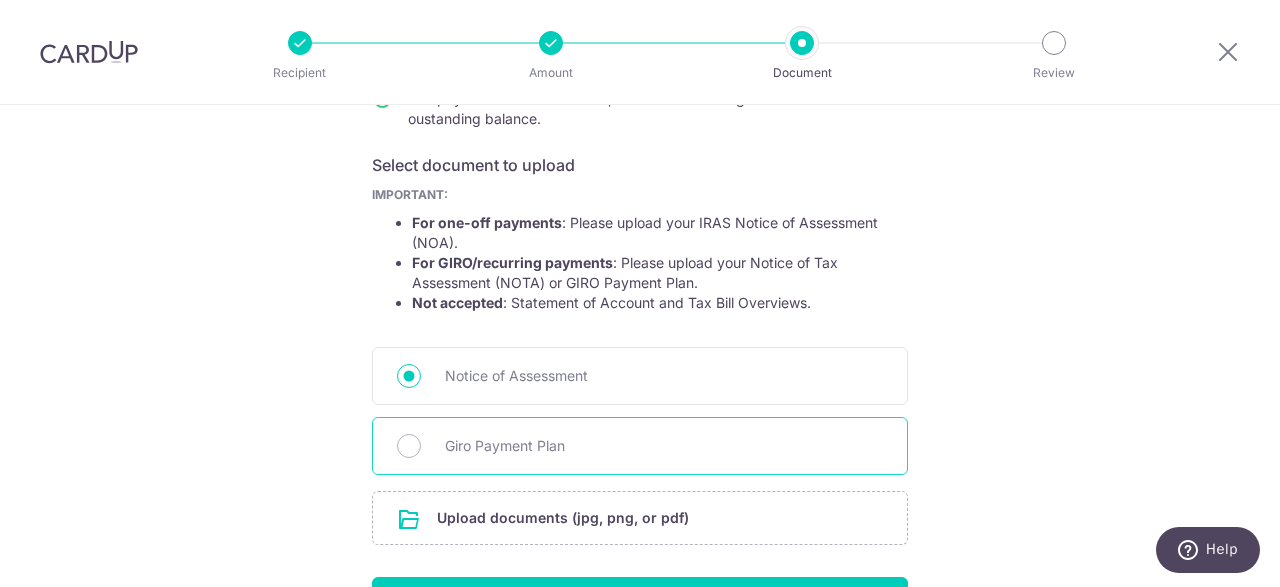 click on "Giro Payment Plan" at bounding box center [664, 446] 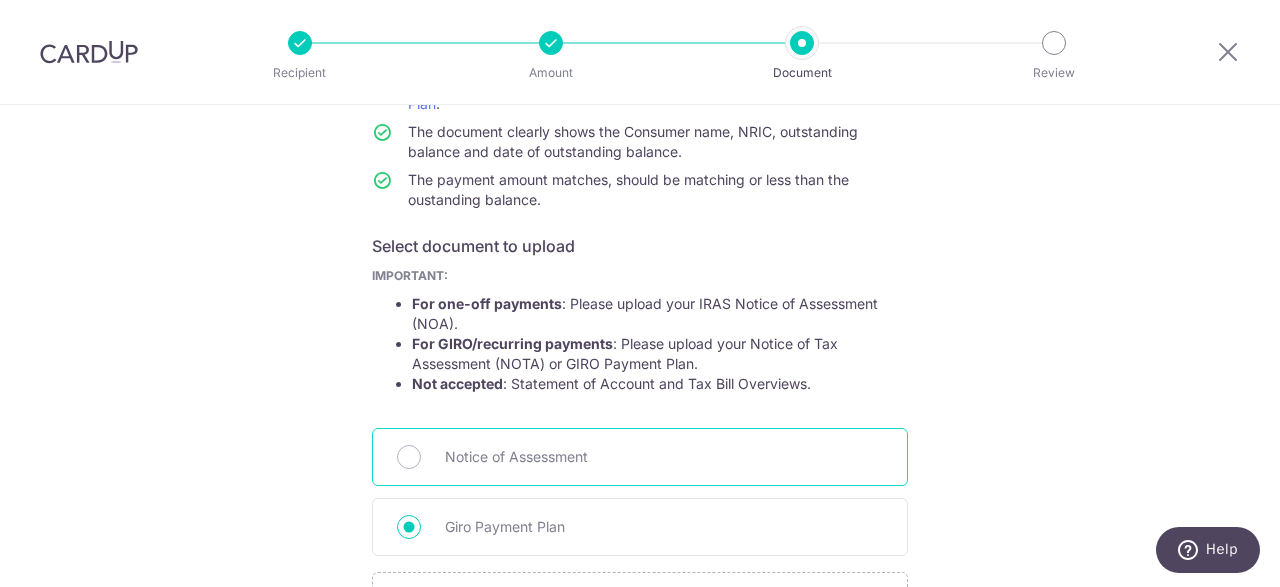 scroll, scrollTop: 100, scrollLeft: 0, axis: vertical 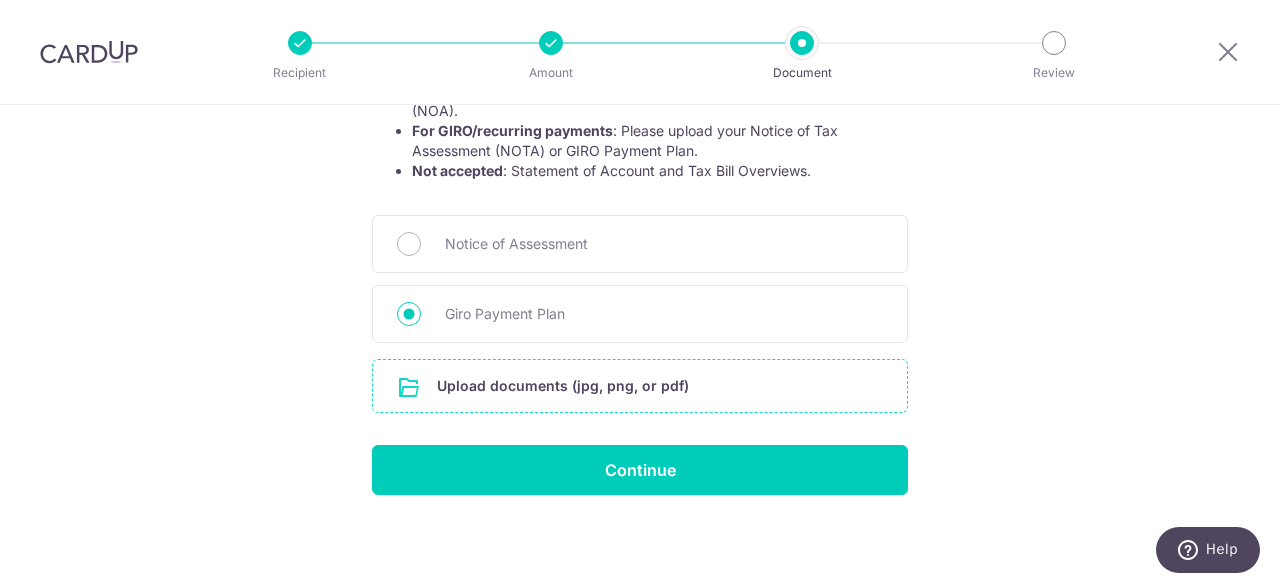 click at bounding box center [640, 386] 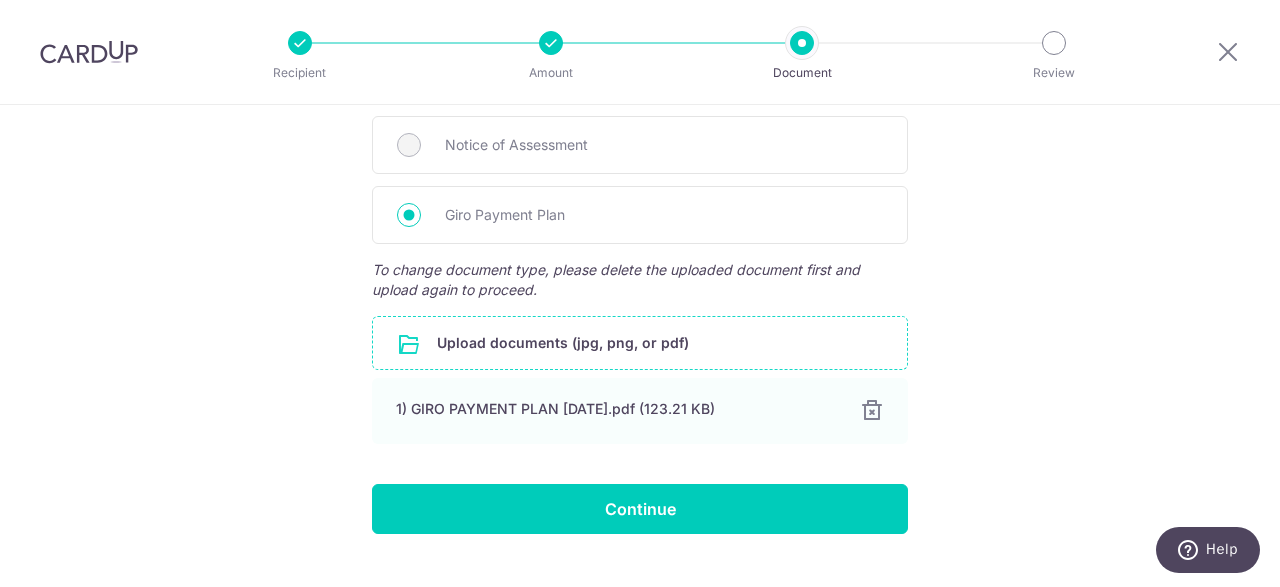 scroll, scrollTop: 570, scrollLeft: 0, axis: vertical 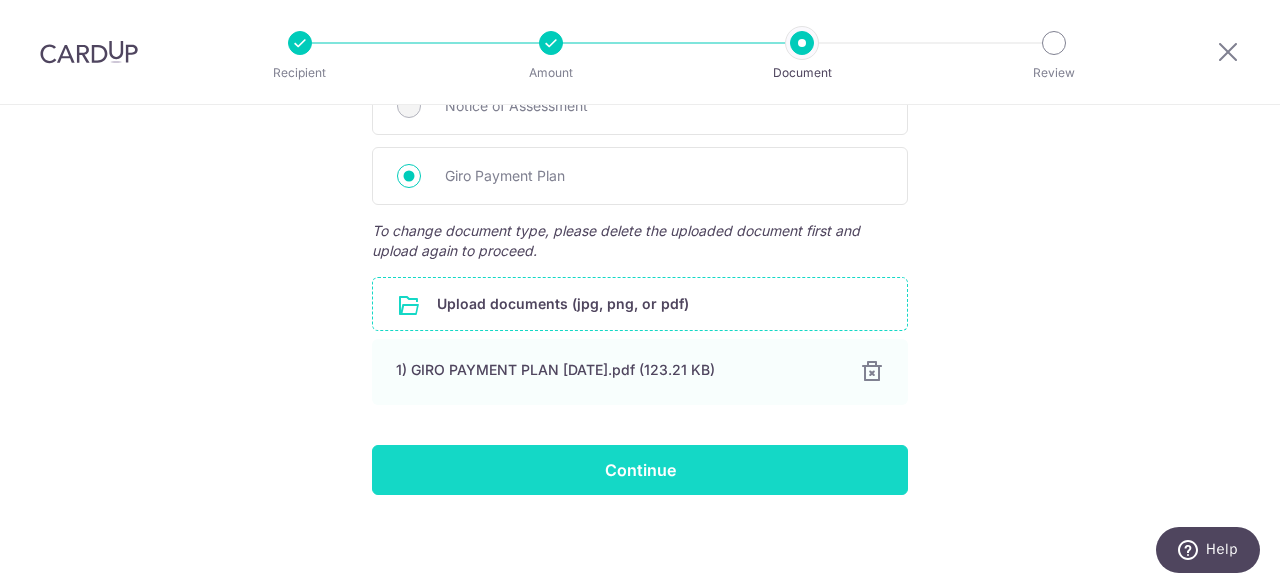 click on "Continue" at bounding box center [640, 470] 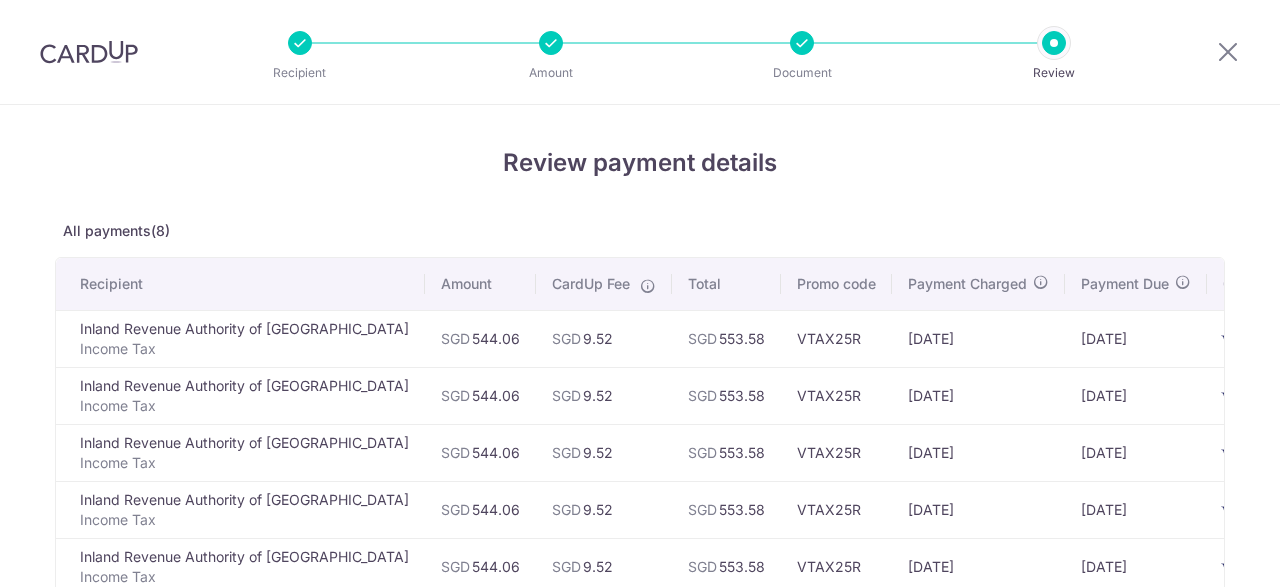 scroll, scrollTop: 0, scrollLeft: 0, axis: both 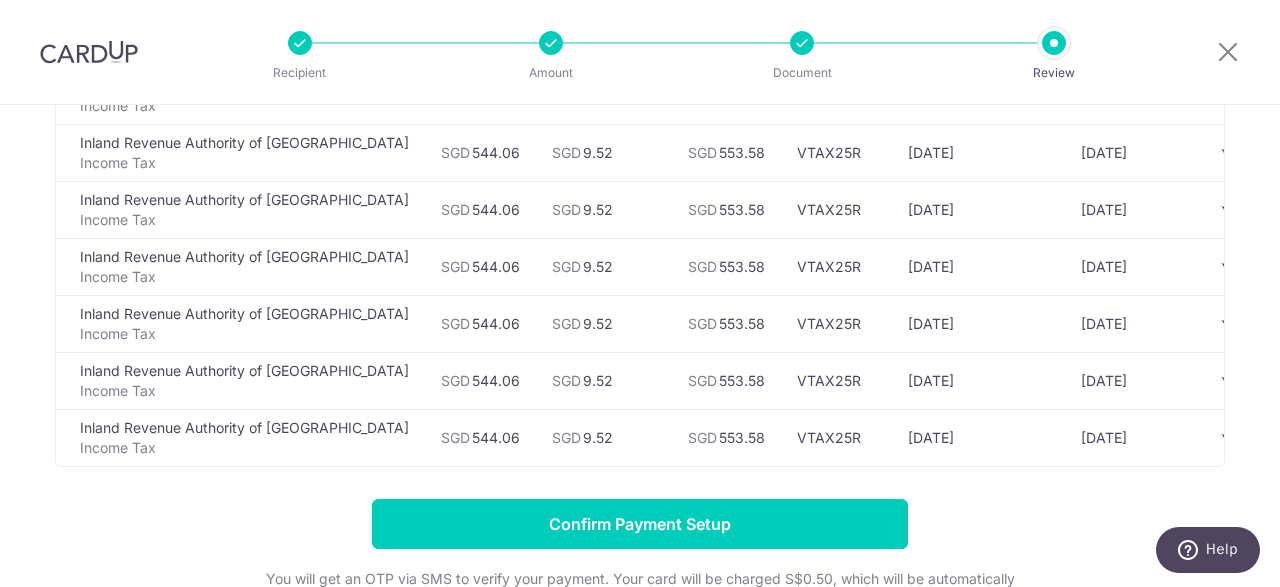 click on "25/01/2026" at bounding box center [1136, 380] 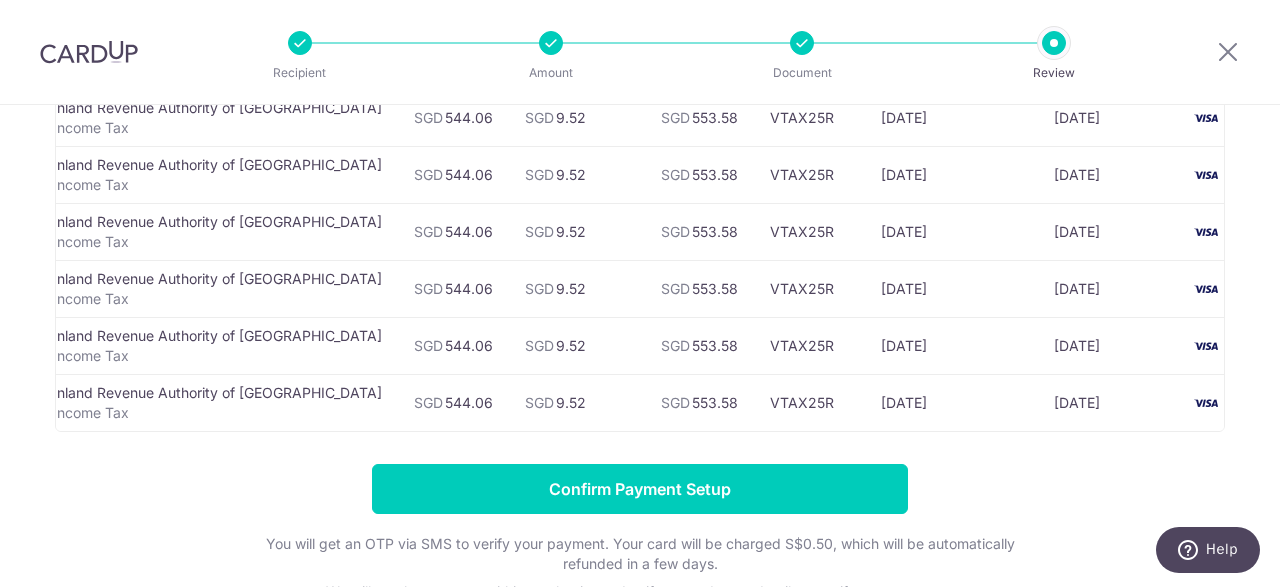 scroll, scrollTop: 332, scrollLeft: 0, axis: vertical 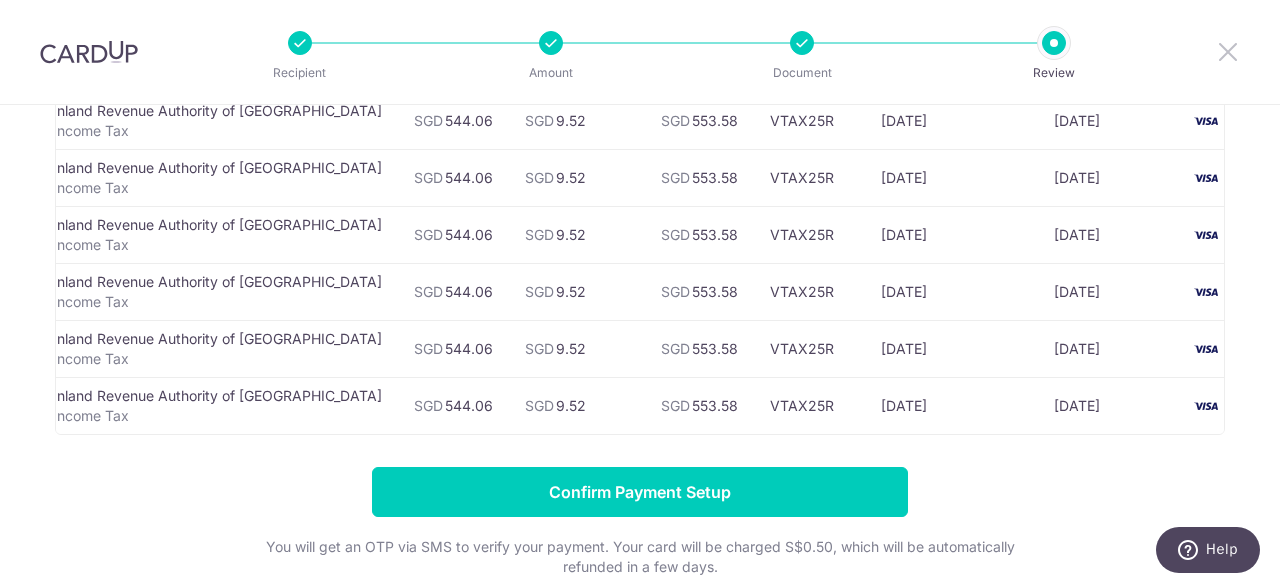 click at bounding box center (1228, 51) 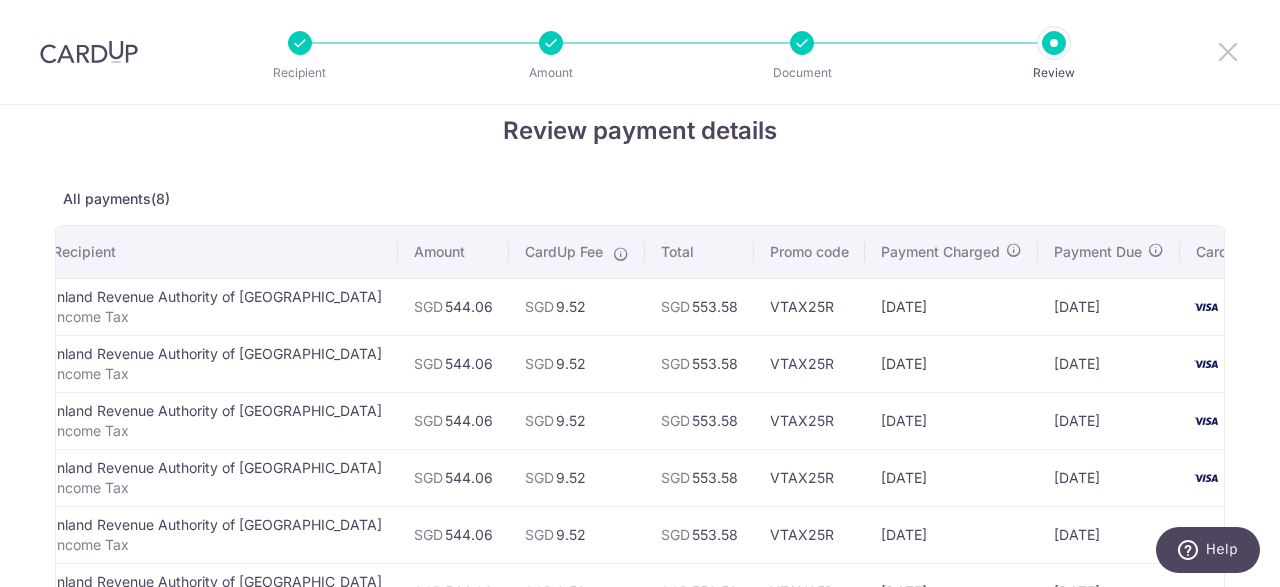 scroll, scrollTop: 0, scrollLeft: 0, axis: both 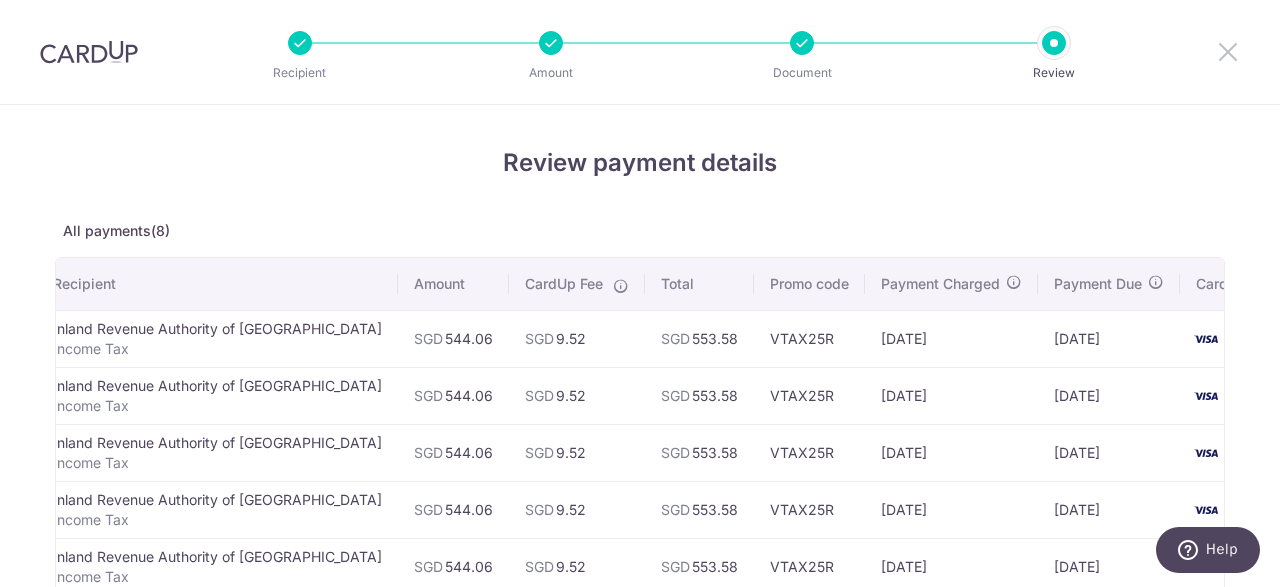 click at bounding box center [1228, 51] 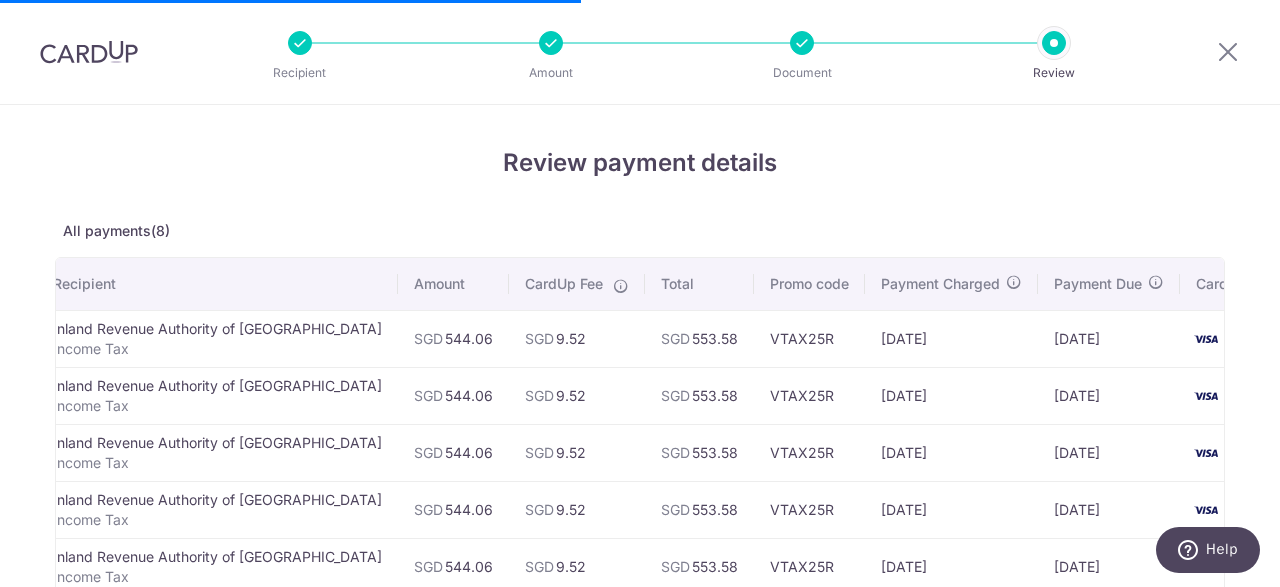 click on "Review payment details
All payments(8)
Recipient
Amount
CardUp Fee
Total
Promo code
Payment Charged
Payment Due
Card
Inland Revenue Authority of Singapore
Income Tax
SGD   544.06
SGD   9.52
SGD 7744" at bounding box center (640, 575) 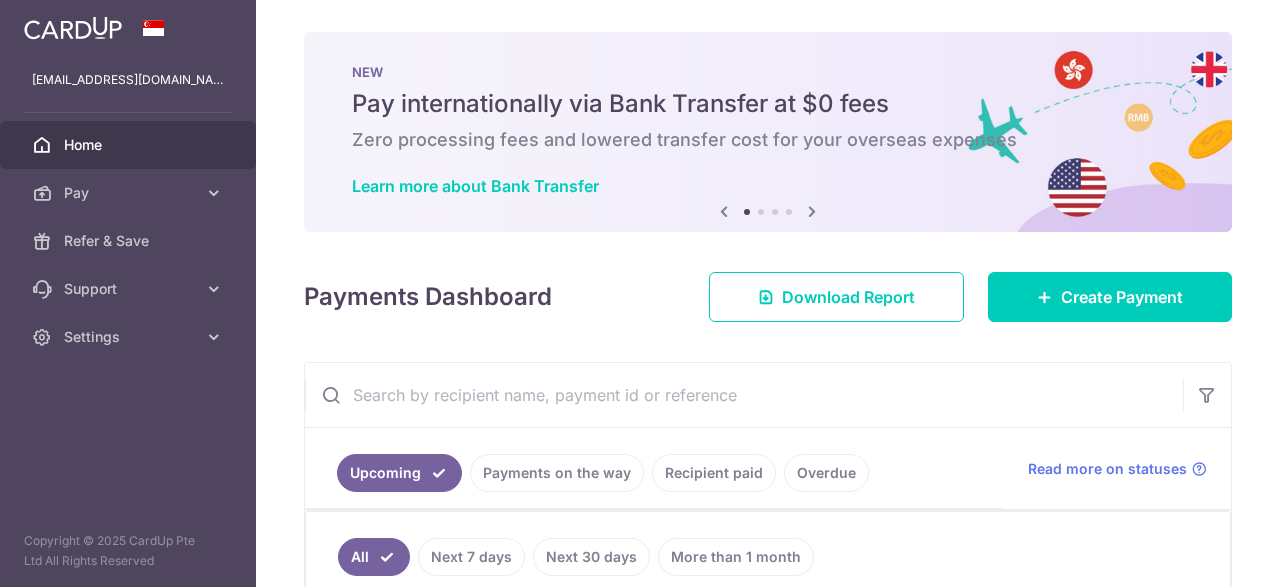 scroll, scrollTop: 0, scrollLeft: 0, axis: both 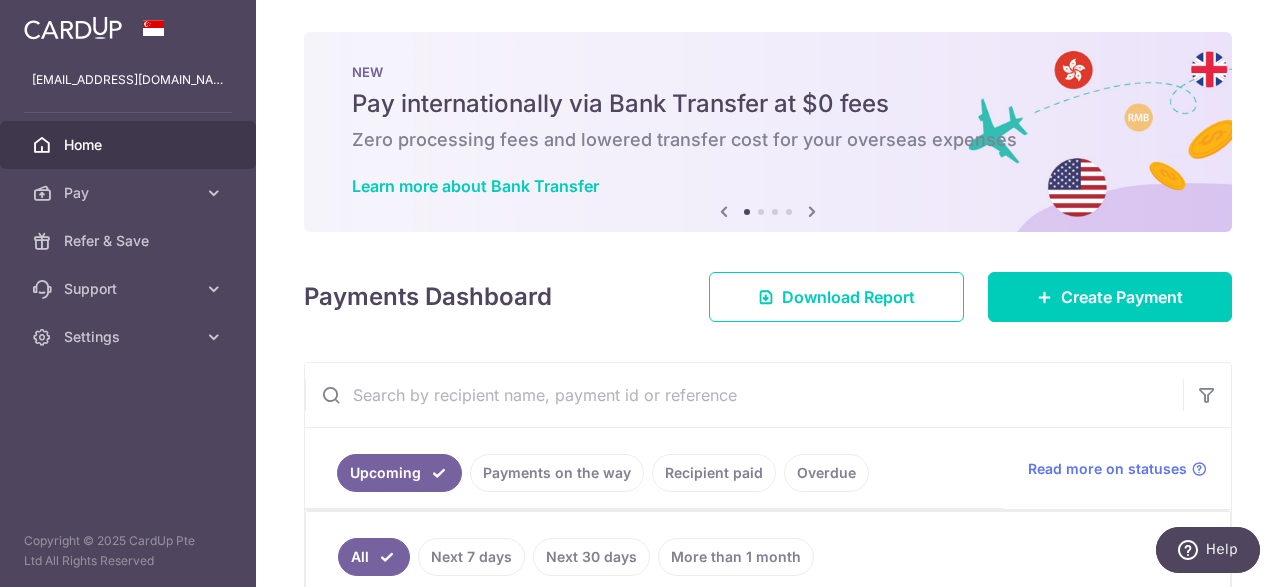 click on "×
Pause Schedule
Pause all future payments in this series
Pause just this one payment
By clicking below, you confirm you are pausing this payment to   on  . Payments can be unpaused at anytime prior to payment taken date.
Confirm
Cancel Schedule
Cancel all future payments in this series
Cancel just this one payment
Confirm
Approve Payment
Recipient Bank Details" at bounding box center (768, 293) 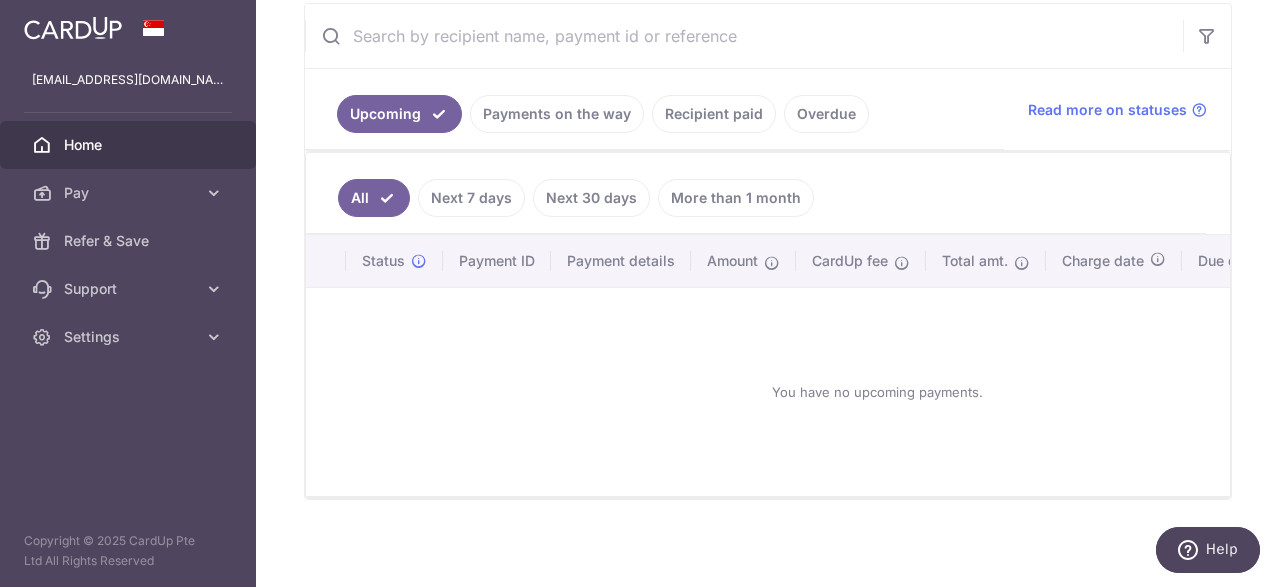 scroll, scrollTop: 0, scrollLeft: 0, axis: both 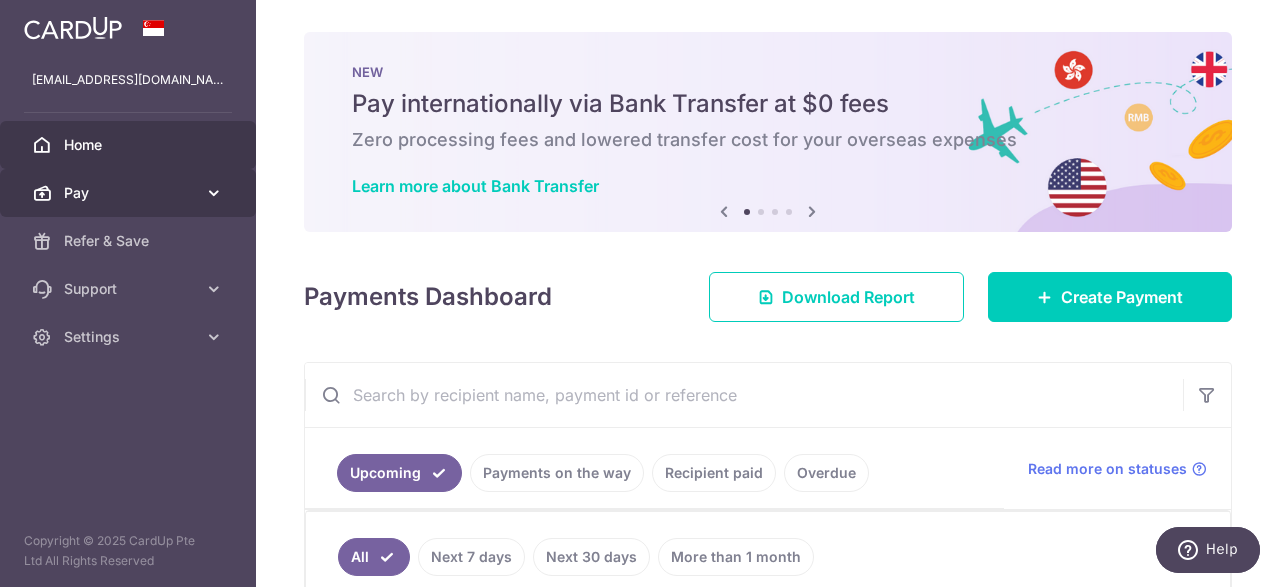 click on "Pay" at bounding box center (128, 193) 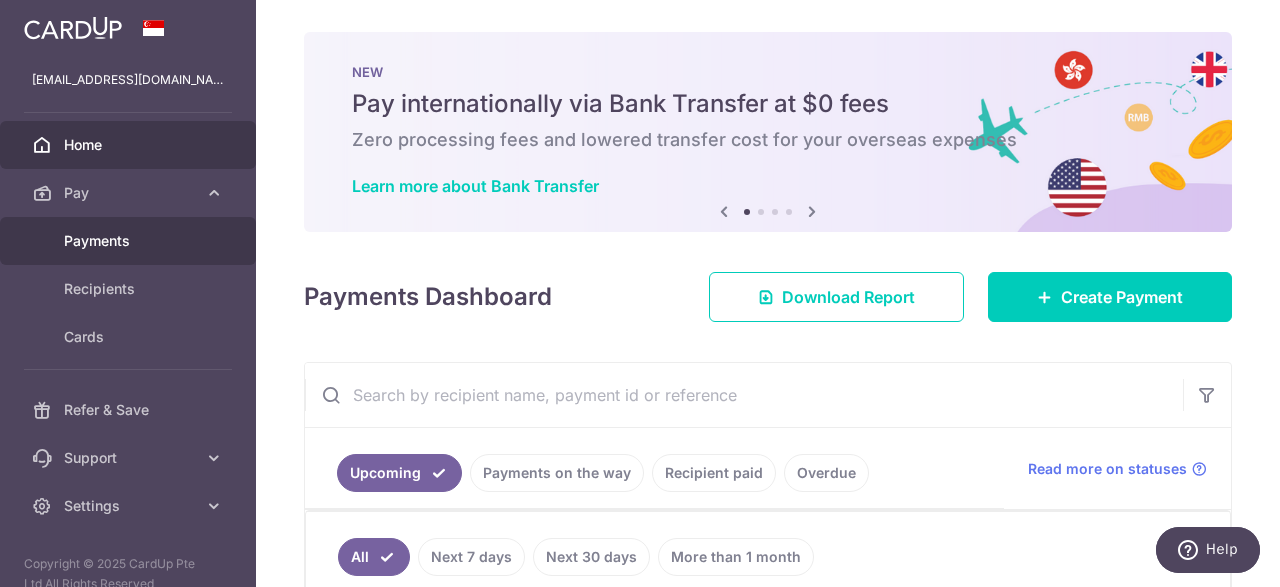 click on "Payments" at bounding box center [128, 241] 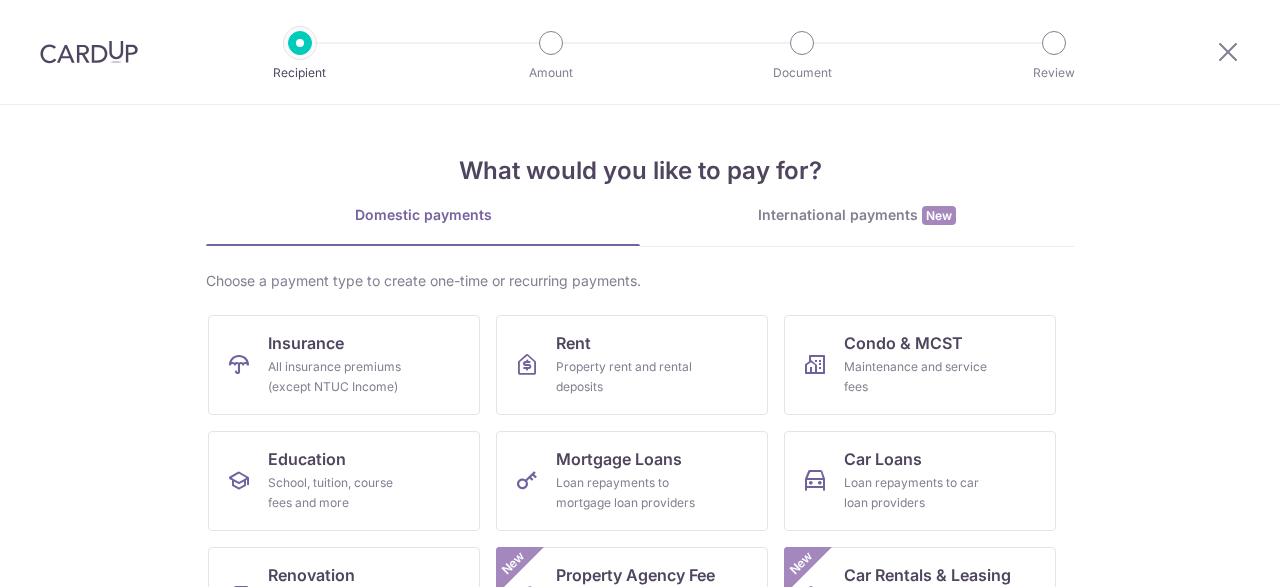 scroll, scrollTop: 0, scrollLeft: 0, axis: both 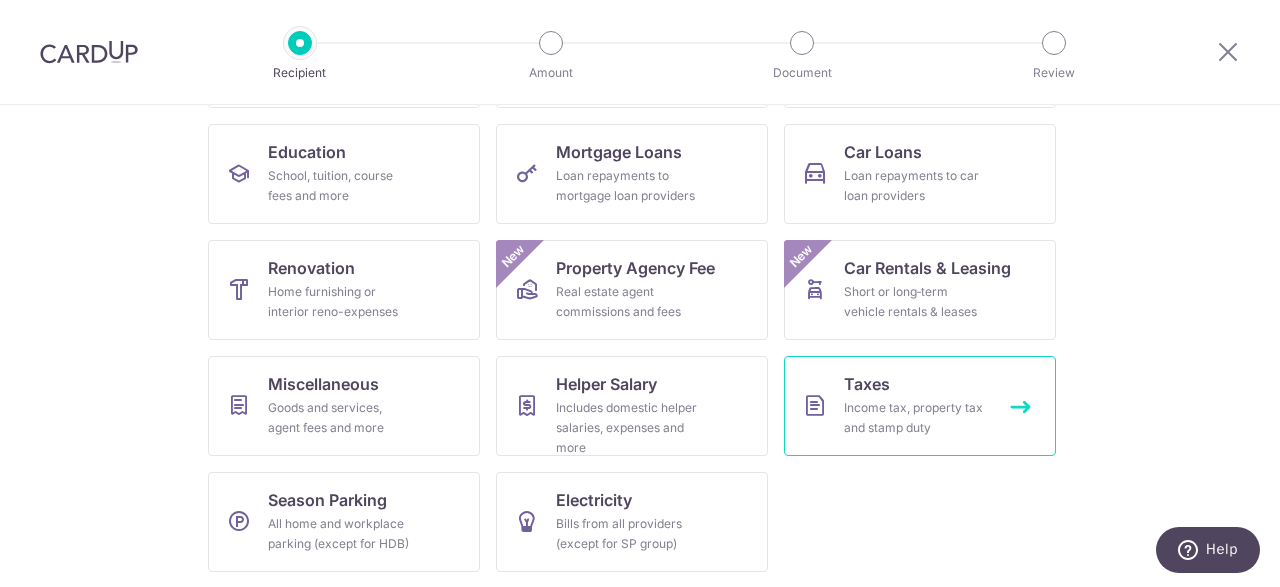 click on "Taxes Income tax, property tax and stamp duty" at bounding box center (920, 406) 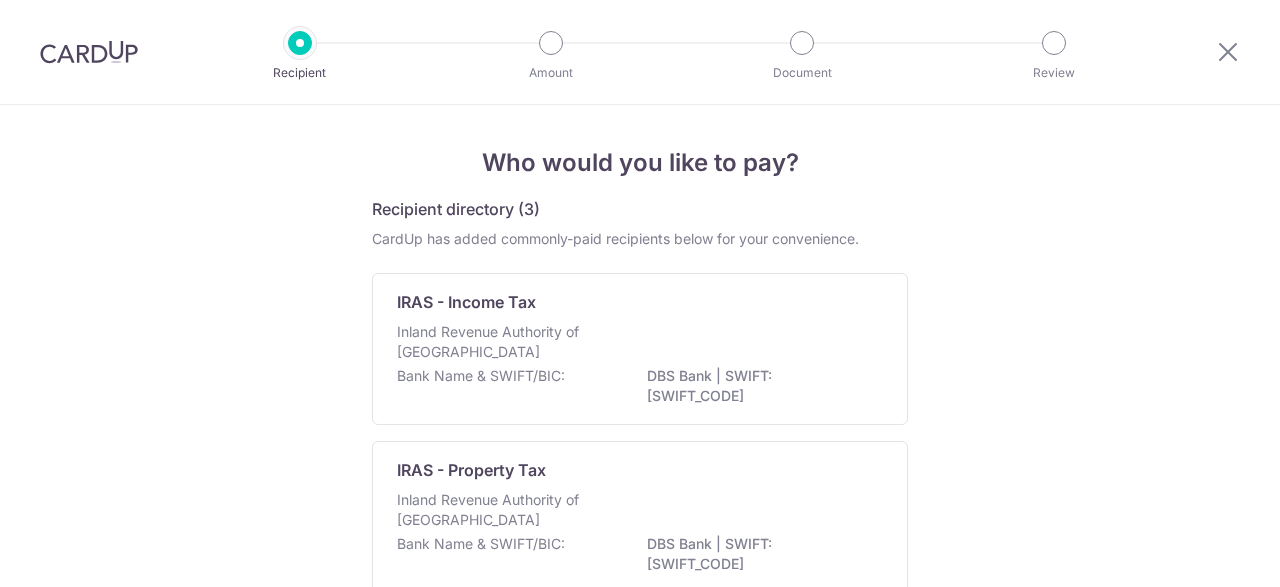 scroll, scrollTop: 0, scrollLeft: 0, axis: both 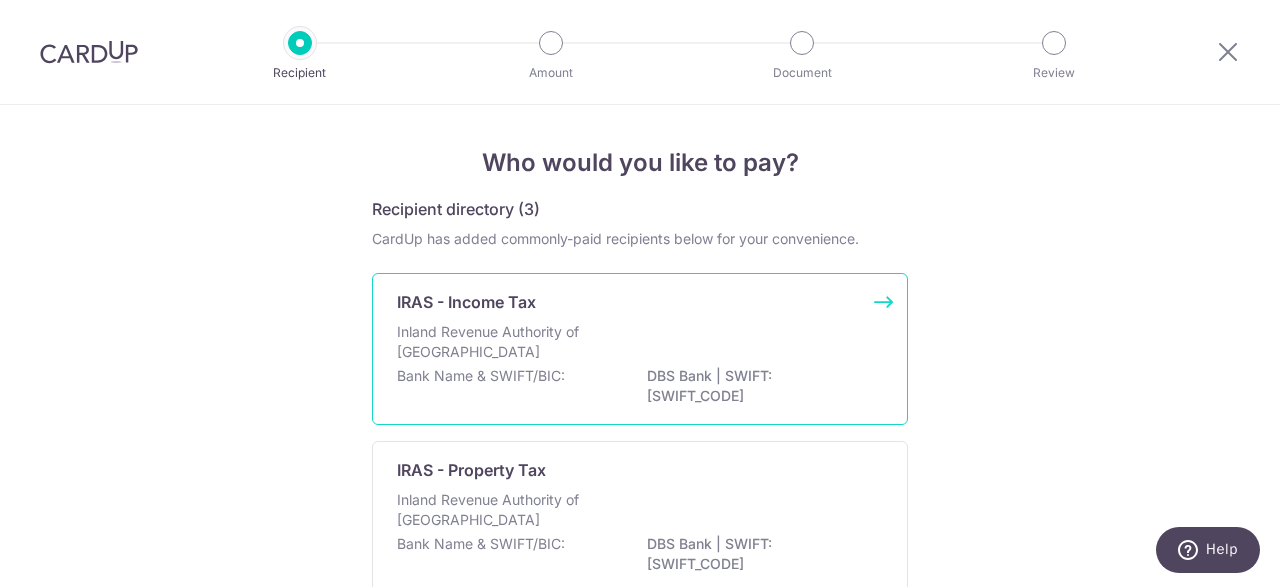 click on "Inland Revenue Authority of [GEOGRAPHIC_DATA]" at bounding box center [640, 344] 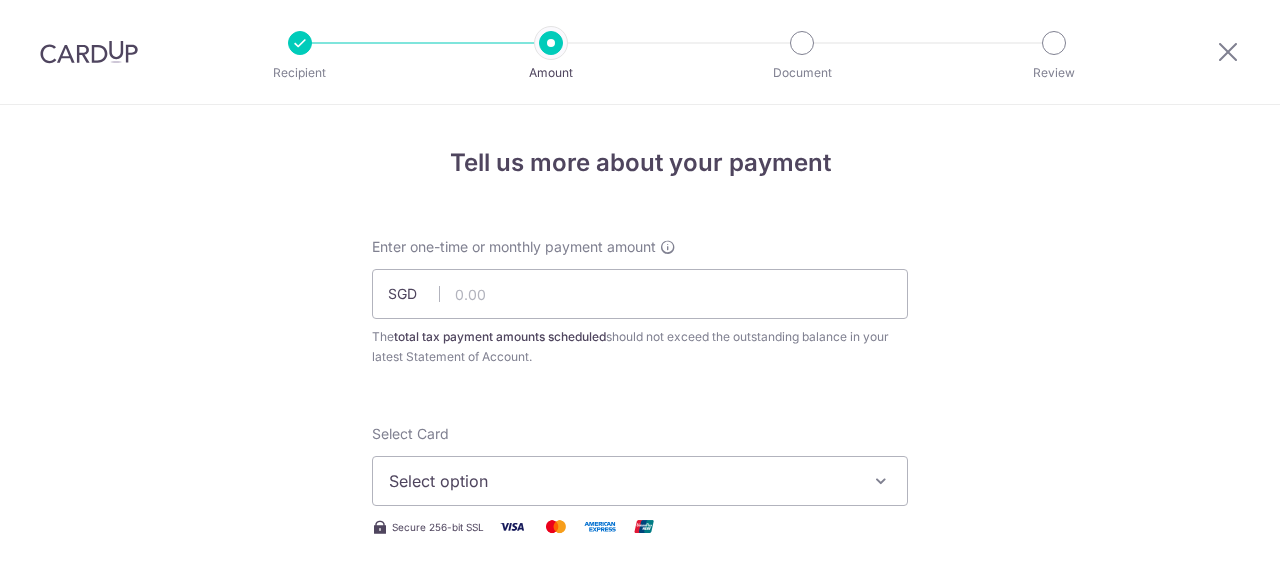scroll, scrollTop: 0, scrollLeft: 0, axis: both 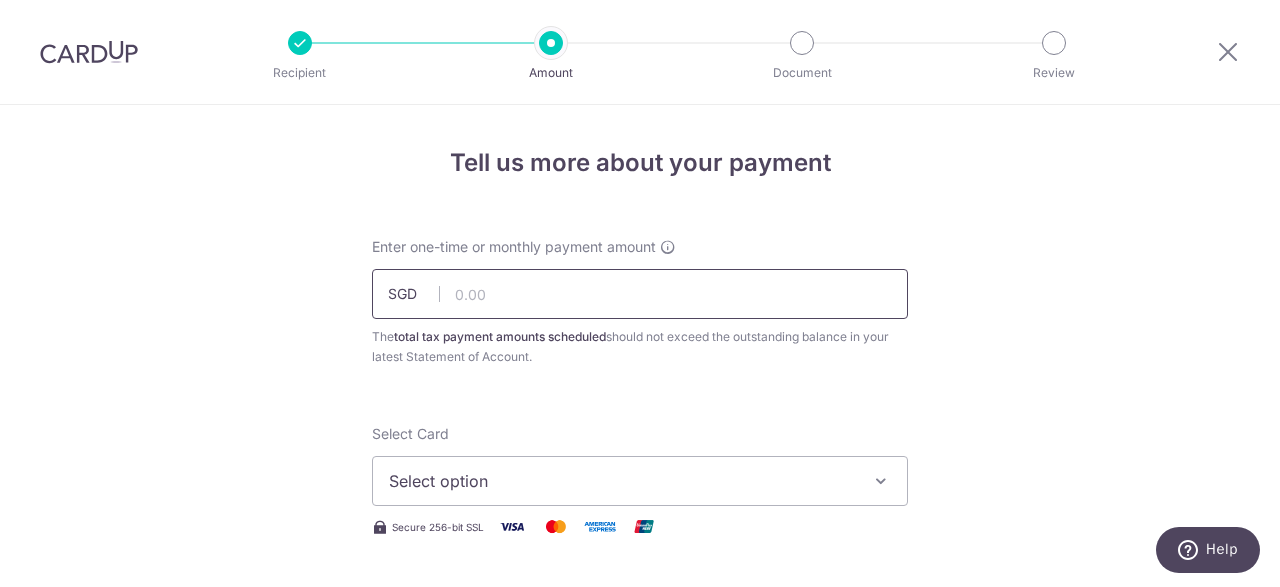 click at bounding box center (640, 294) 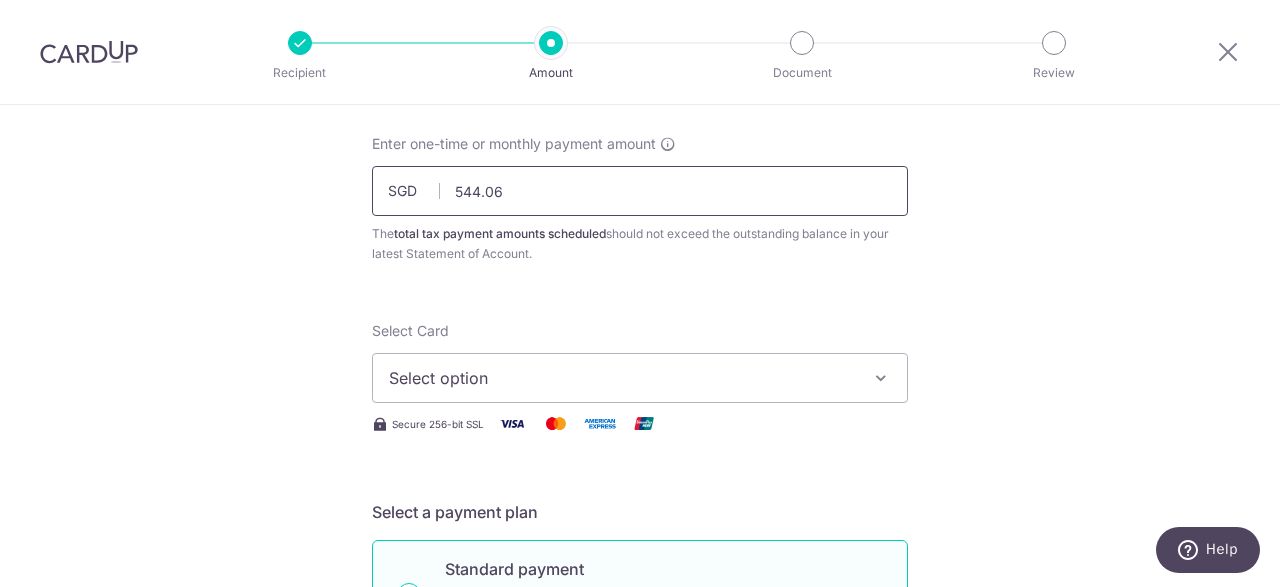 scroll, scrollTop: 200, scrollLeft: 0, axis: vertical 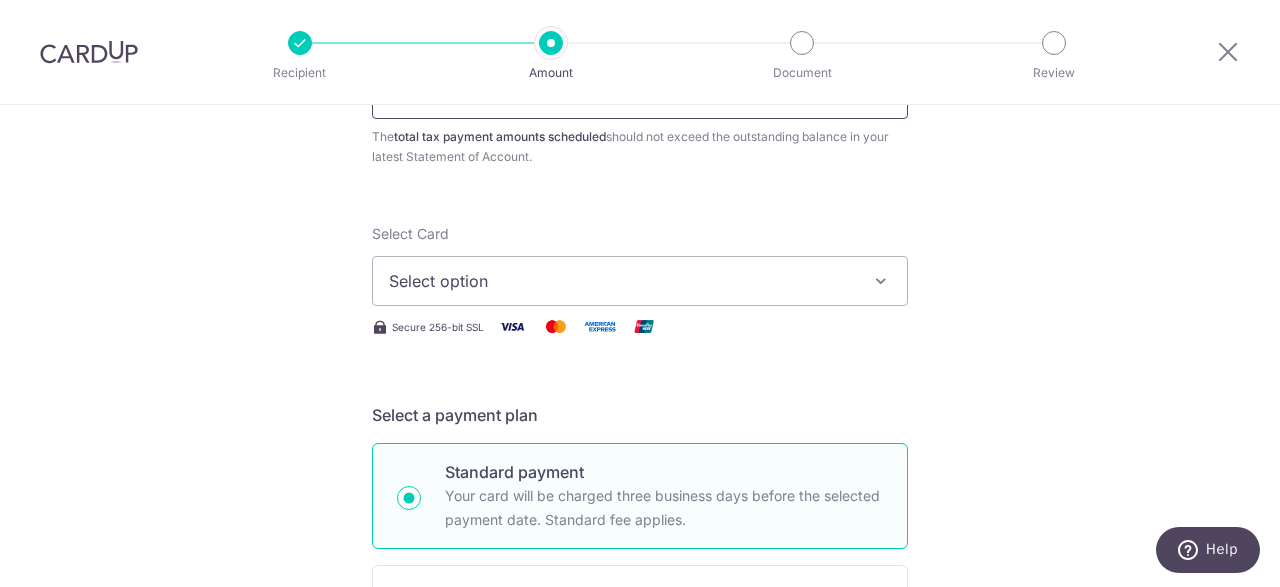type on "544.06" 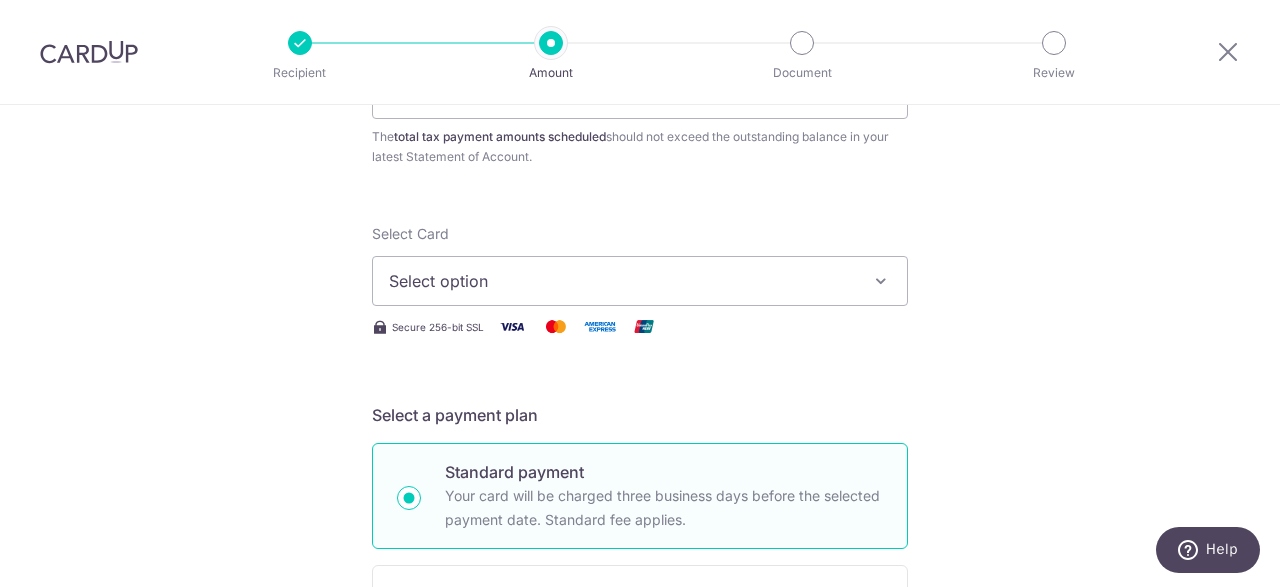 click on "Select option" at bounding box center [622, 281] 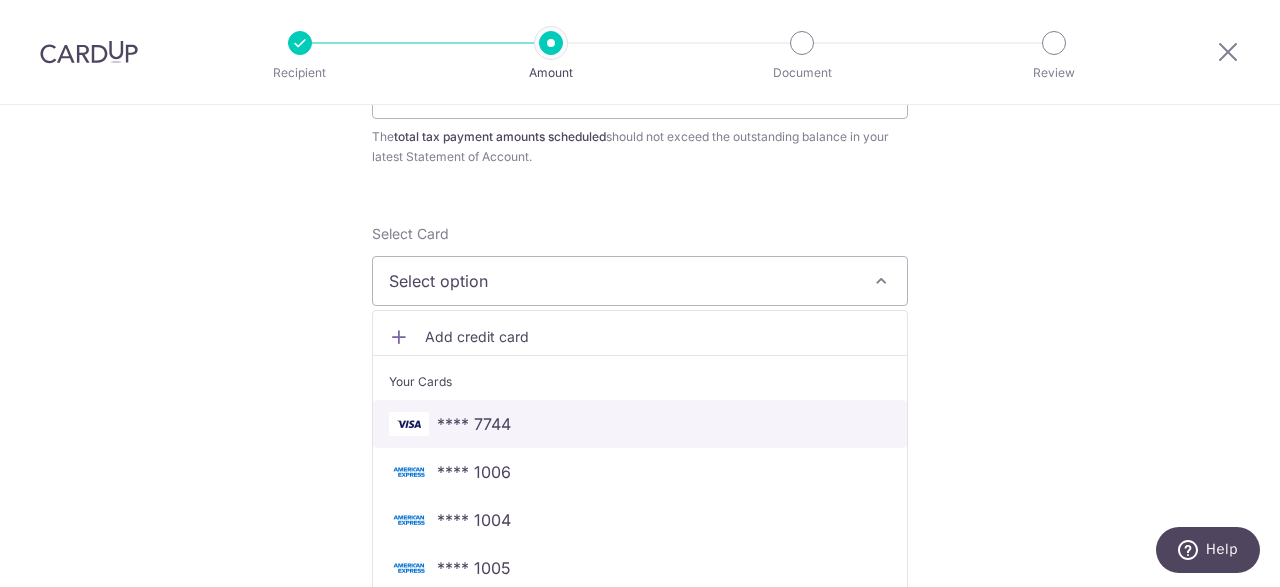 click on "**** 7744" at bounding box center (640, 424) 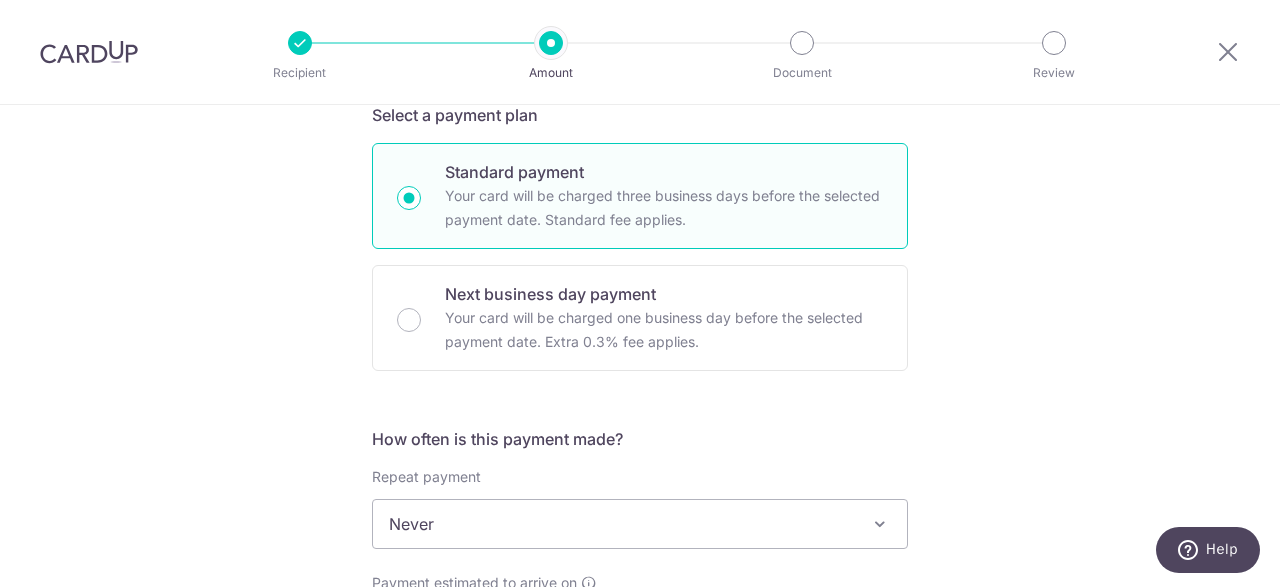 scroll, scrollTop: 700, scrollLeft: 0, axis: vertical 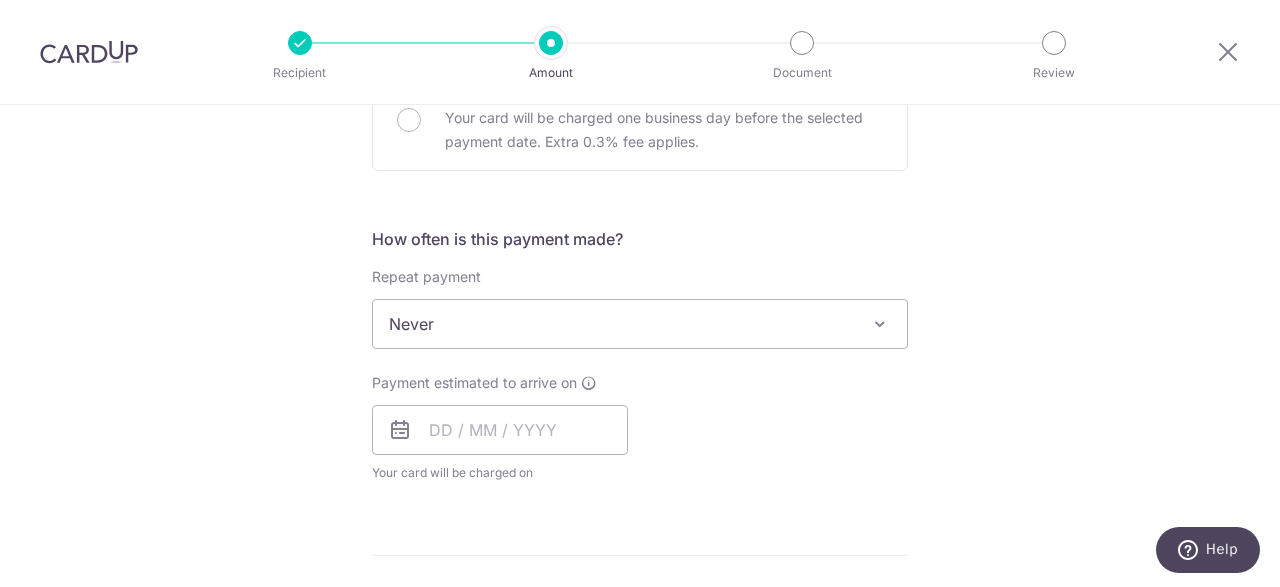 click on "Repeat payment
Never
Every month Never
To set up monthly income tax payments on CardUp, please ensure the following:     Keep GIRO active   First payment through GIRO   Limit of 11 months scheduling   Upload Notice of Assessment    For more details, refer to this guide:  CardUp Help - Monthly Income Tax Payments" at bounding box center (640, 308) 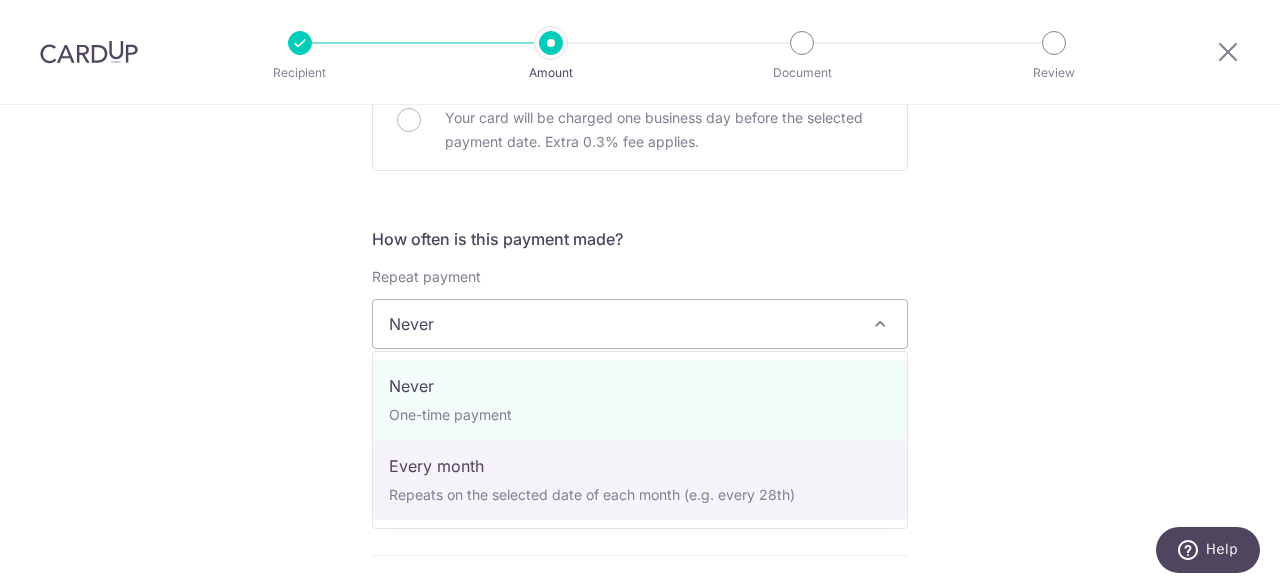 select on "3" 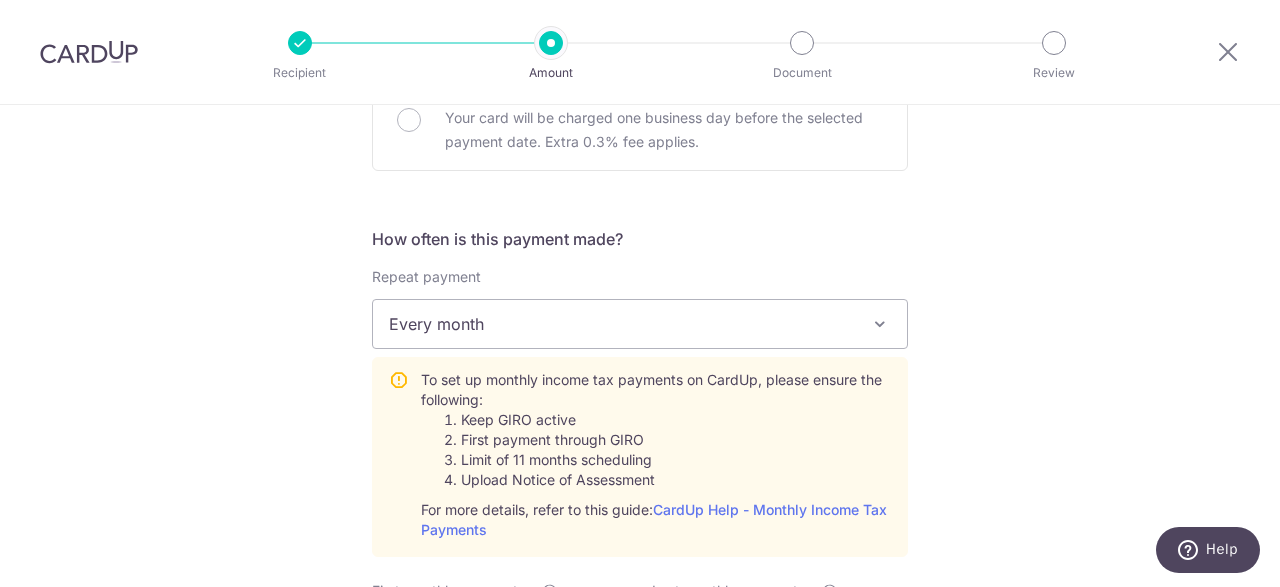 scroll, scrollTop: 1100, scrollLeft: 0, axis: vertical 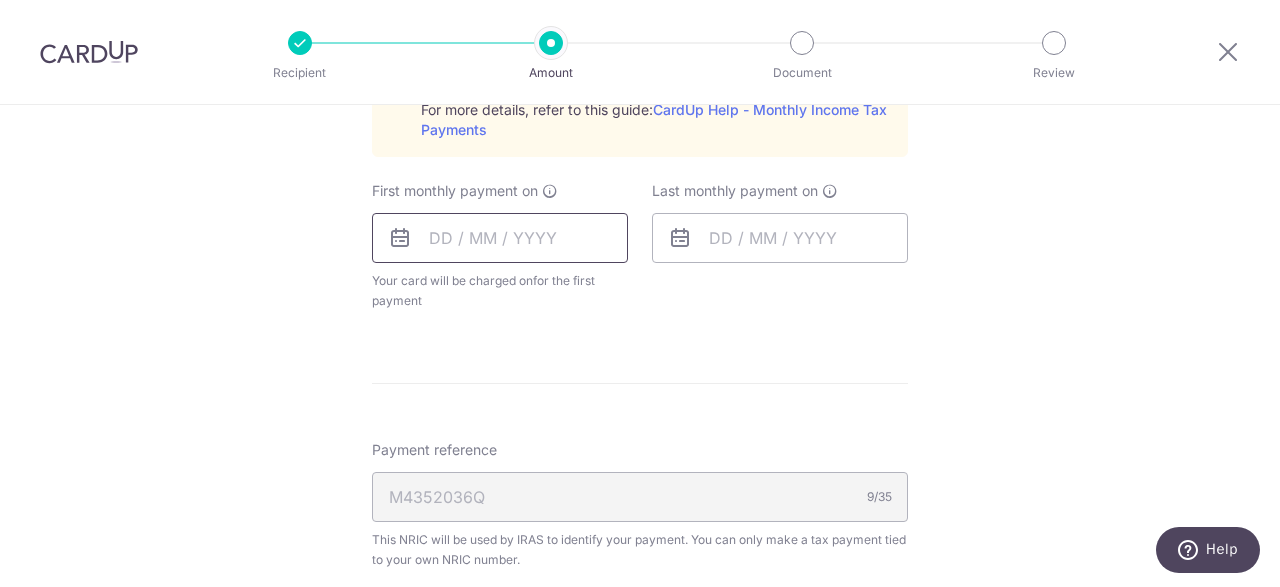 click at bounding box center (500, 238) 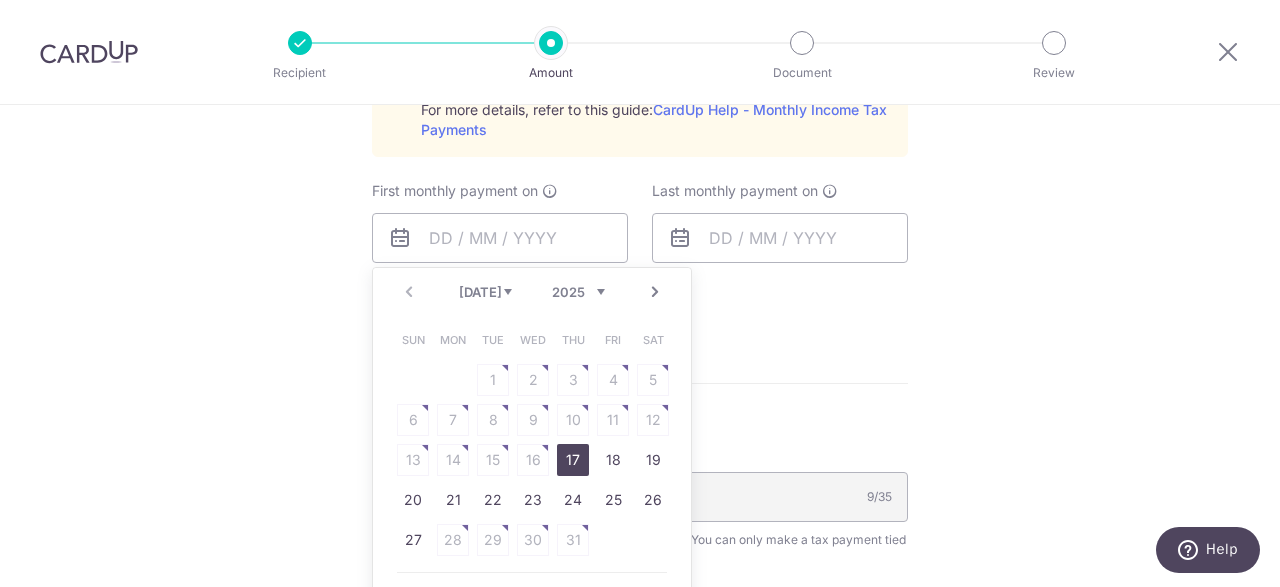click on "Next" at bounding box center (655, 292) 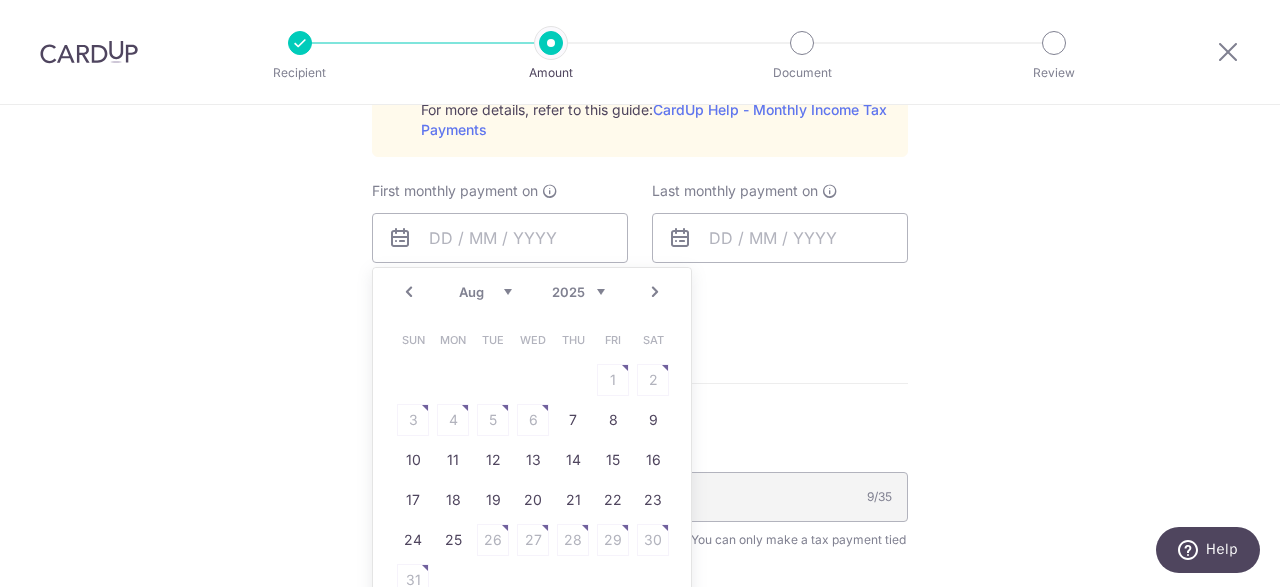click on "Next" at bounding box center [655, 292] 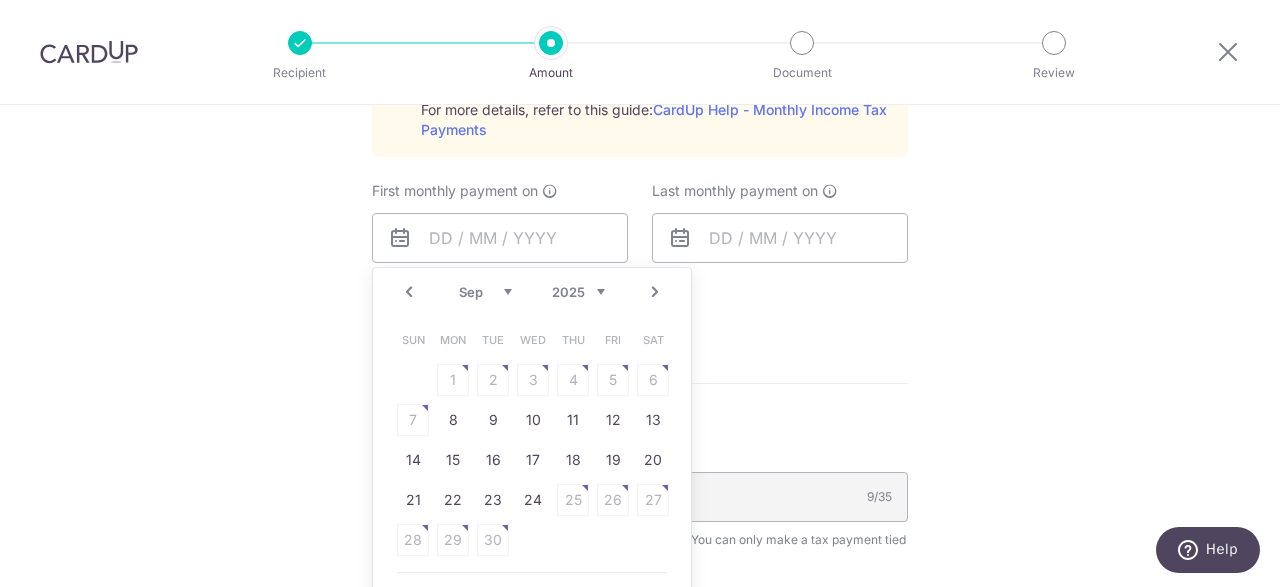 click on "Prev" at bounding box center [409, 292] 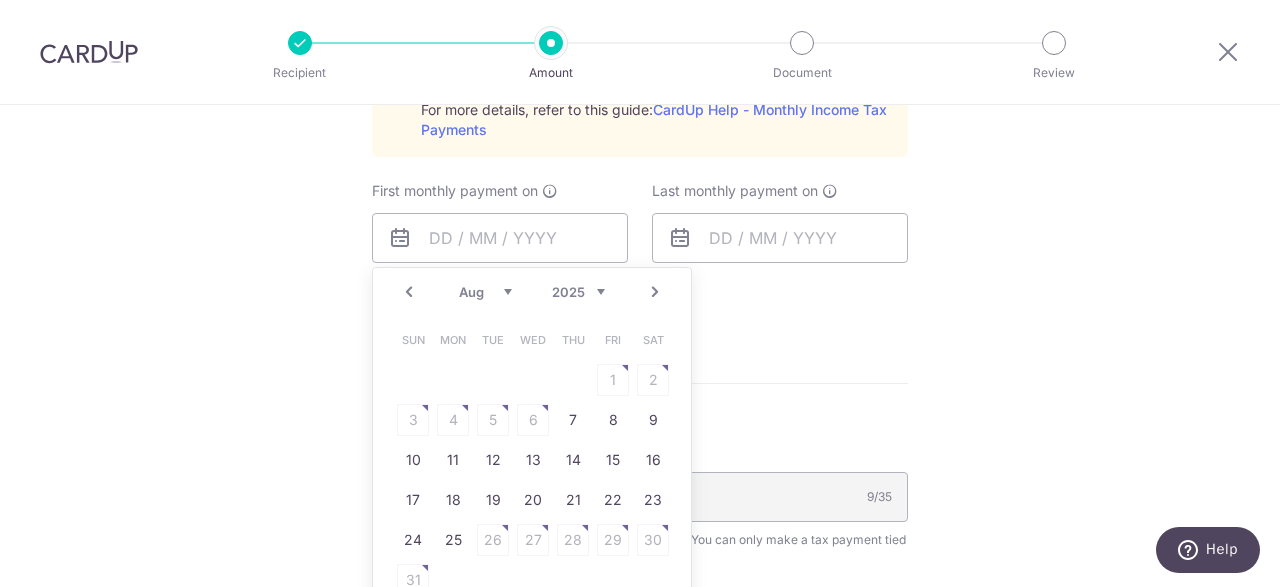 click on "Prev" at bounding box center (409, 292) 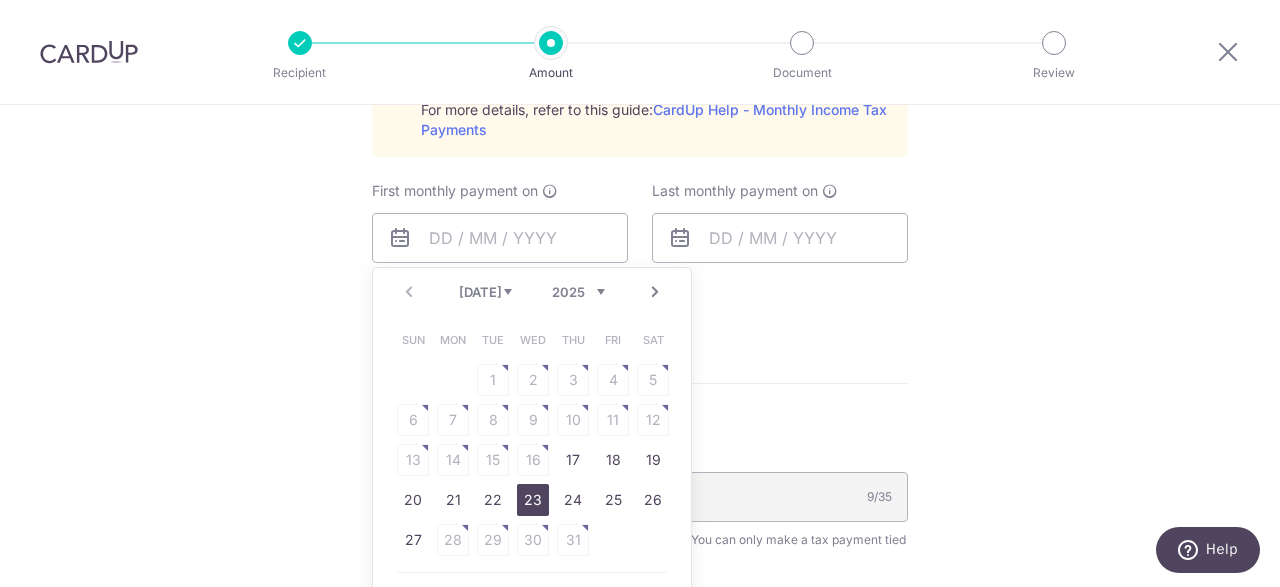 click on "23" at bounding box center (533, 500) 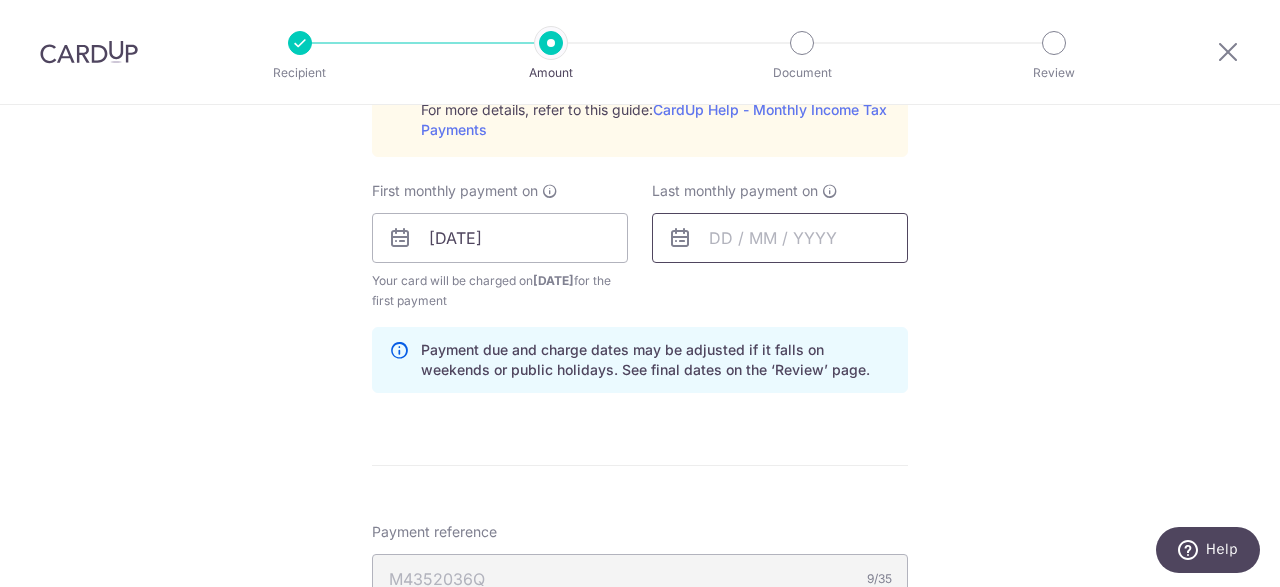 click at bounding box center [780, 238] 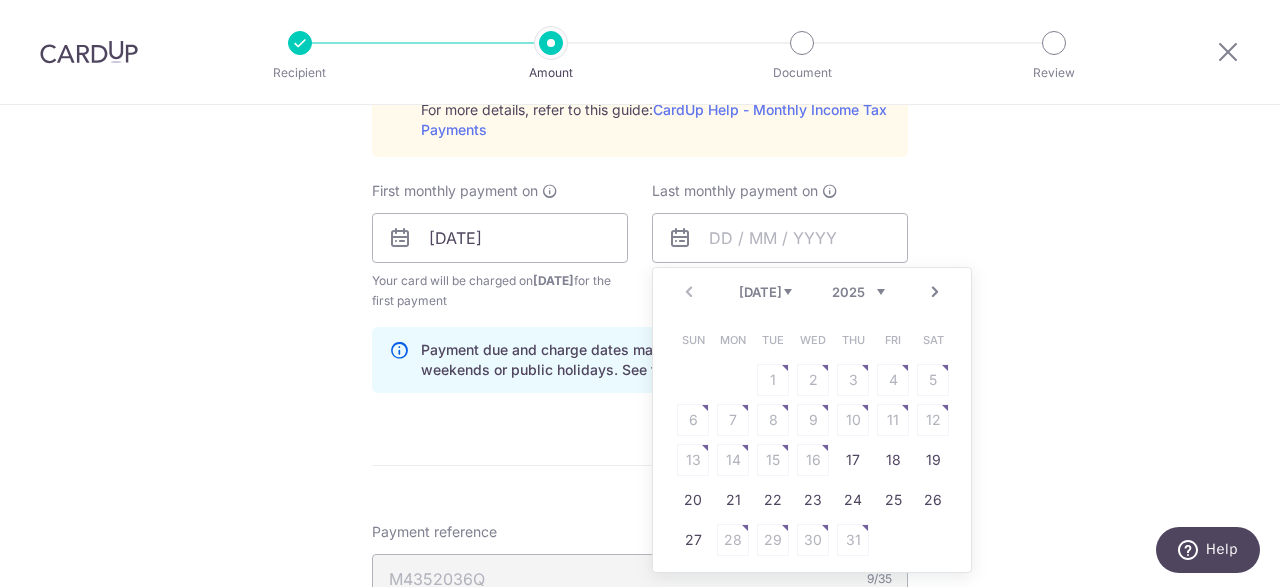 click on "Next" at bounding box center (935, 292) 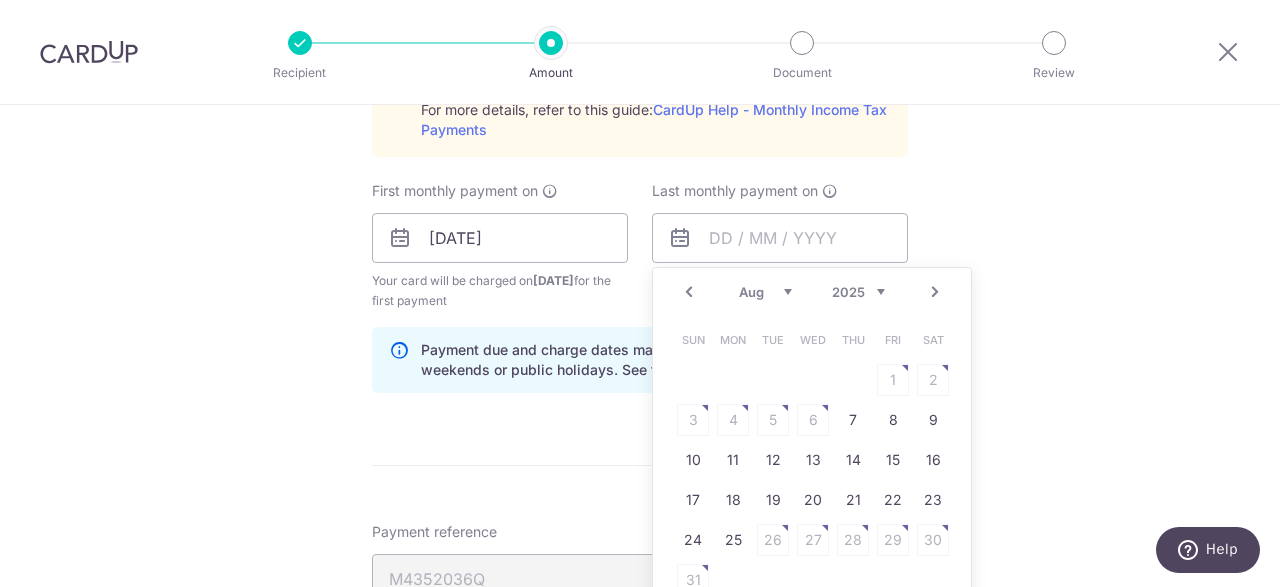 click on "Next" at bounding box center (935, 292) 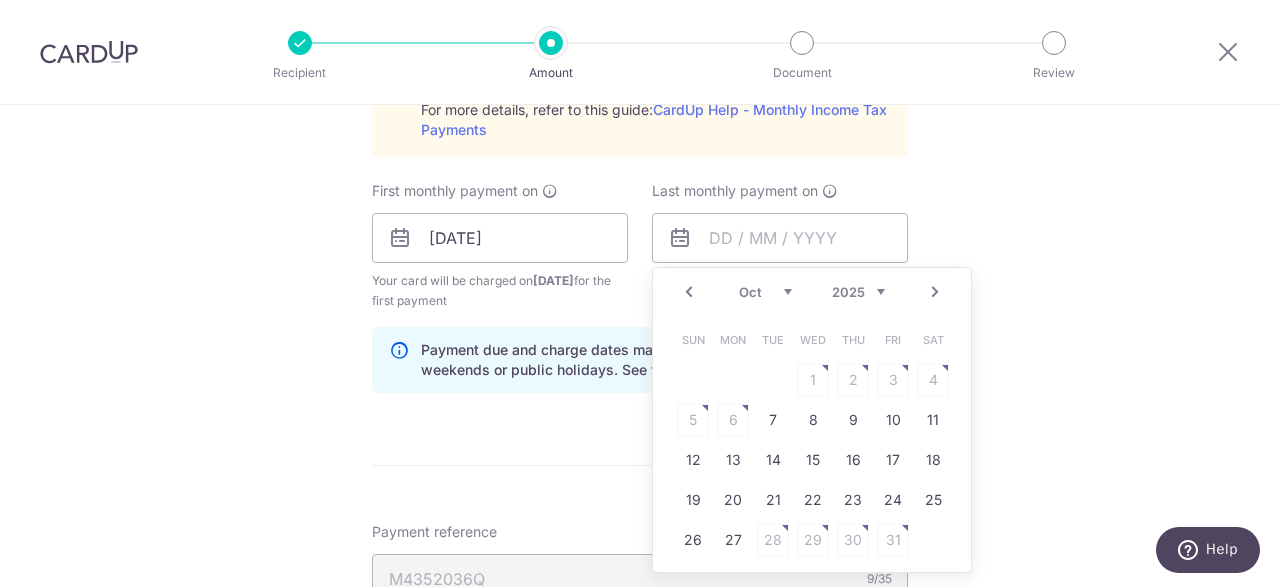 click on "Next" at bounding box center (935, 292) 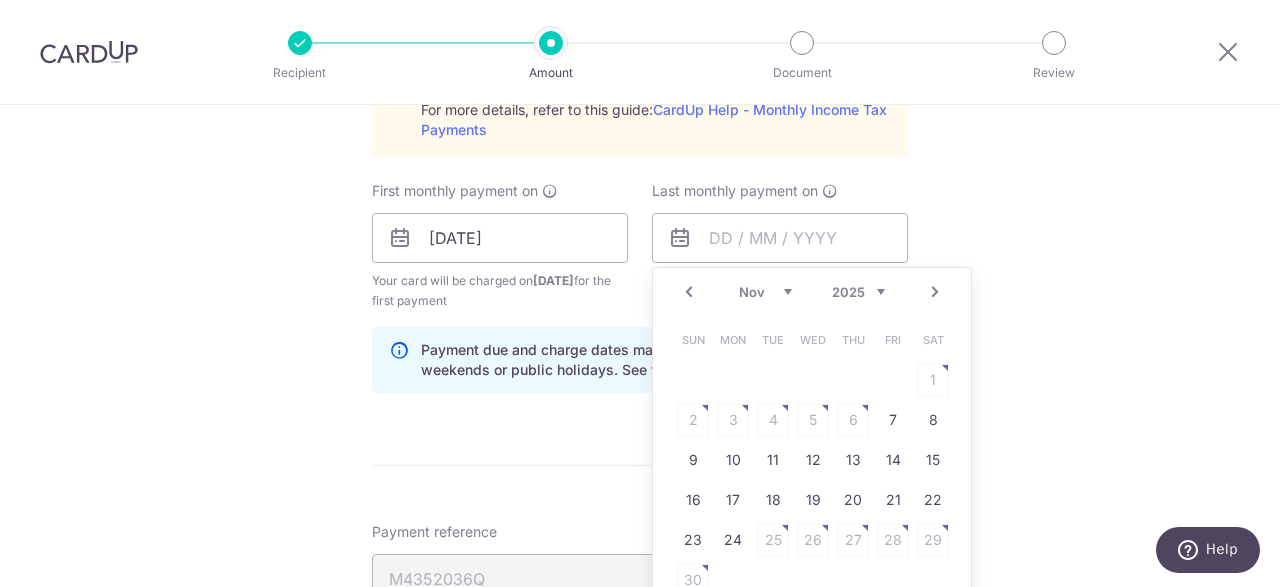 click on "Next" at bounding box center (935, 292) 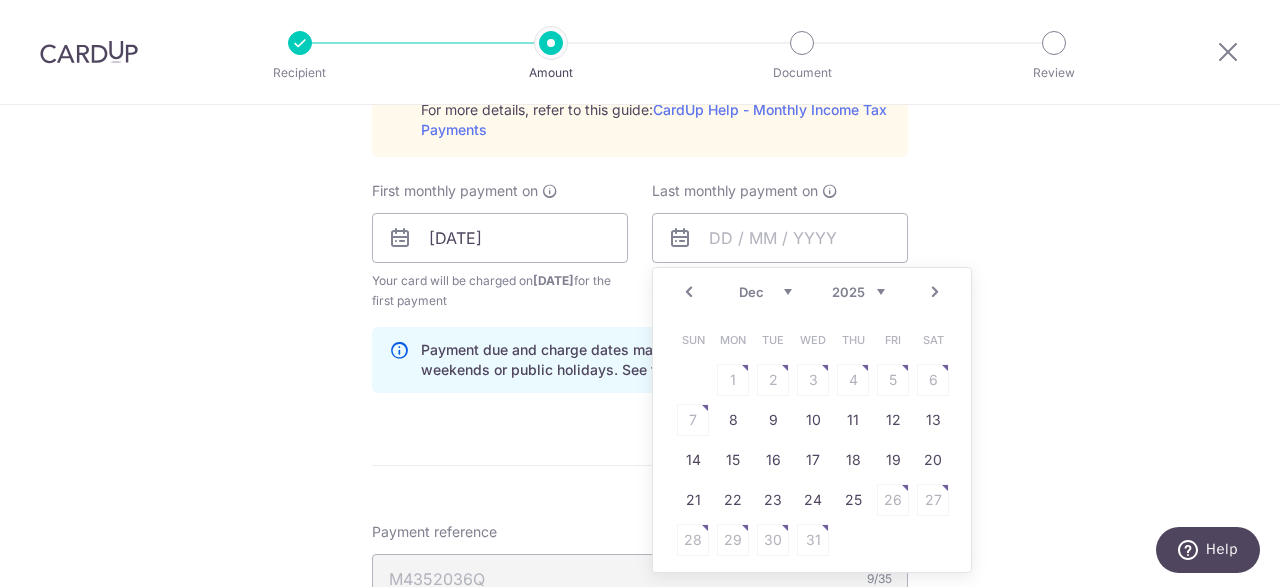 click on "Next" at bounding box center (935, 292) 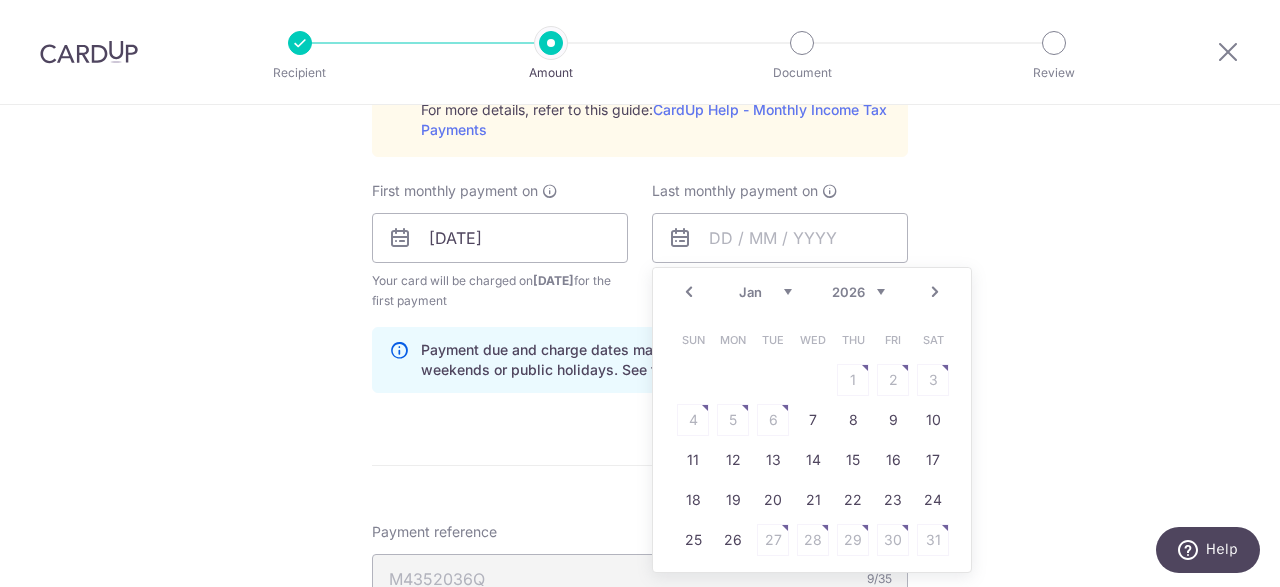 click on "Next" at bounding box center [935, 292] 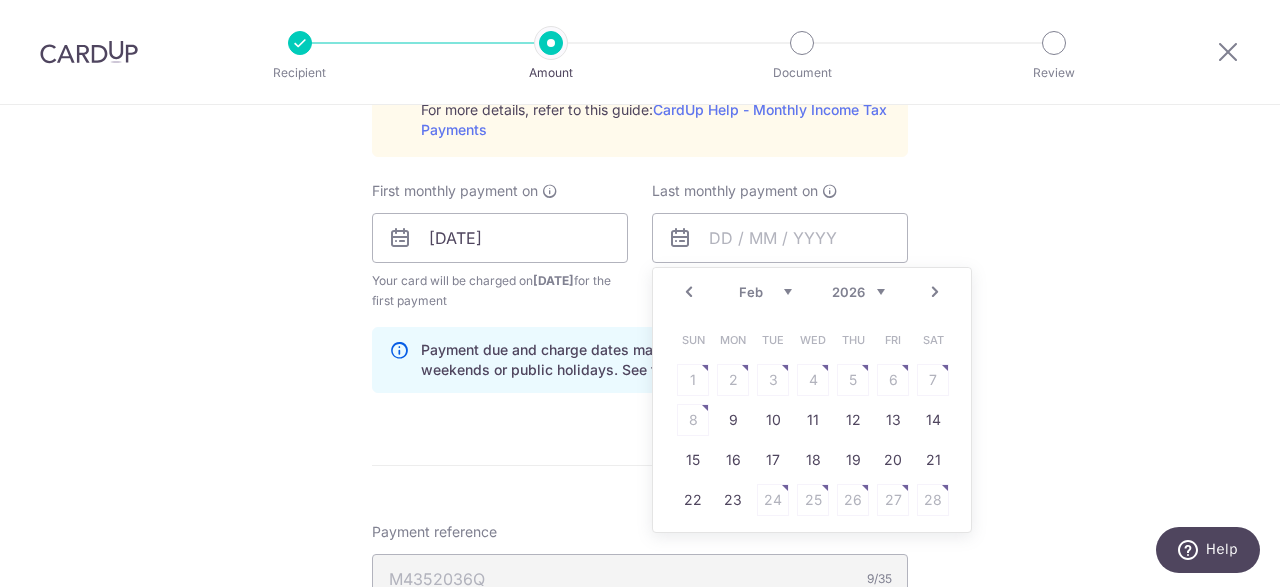 click on "Next" at bounding box center [935, 292] 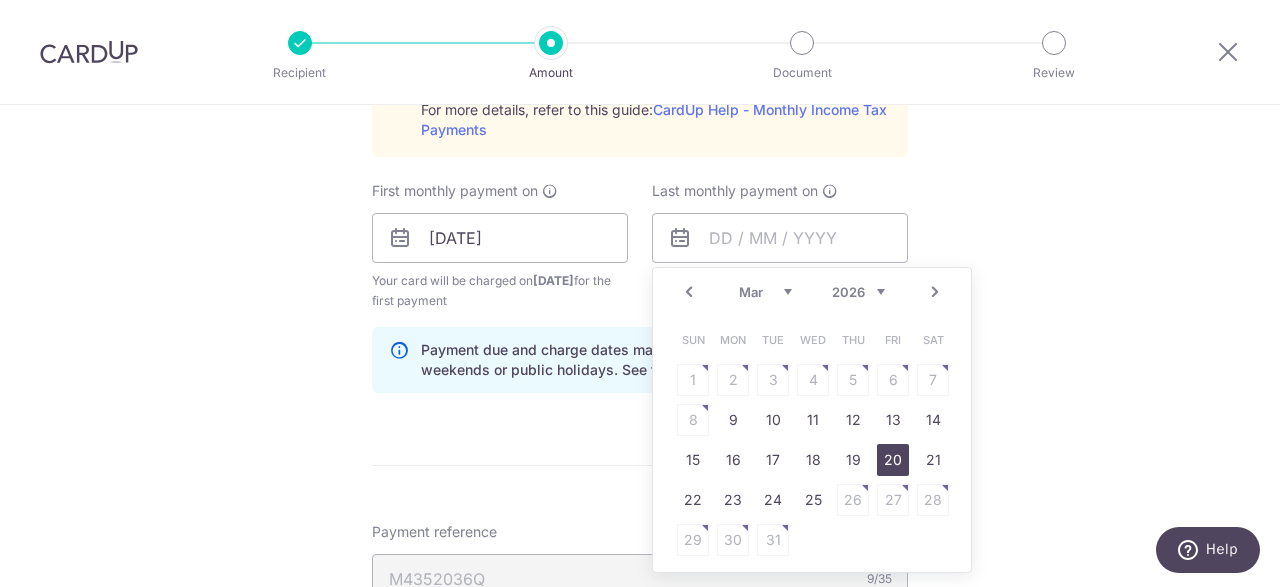click on "20" at bounding box center [893, 460] 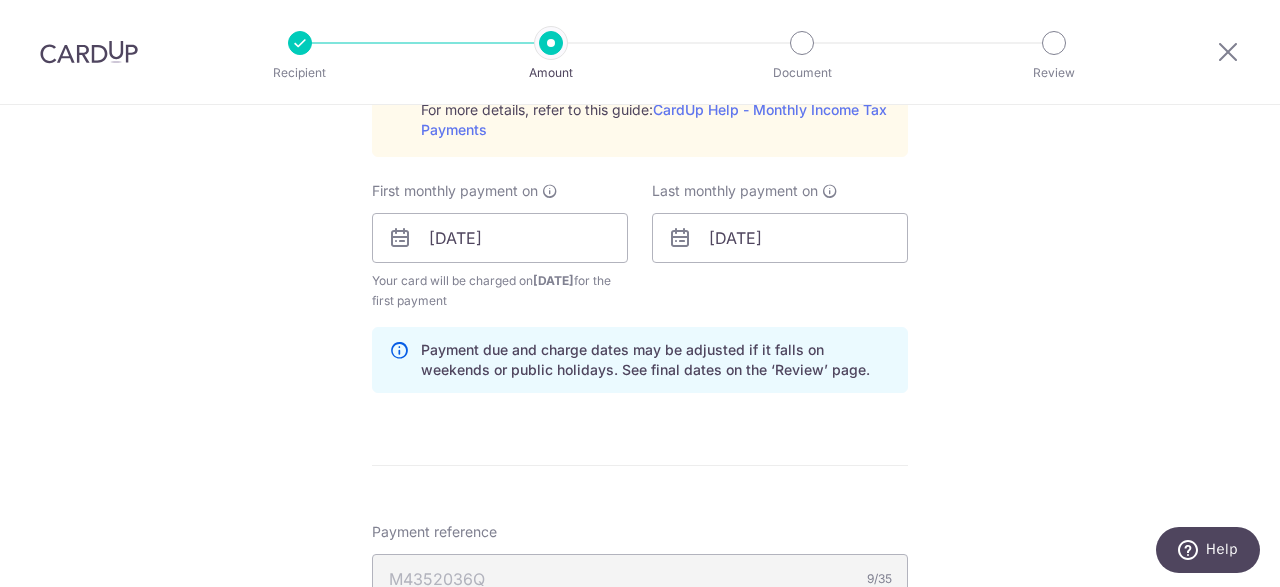 click on "Enter one-time or monthly payment amount
SGD
544.06
544.06
The  total tax payment amounts scheduled  should not exceed the outstanding balance in your latest Statement of Account.
Select Card
**** 7744
Add credit card
Your Cards
**** 7744
**** 1006
**** 1004
**** 1005
**** 5506
Secure 256-bit SSL" at bounding box center (640, 107) 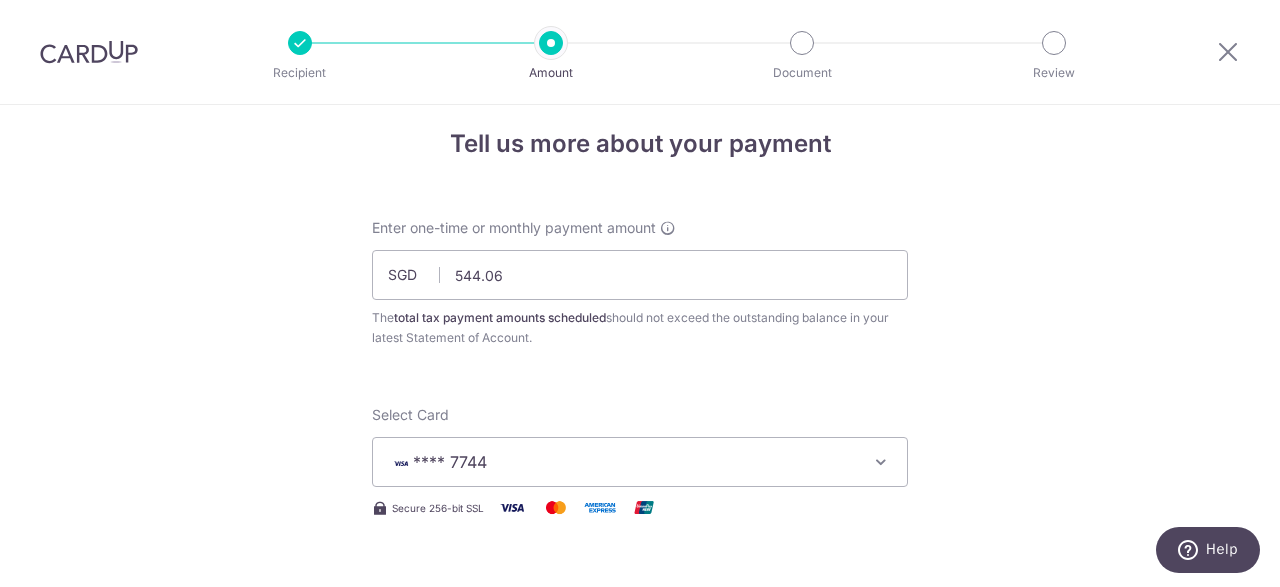 scroll, scrollTop: 0, scrollLeft: 0, axis: both 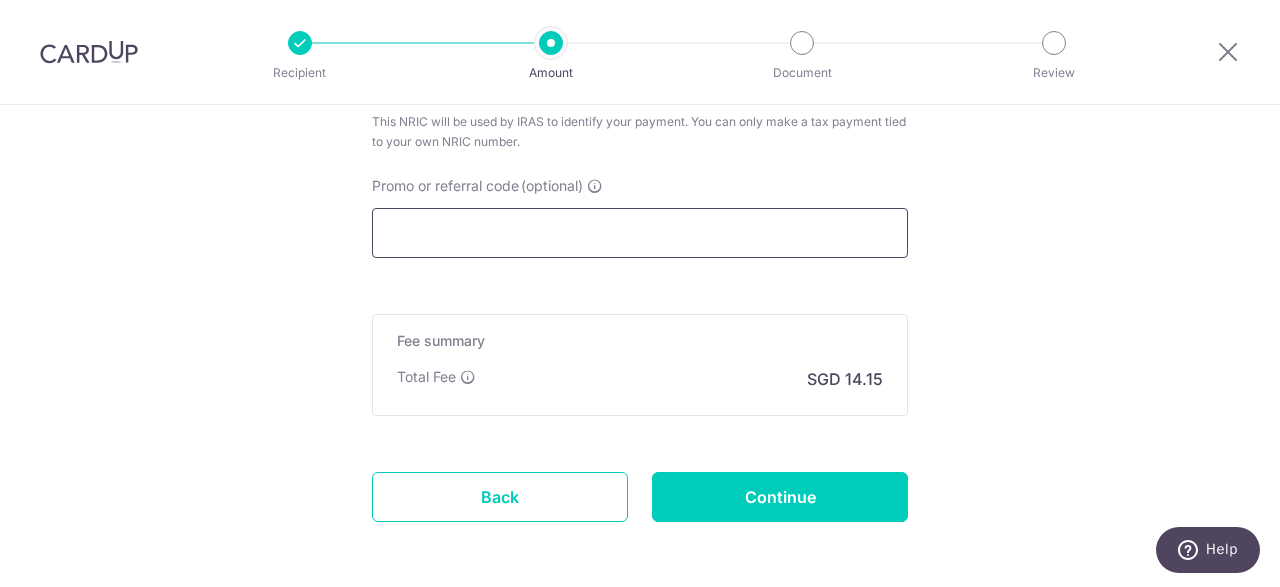 click on "Promo or referral code
(optional)" at bounding box center (640, 233) 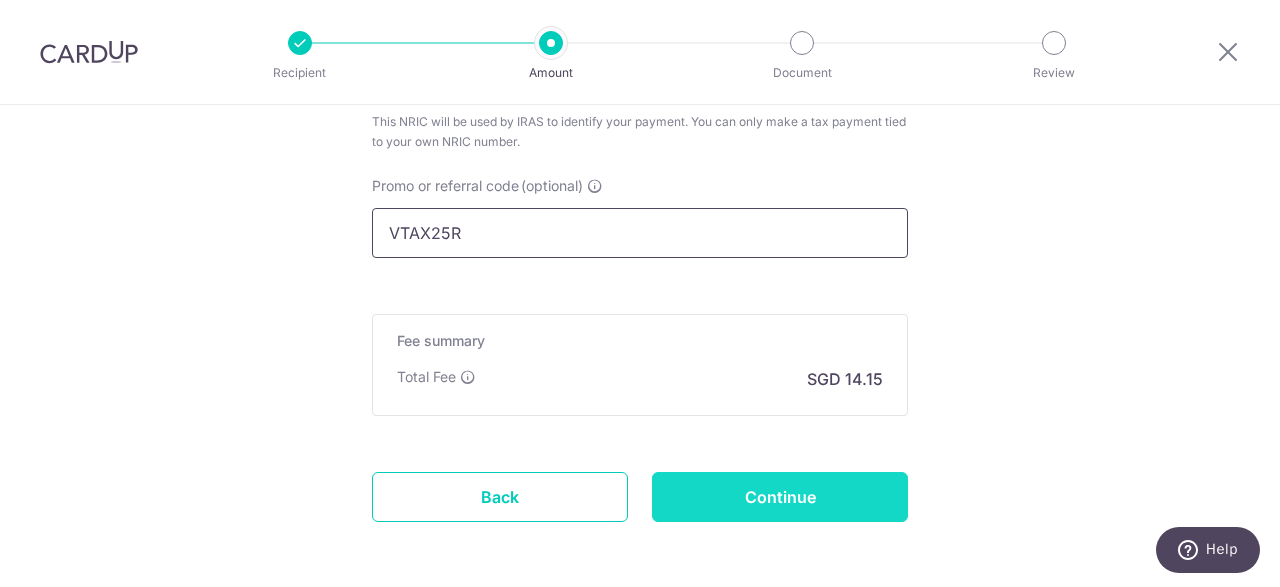 type on "VTAX25R" 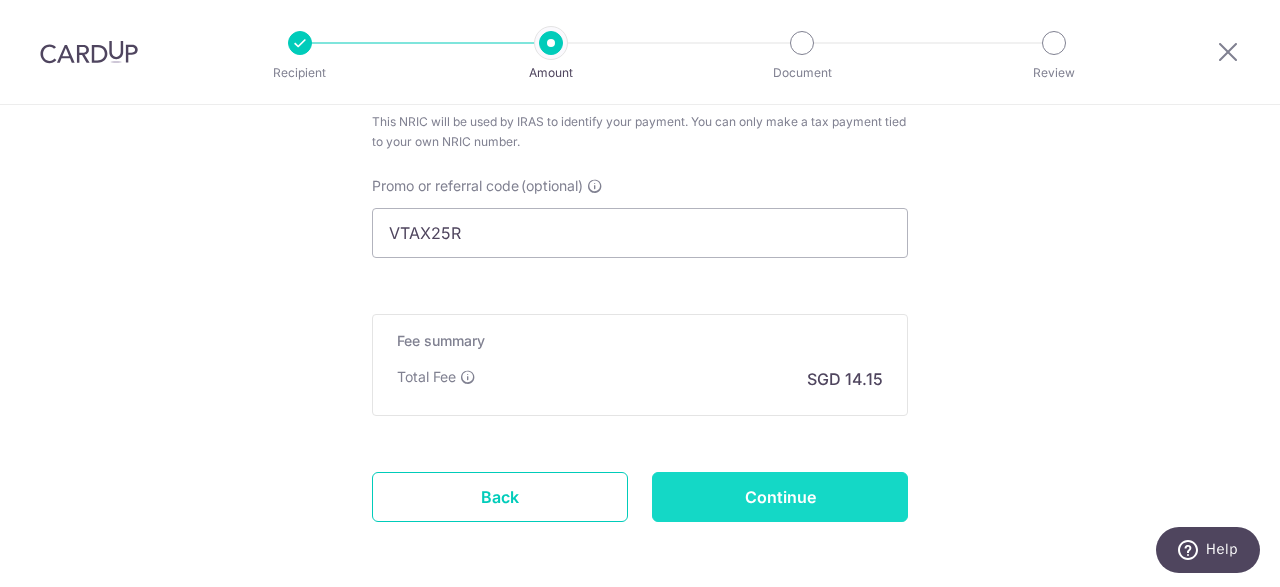 click on "Continue" at bounding box center [780, 497] 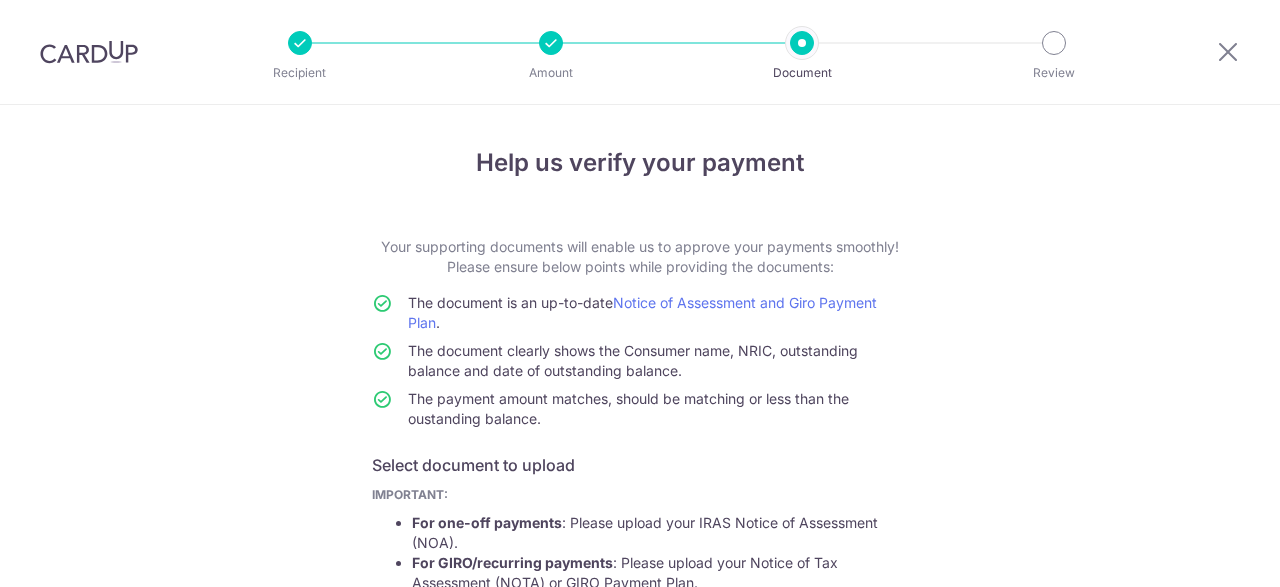 scroll, scrollTop: 0, scrollLeft: 0, axis: both 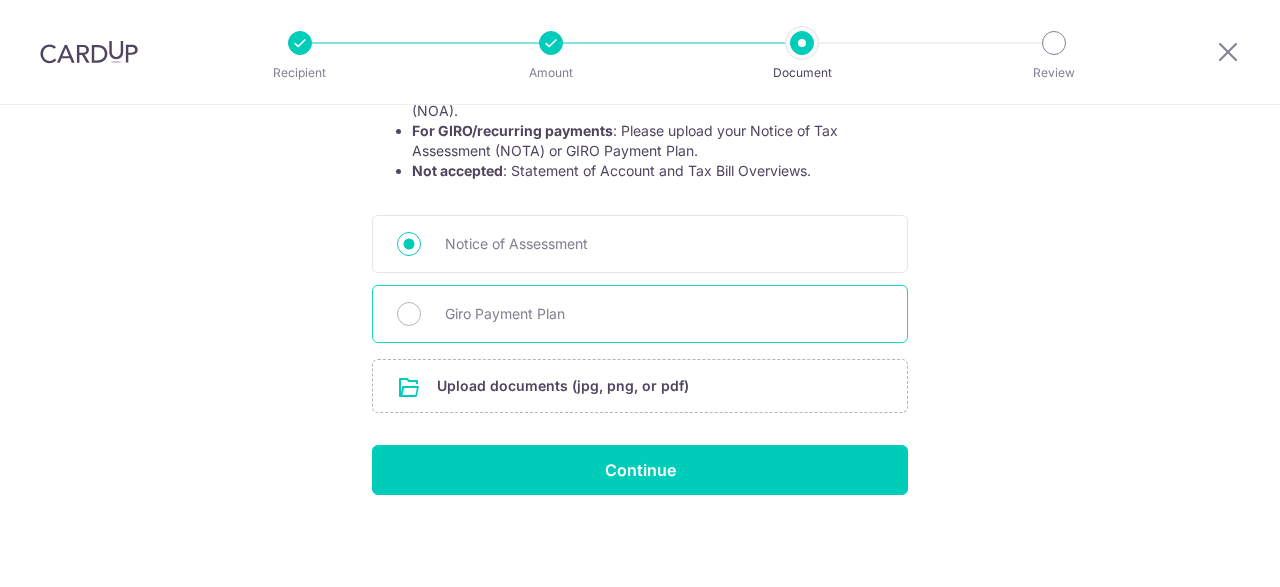 click on "Giro Payment Plan" at bounding box center [664, 314] 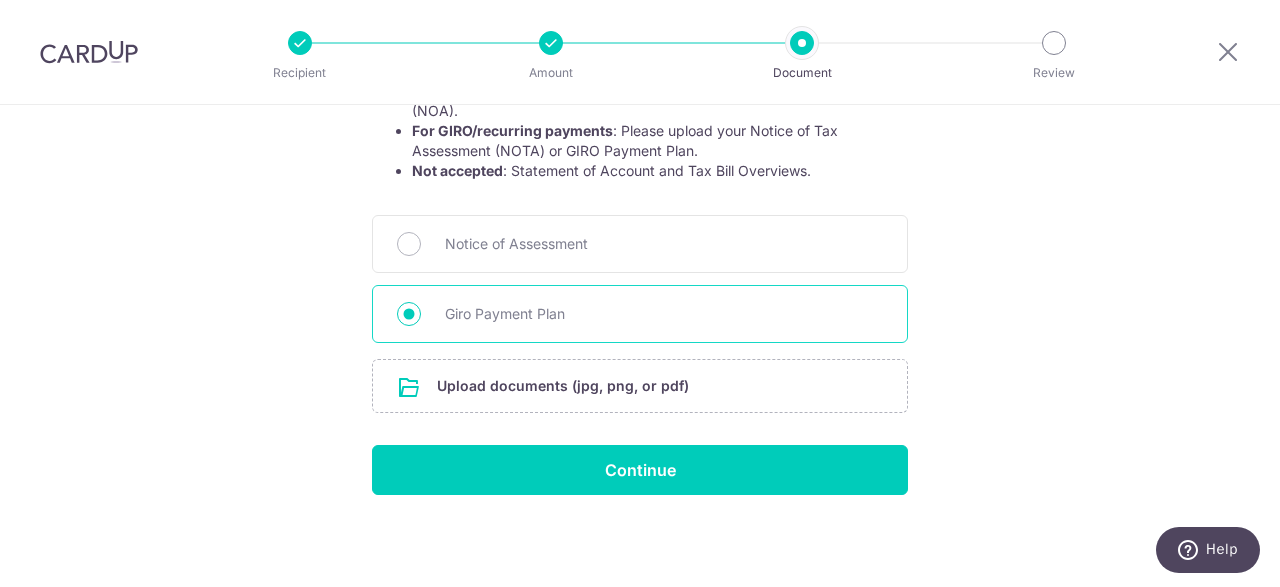 scroll, scrollTop: 0, scrollLeft: 0, axis: both 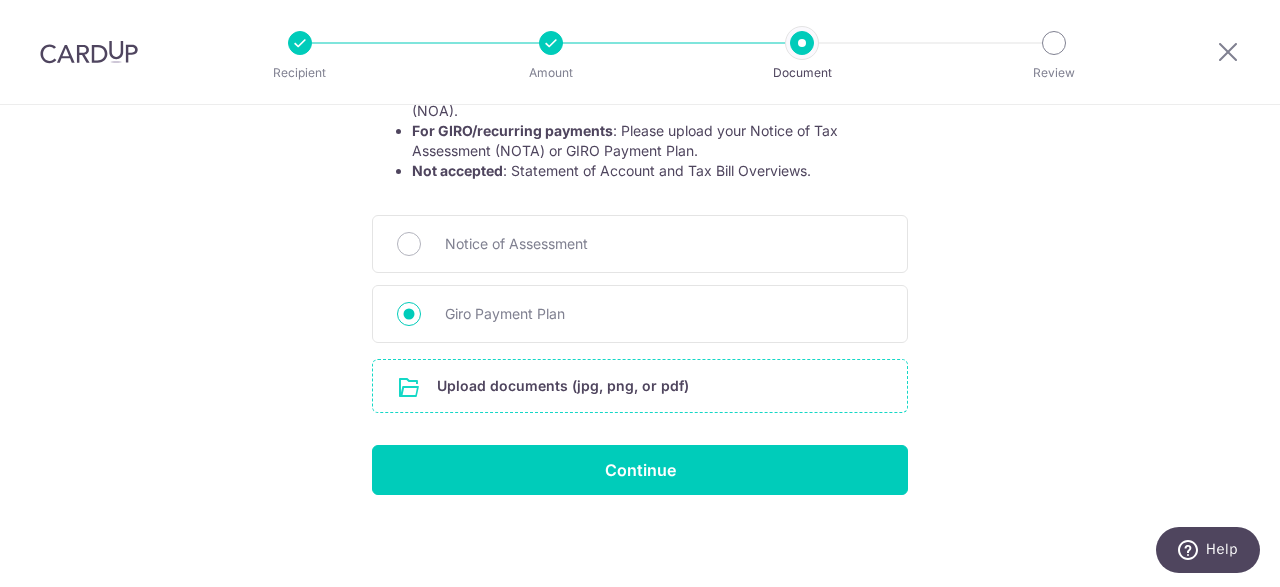 click at bounding box center [640, 386] 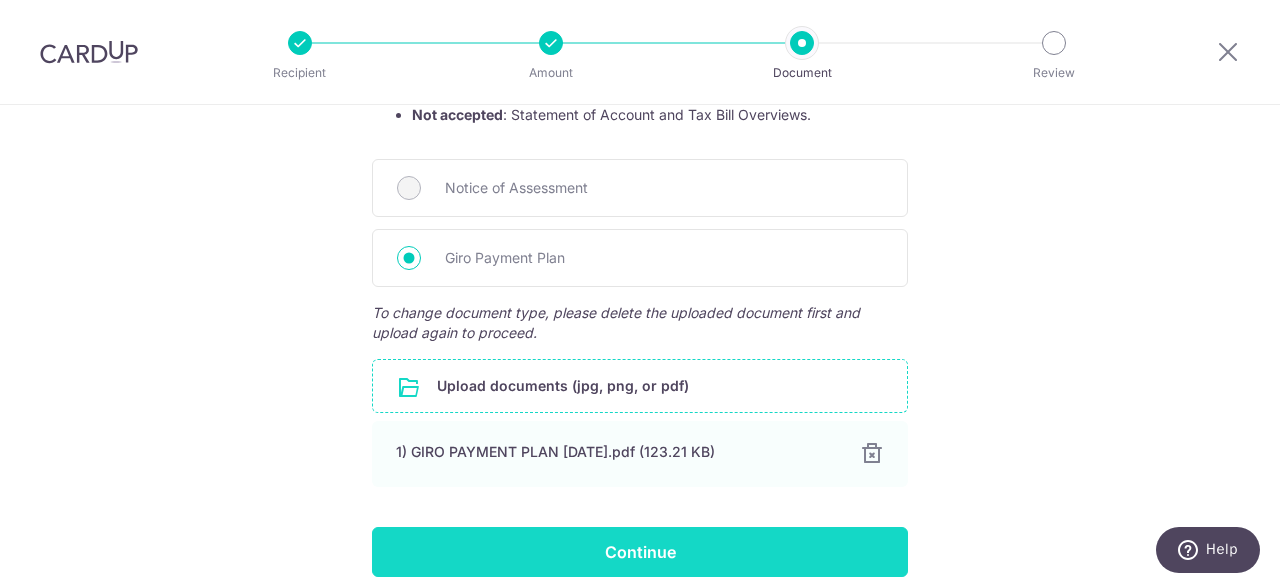 scroll, scrollTop: 532, scrollLeft: 0, axis: vertical 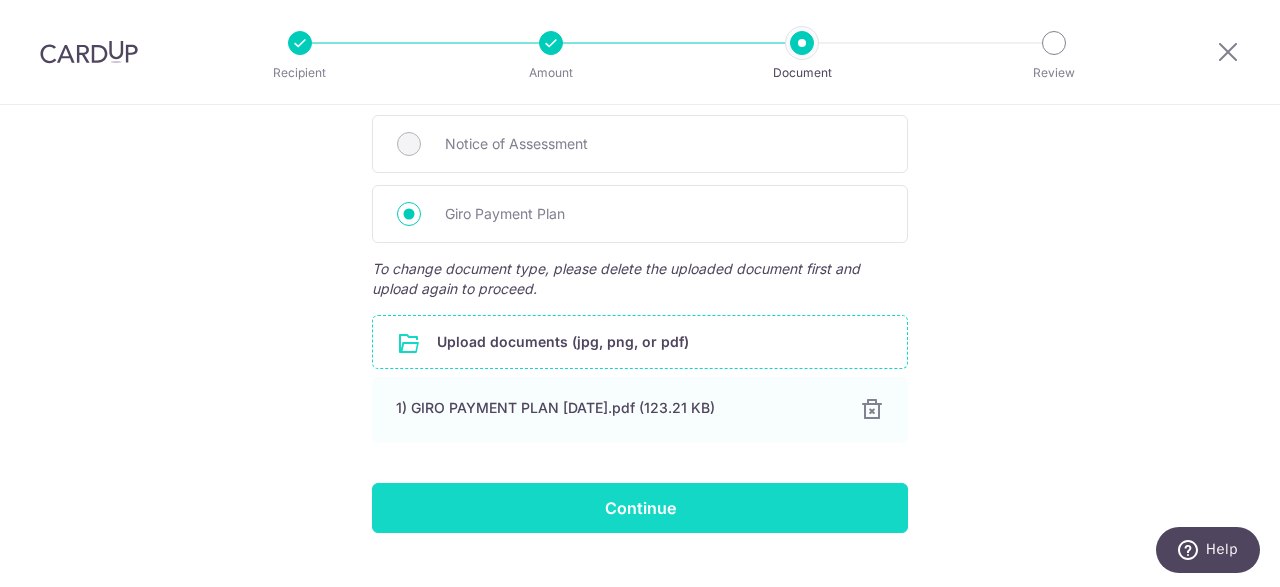 click on "Continue" at bounding box center [640, 508] 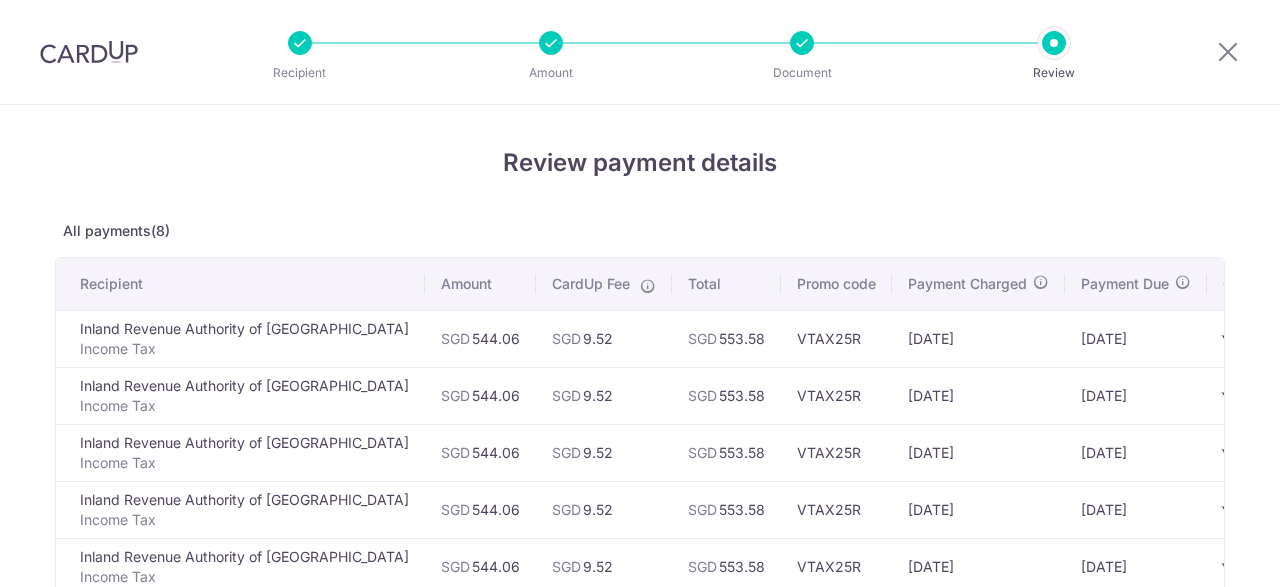 scroll, scrollTop: 0, scrollLeft: 0, axis: both 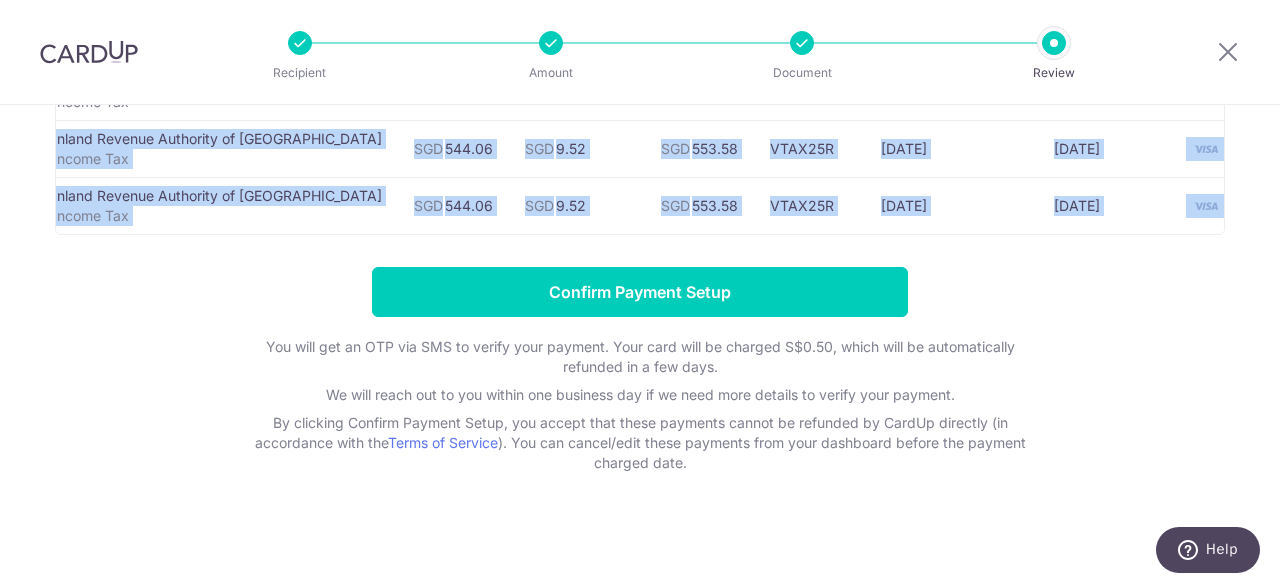 drag, startPoint x: 849, startPoint y: 187, endPoint x: 1084, endPoint y: 317, distance: 268.56097 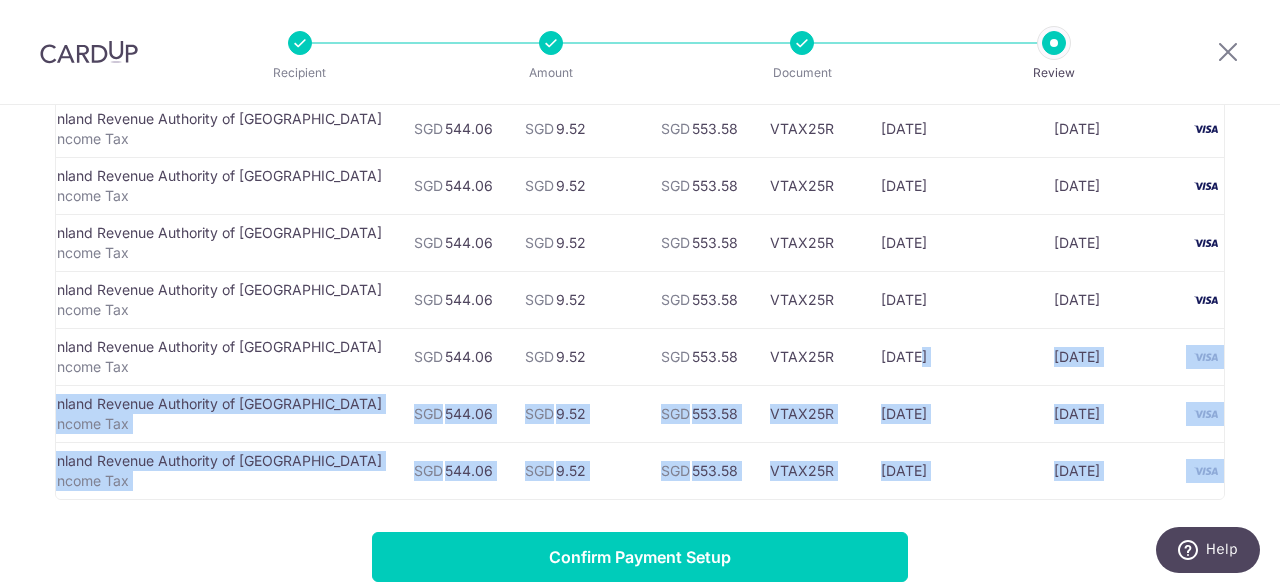 scroll, scrollTop: 232, scrollLeft: 0, axis: vertical 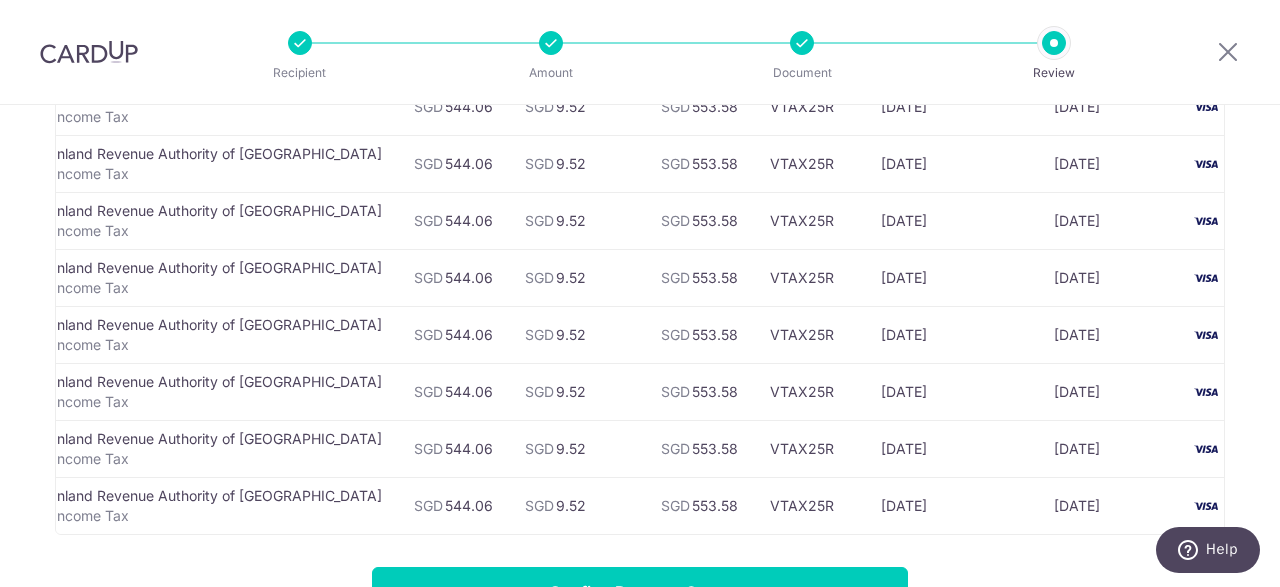 click on "17/10/2025" at bounding box center (951, 277) 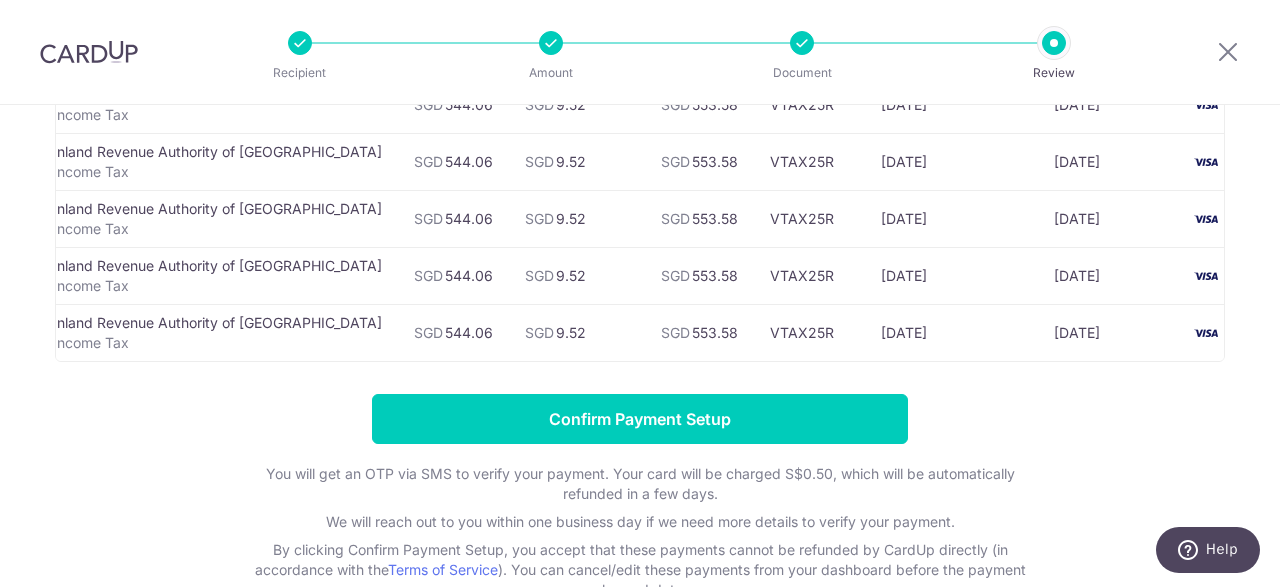 scroll, scrollTop: 532, scrollLeft: 0, axis: vertical 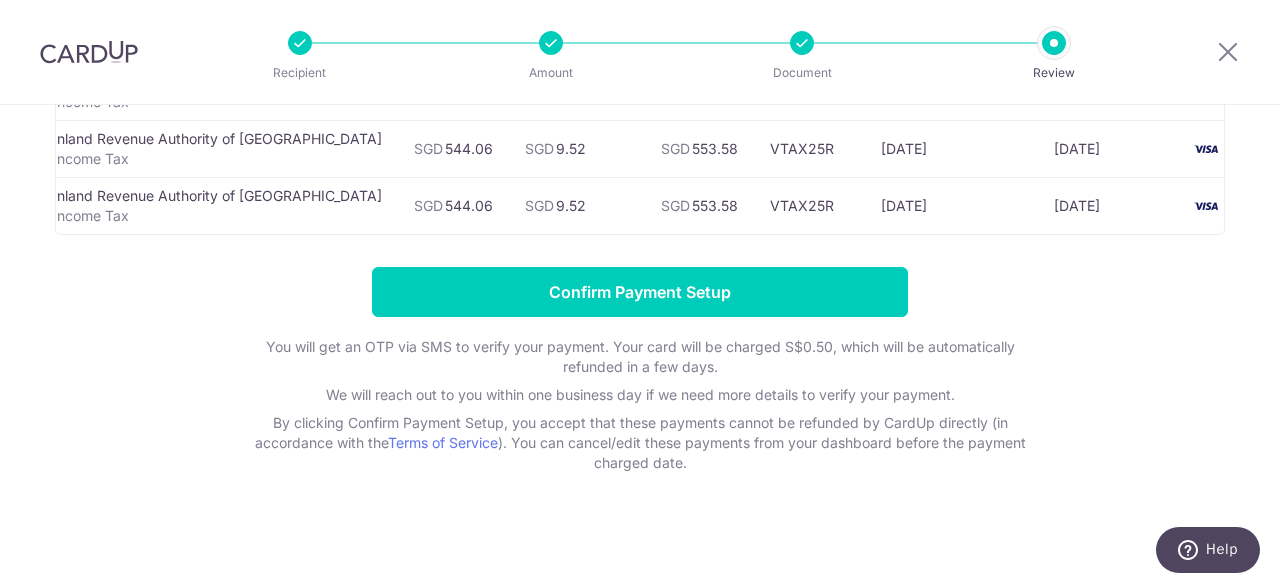 drag, startPoint x: 853, startPoint y: 164, endPoint x: 1083, endPoint y: 454, distance: 370.1351 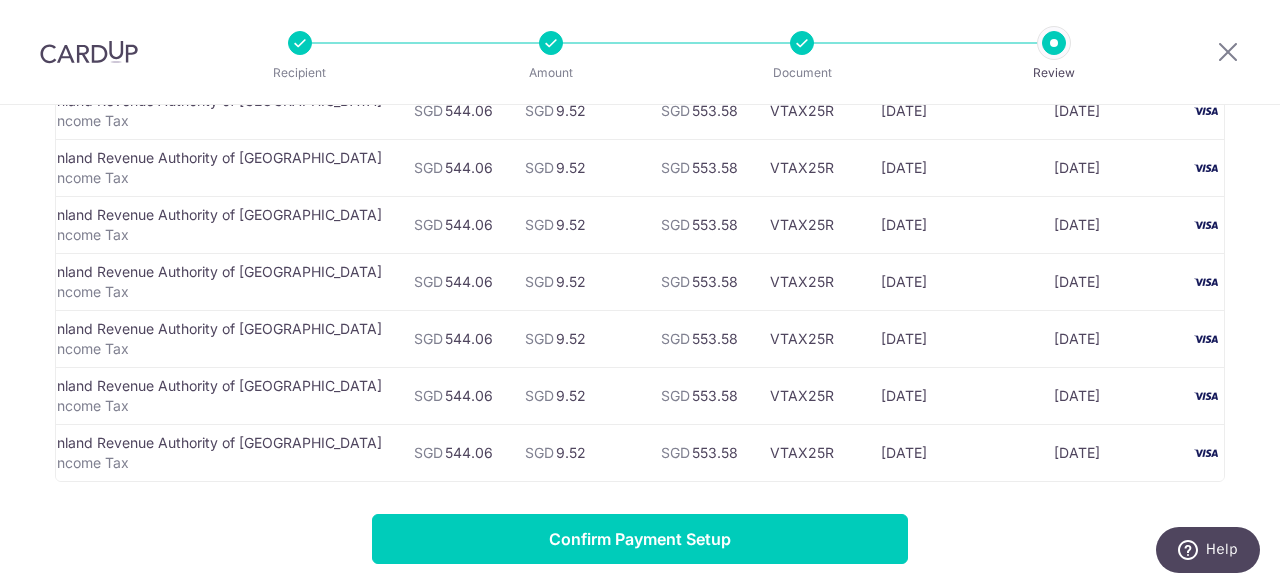 scroll, scrollTop: 132, scrollLeft: 0, axis: vertical 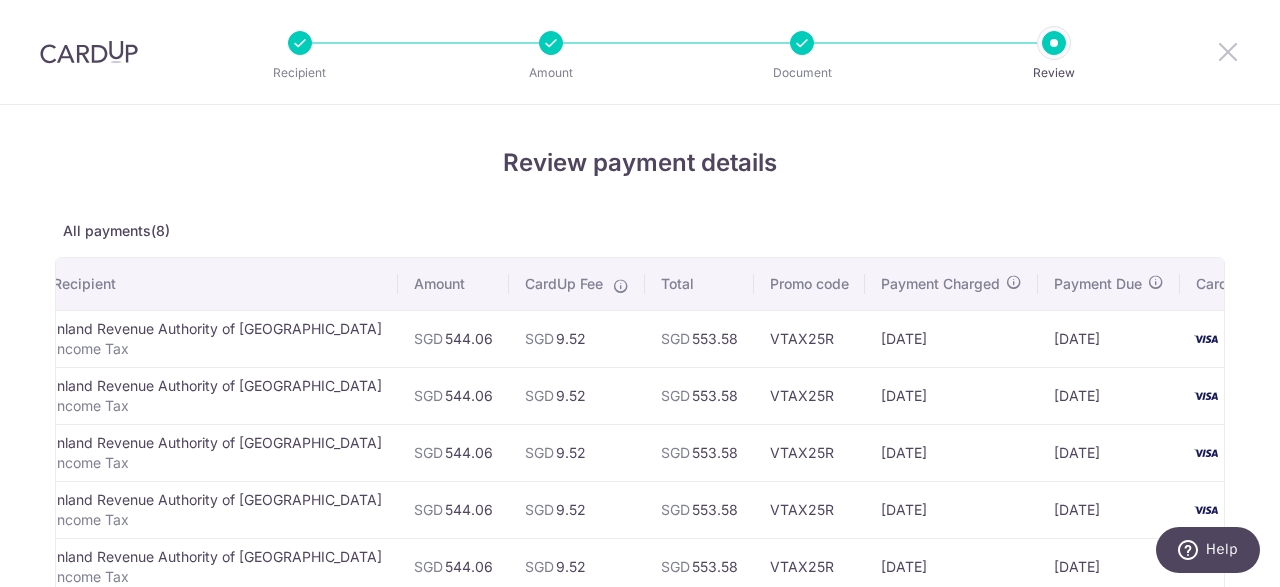 click at bounding box center (1228, 51) 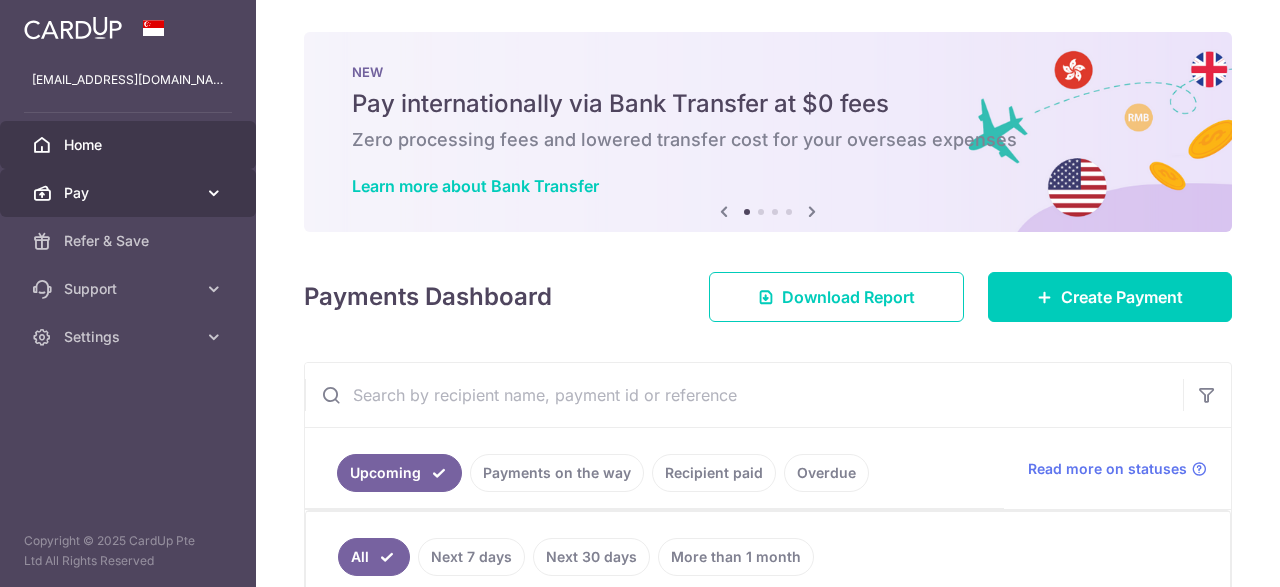 scroll, scrollTop: 0, scrollLeft: 0, axis: both 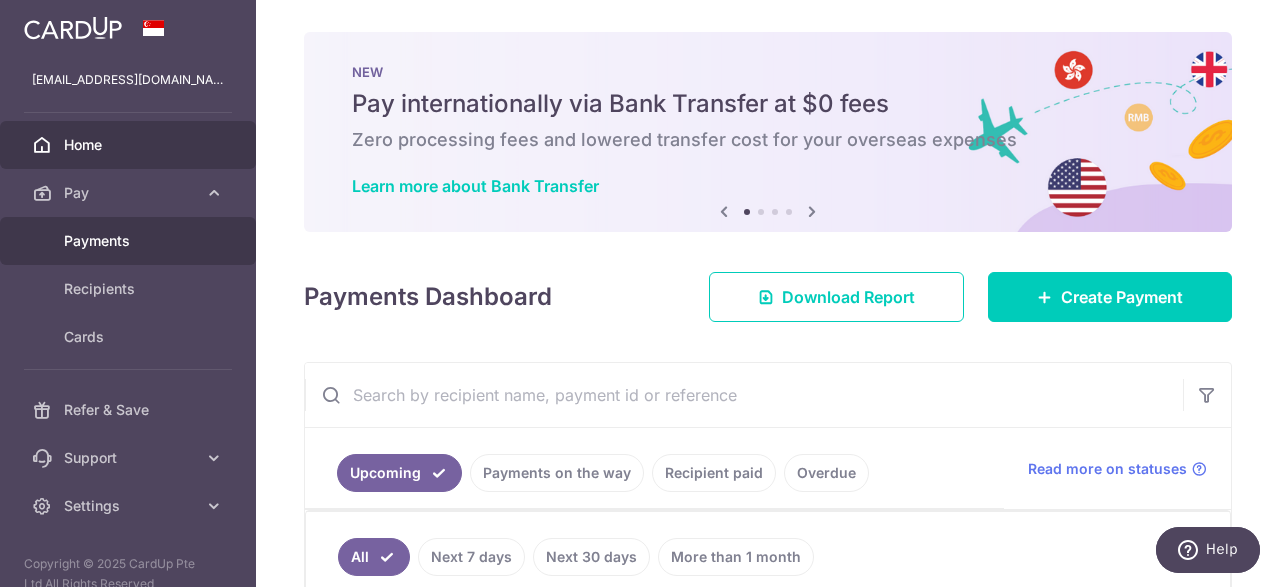 click on "Payments" at bounding box center (130, 241) 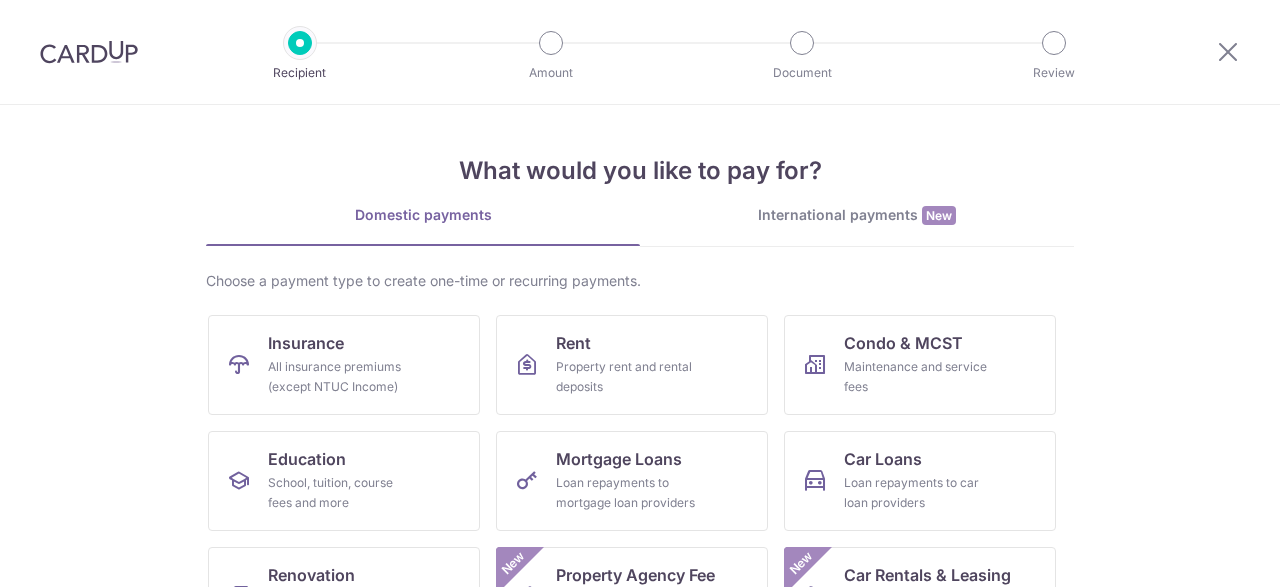 click on "Taxes Income tax, property tax and stamp duty" at bounding box center [920, 713] 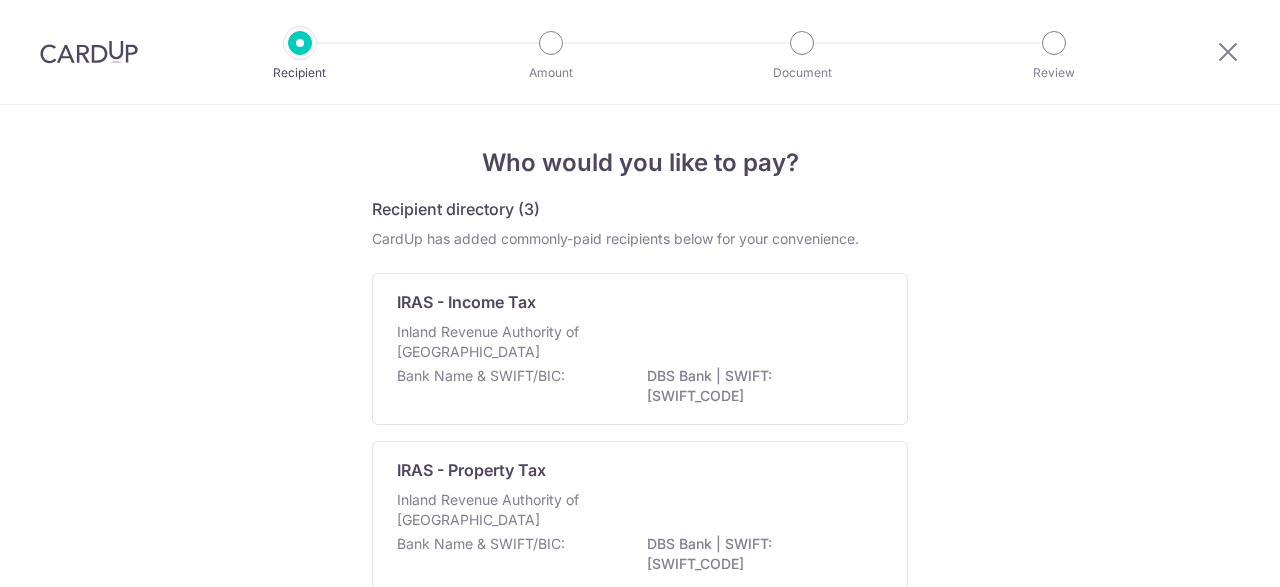 scroll, scrollTop: 0, scrollLeft: 0, axis: both 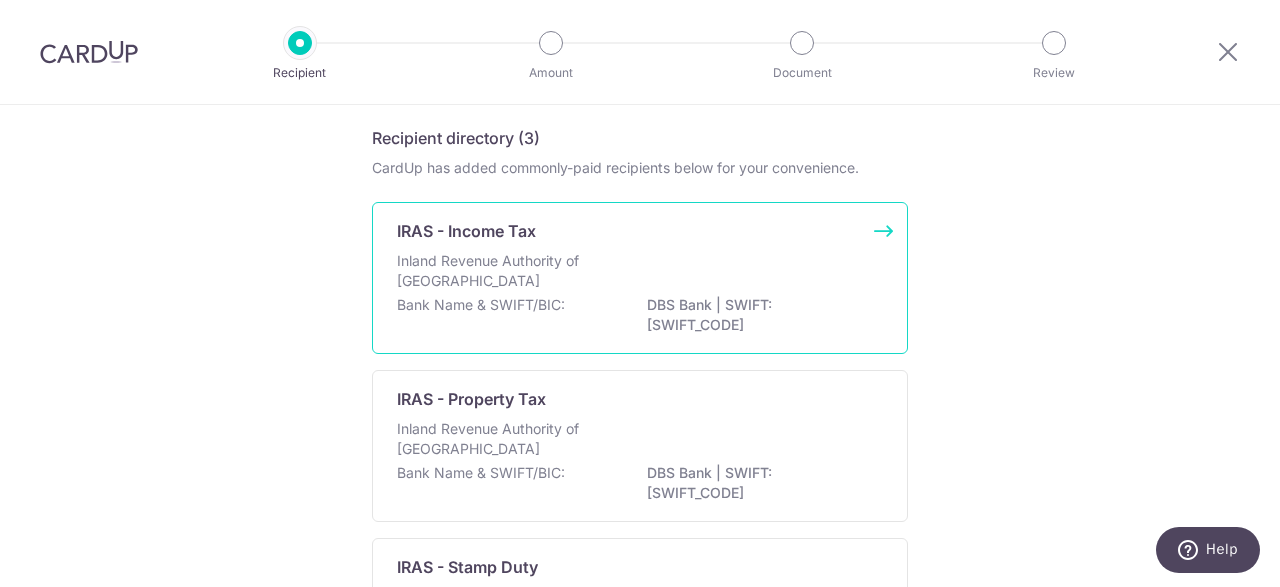 click on "Bank Name & SWIFT/BIC:
DBS Bank | SWIFT: DBSSSGSGXXX" at bounding box center (640, 316) 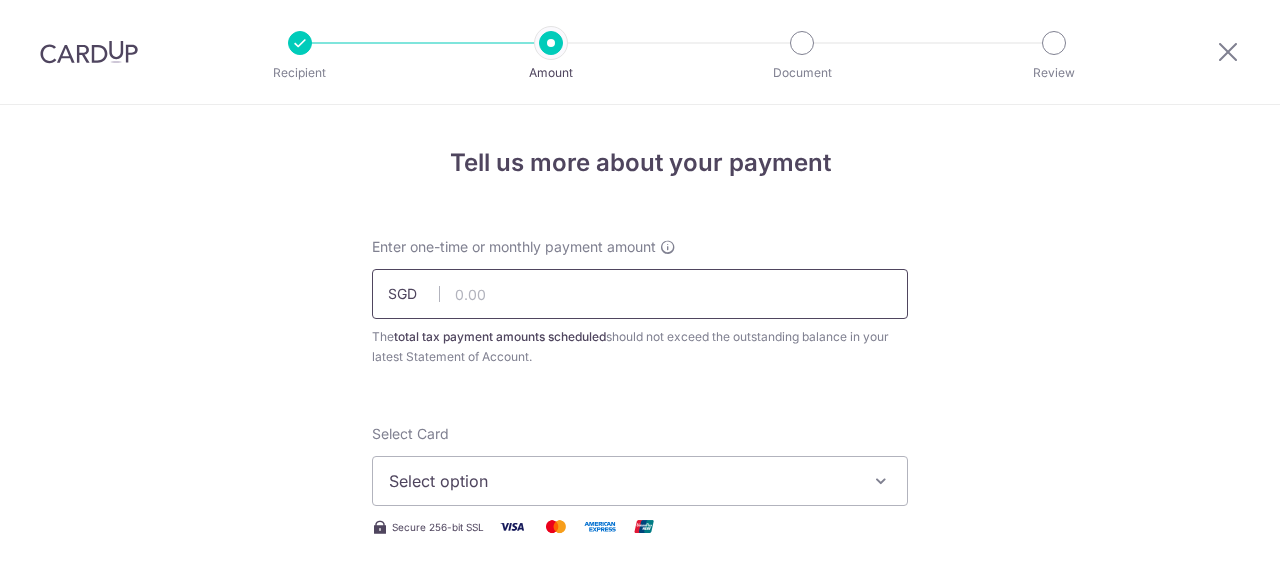 scroll, scrollTop: 0, scrollLeft: 0, axis: both 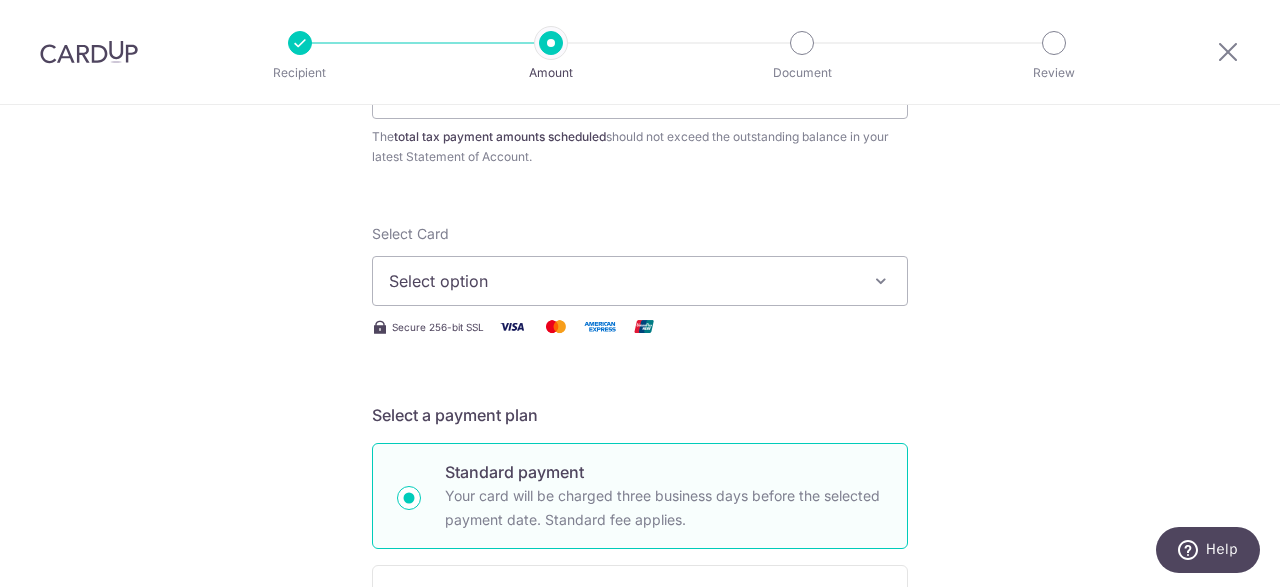 type on "544.06" 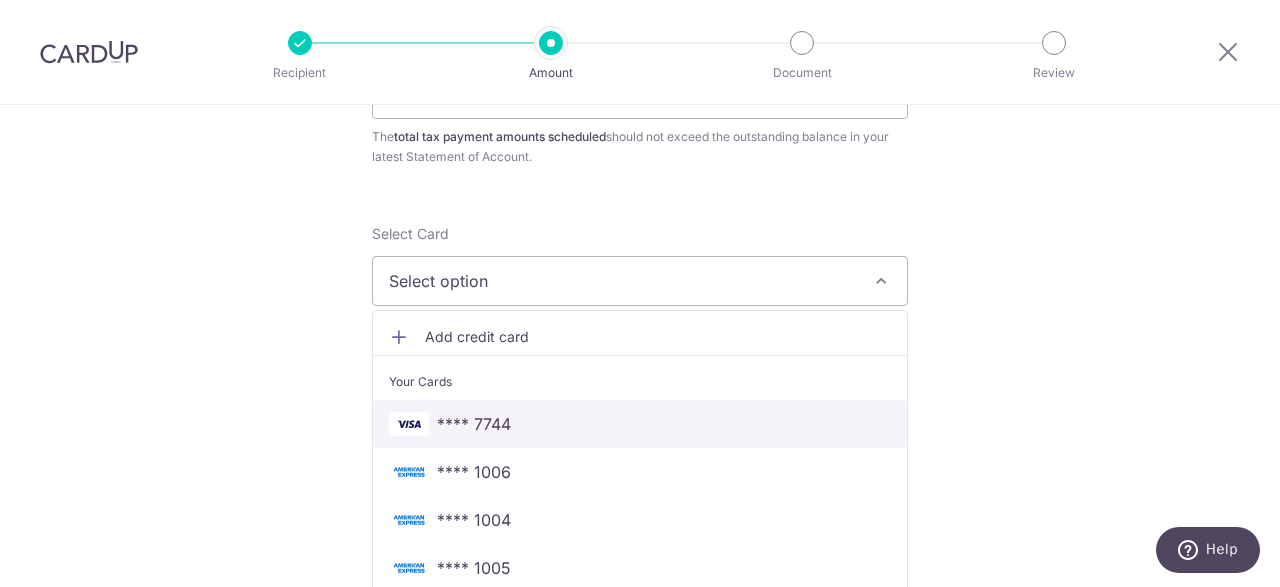 click on "**** 7744" at bounding box center (640, 424) 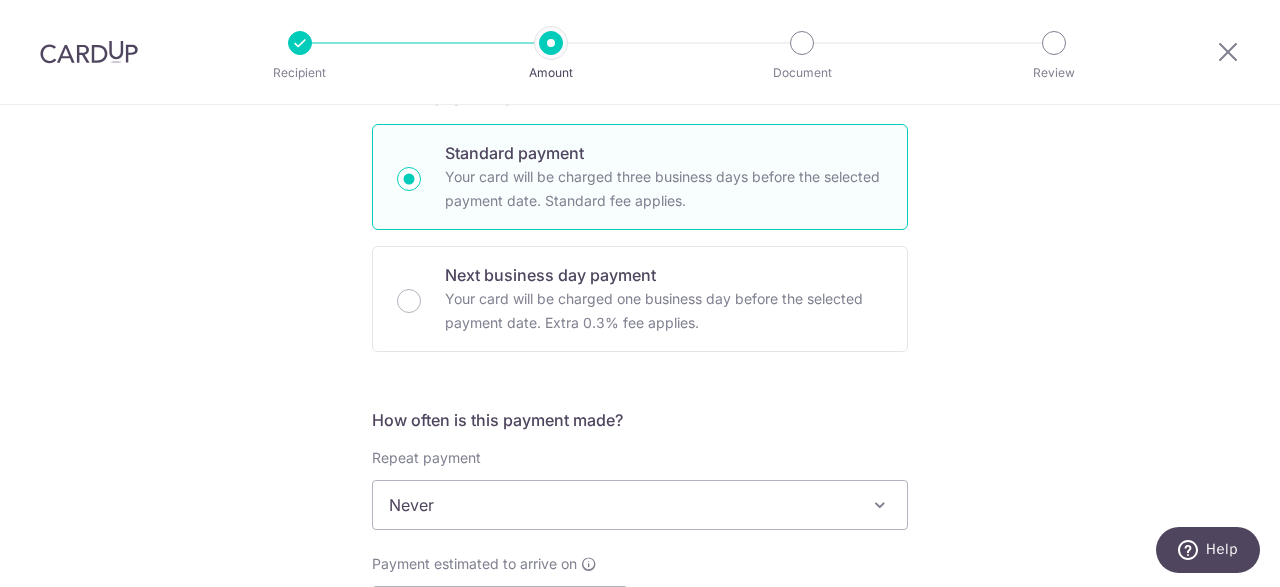 scroll, scrollTop: 600, scrollLeft: 0, axis: vertical 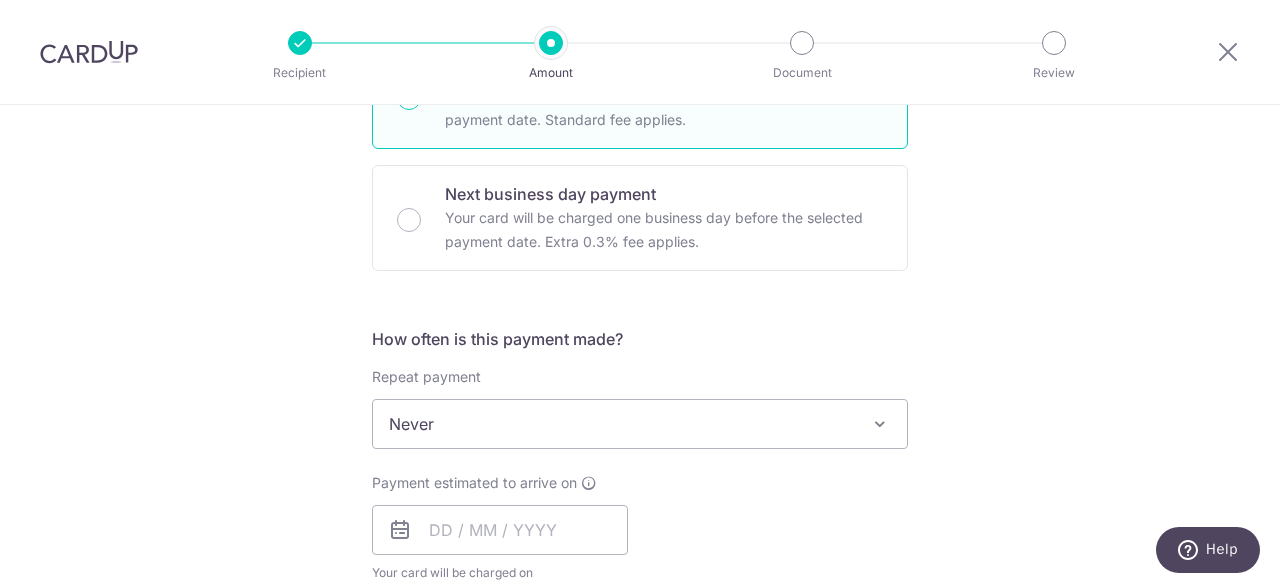 click on "Never" at bounding box center (640, 424) 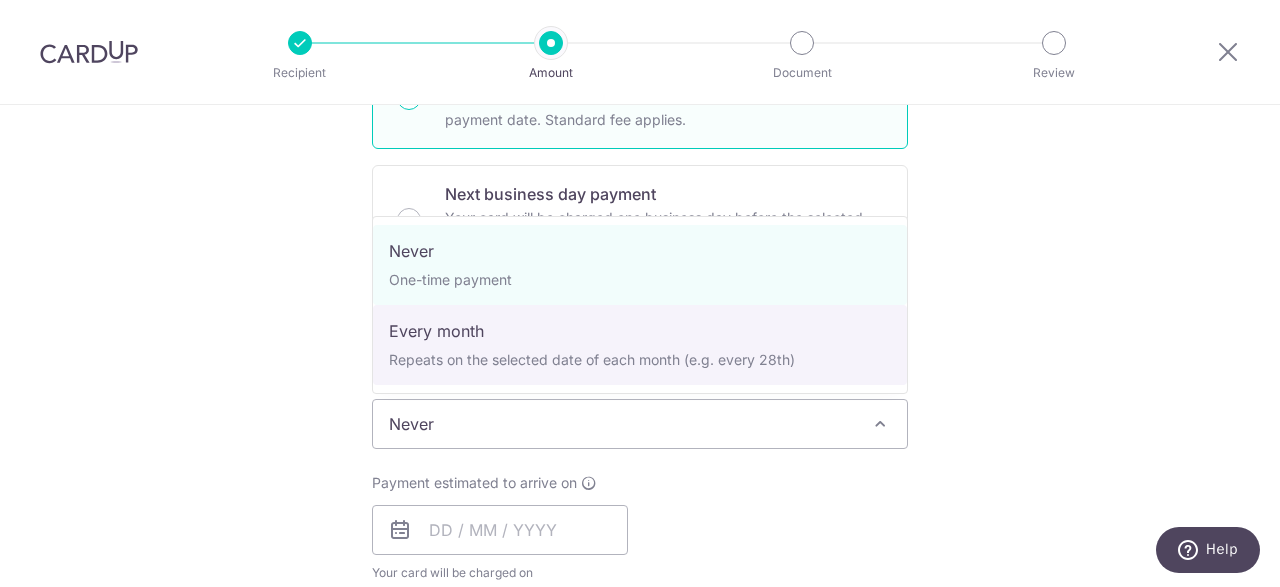 select on "3" 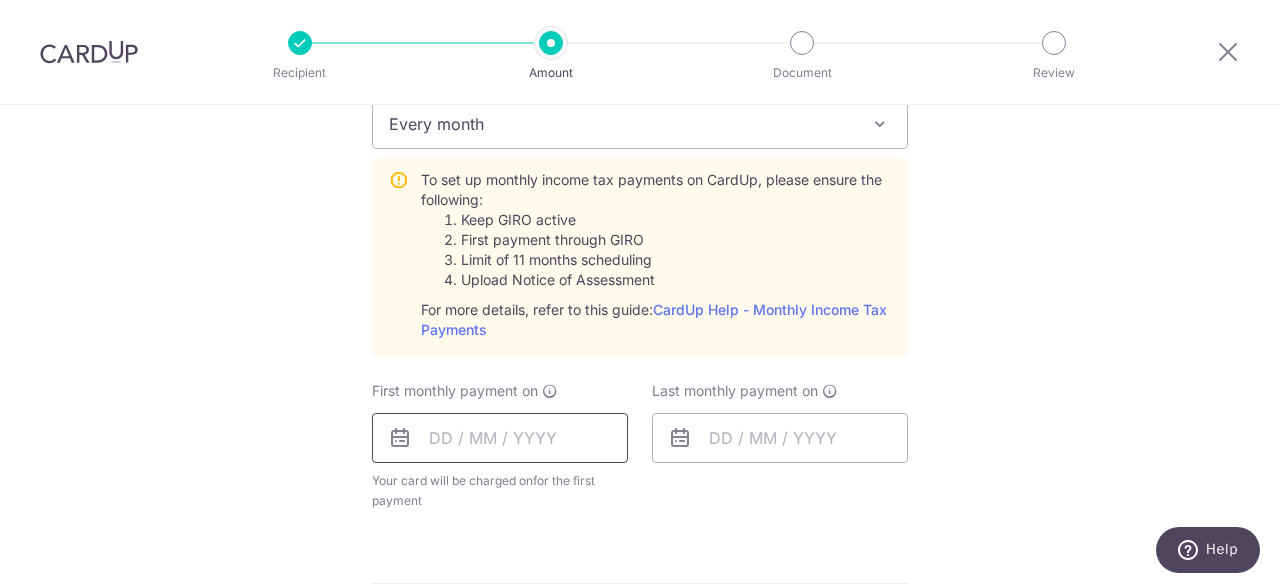 scroll, scrollTop: 1100, scrollLeft: 0, axis: vertical 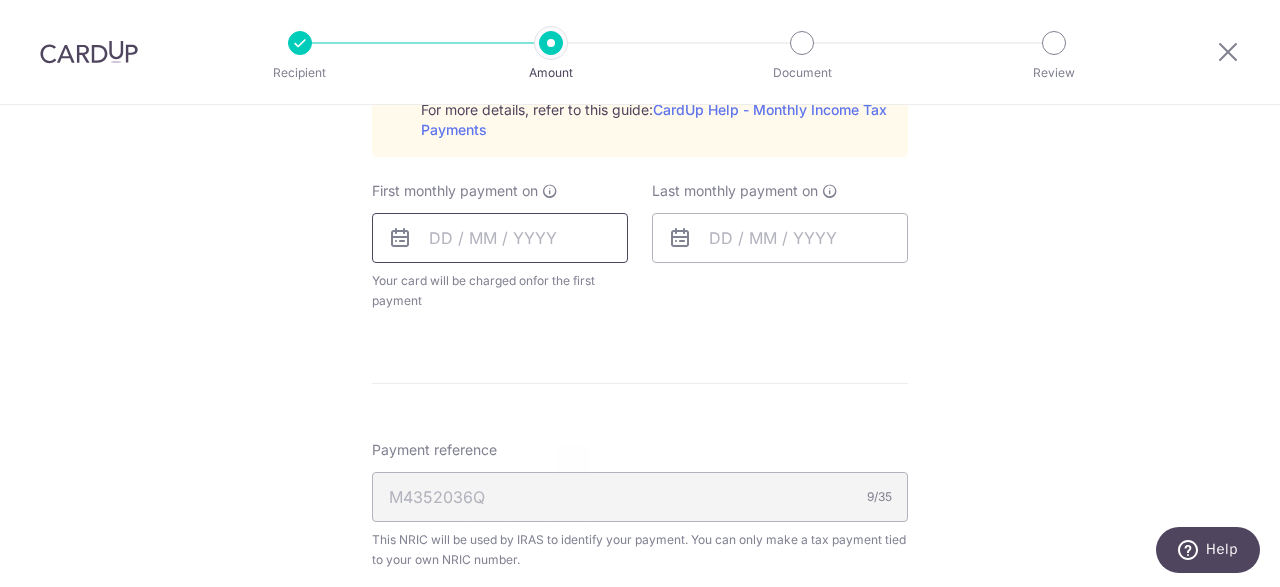 click at bounding box center (500, 238) 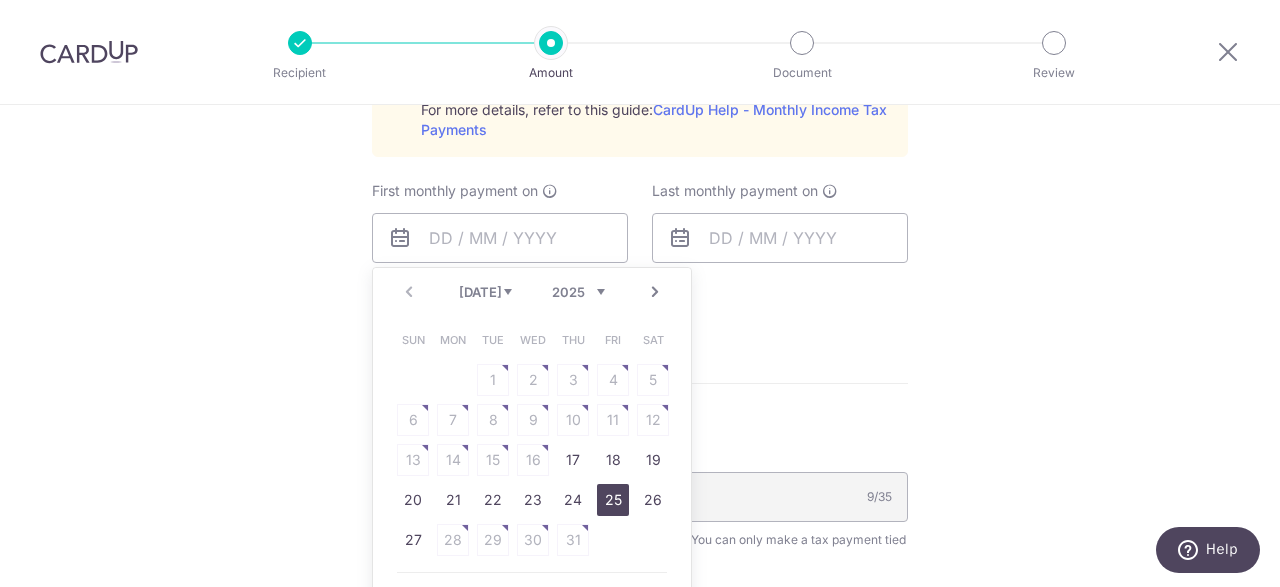 click on "25" at bounding box center [613, 500] 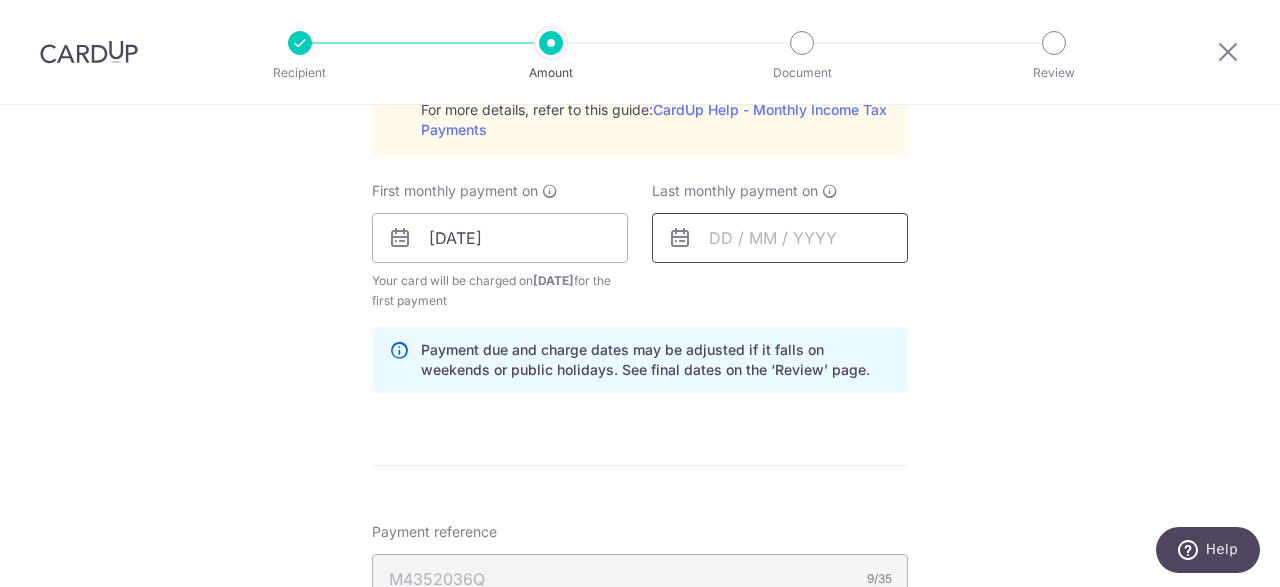 click at bounding box center (780, 238) 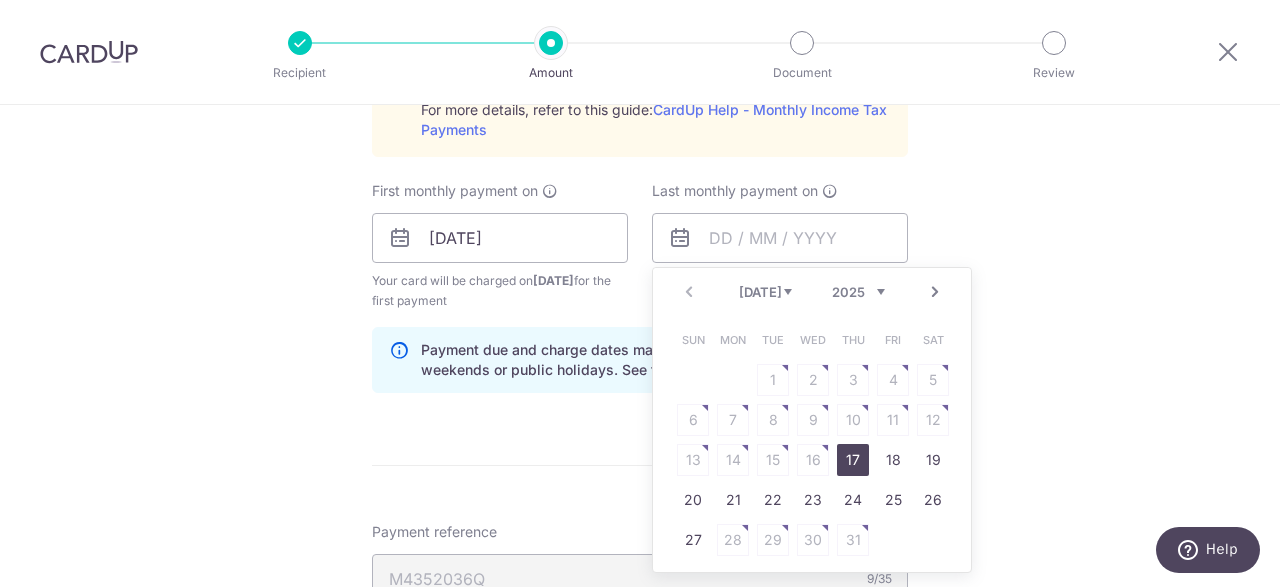 click on "Next" at bounding box center (935, 292) 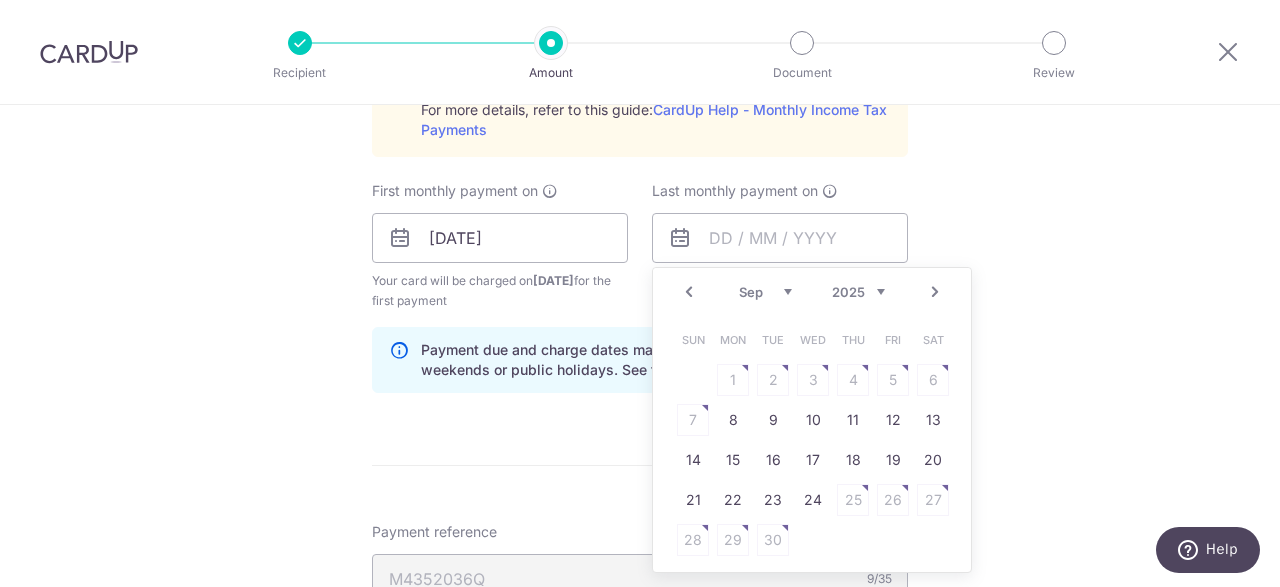 click on "Next" at bounding box center [935, 292] 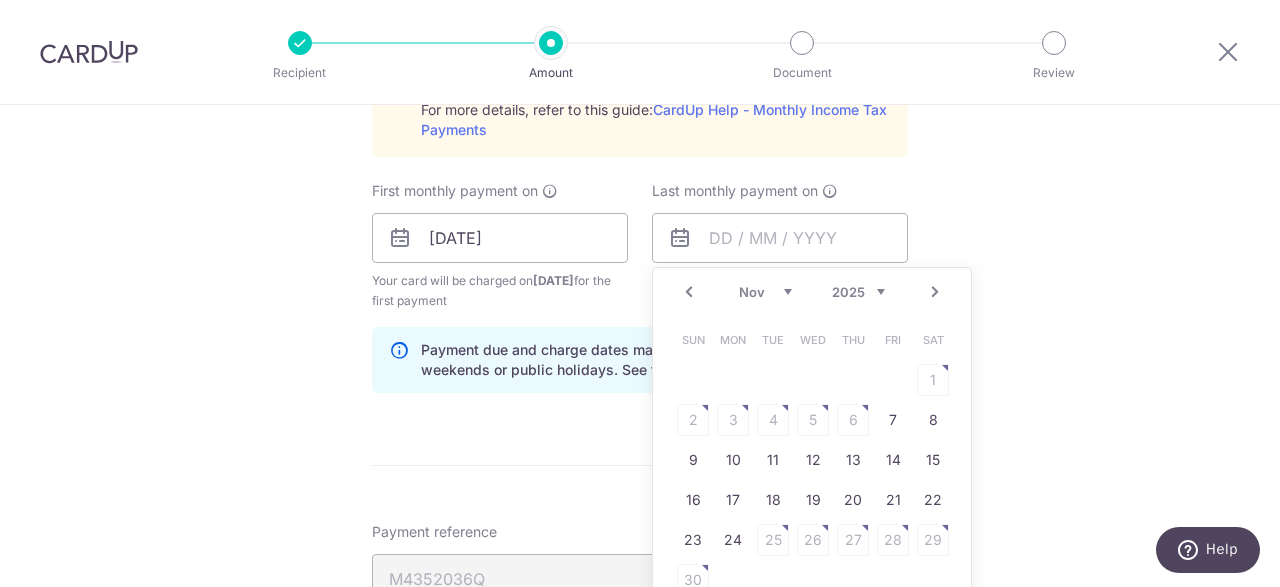 click on "Next" at bounding box center [935, 292] 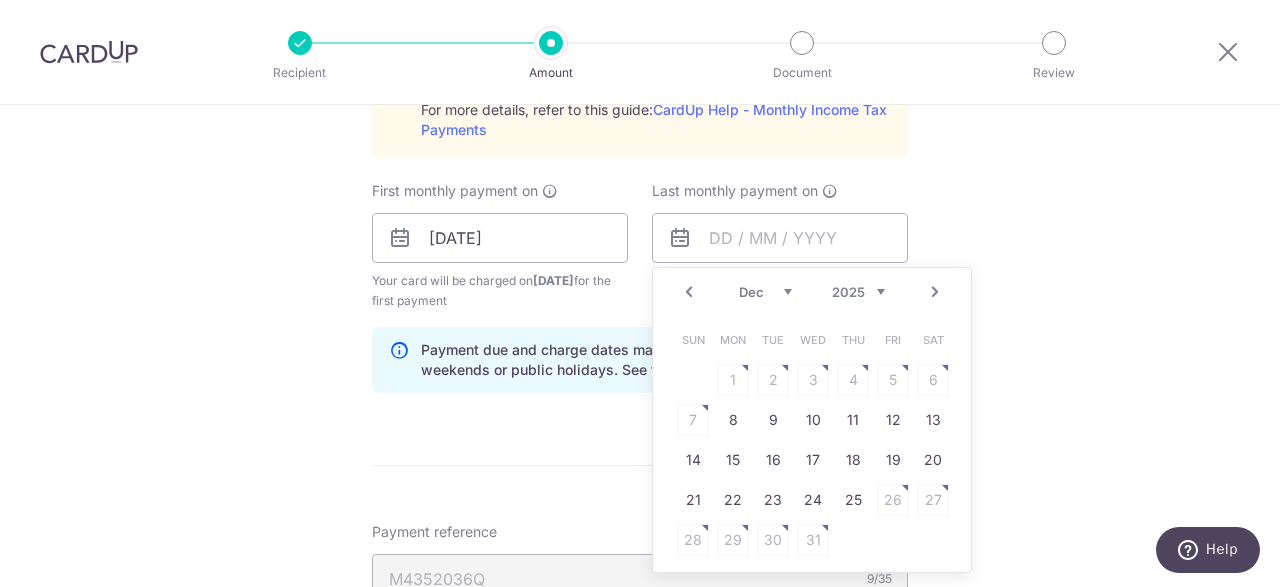 click on "Next" at bounding box center (935, 292) 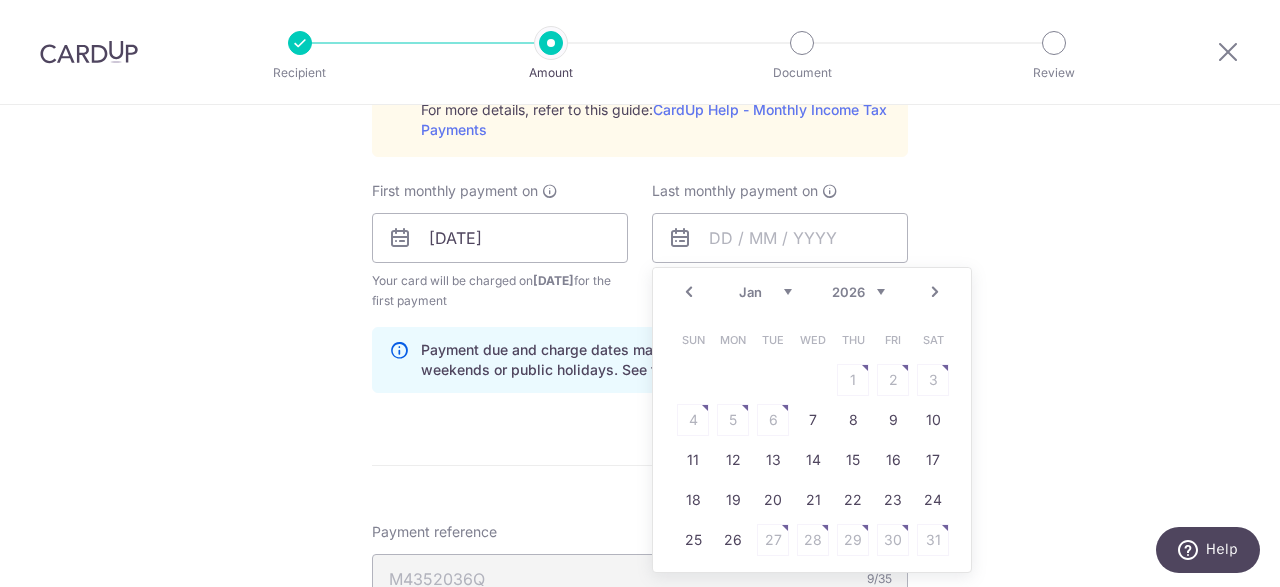 click on "Next" at bounding box center [935, 292] 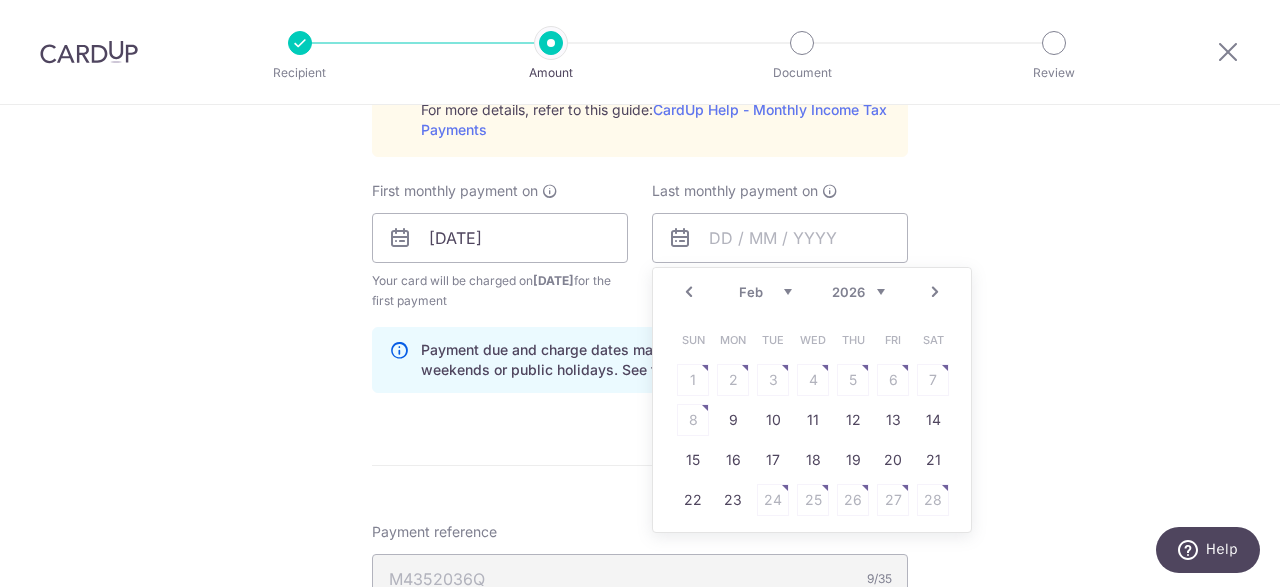 click on "Next" at bounding box center [935, 292] 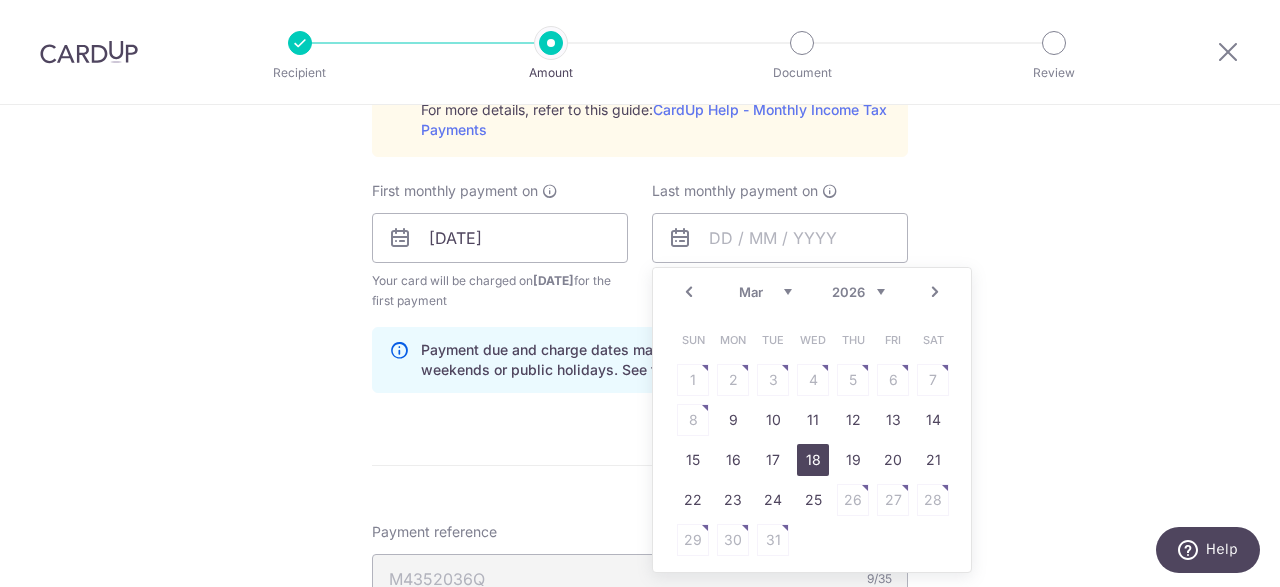 click on "18" at bounding box center [813, 460] 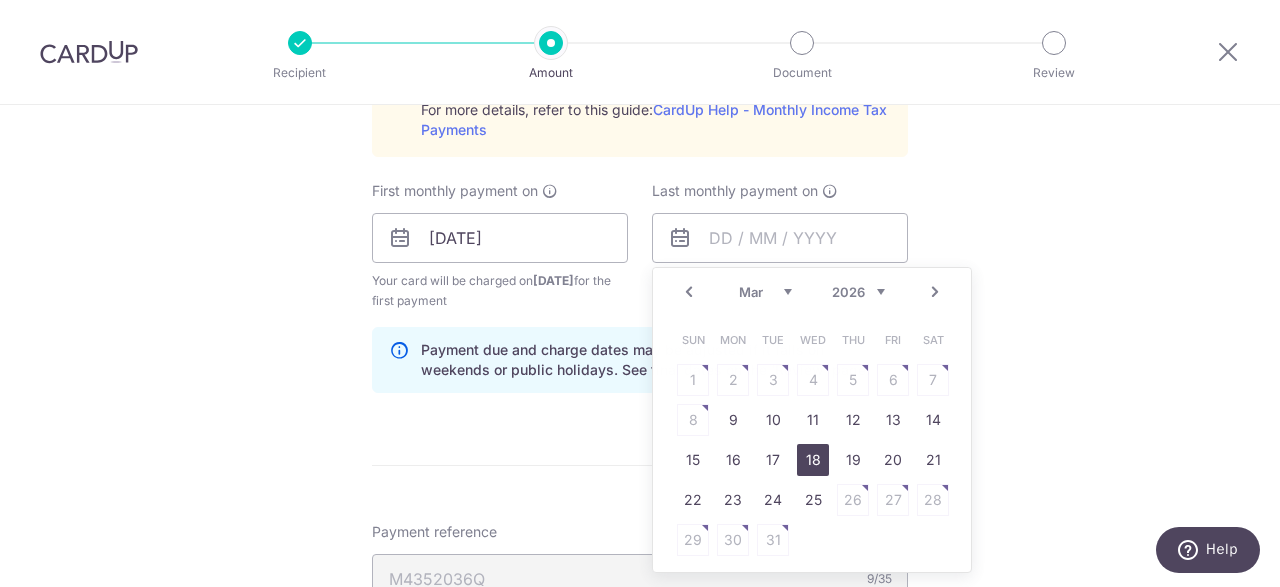 type on "18/03/2026" 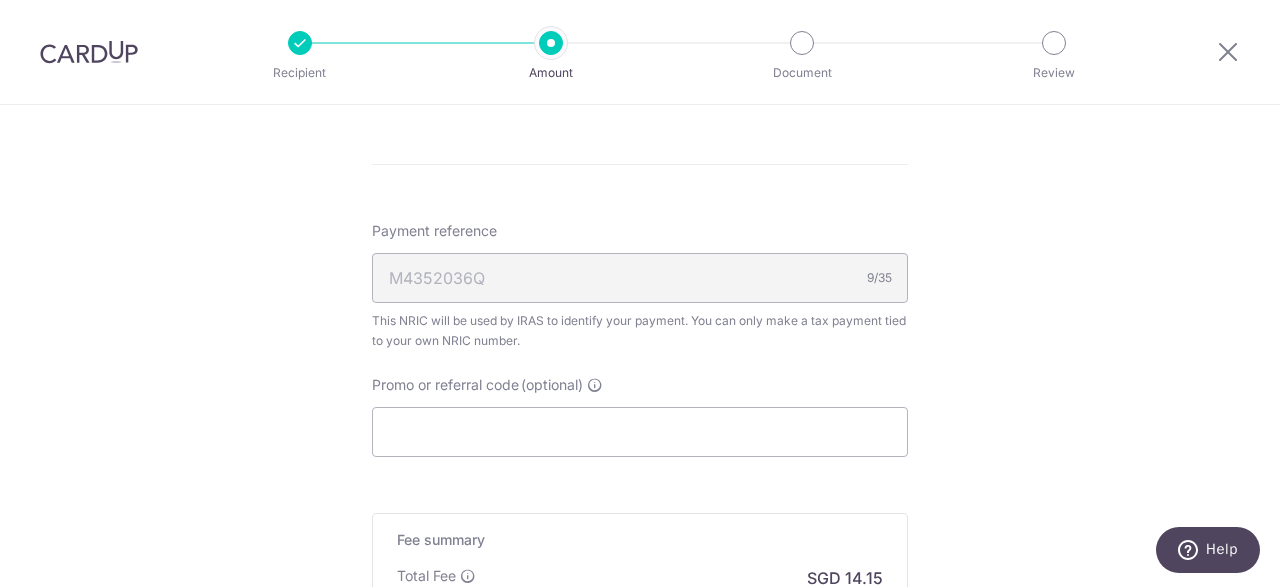 scroll, scrollTop: 1500, scrollLeft: 0, axis: vertical 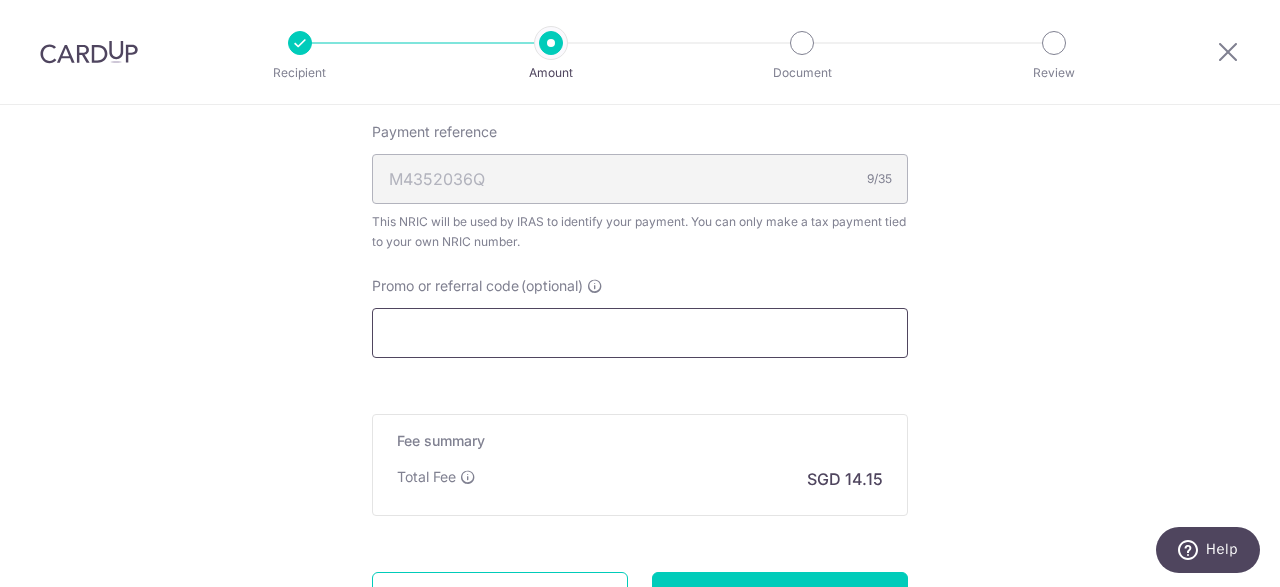 click on "Promo or referral code
(optional)" at bounding box center (640, 333) 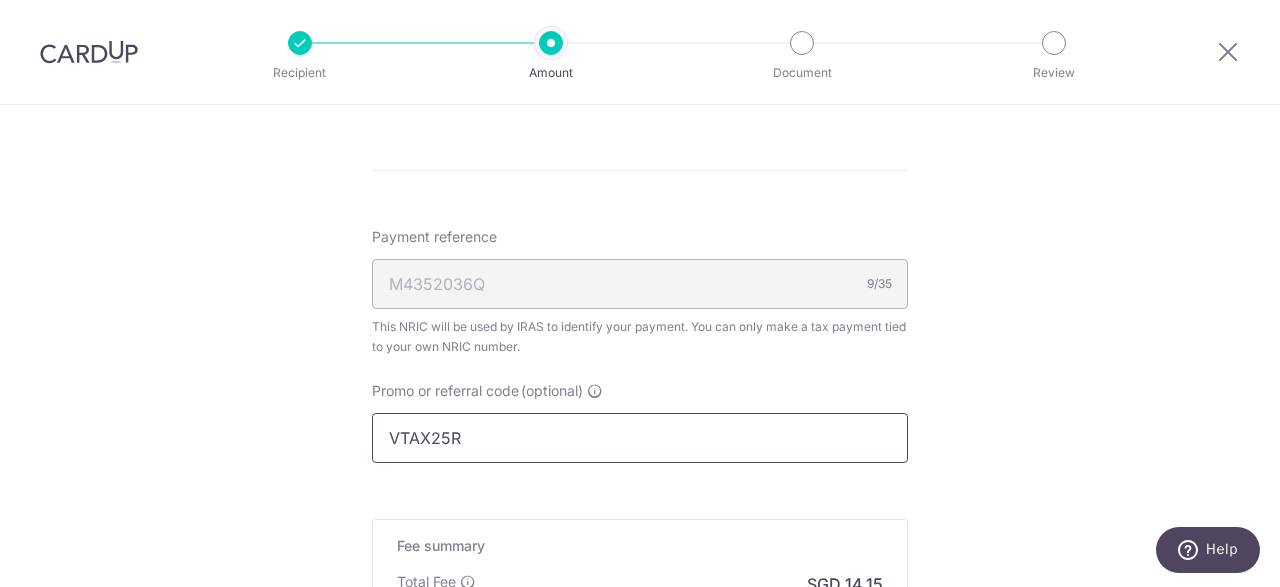 scroll, scrollTop: 1600, scrollLeft: 0, axis: vertical 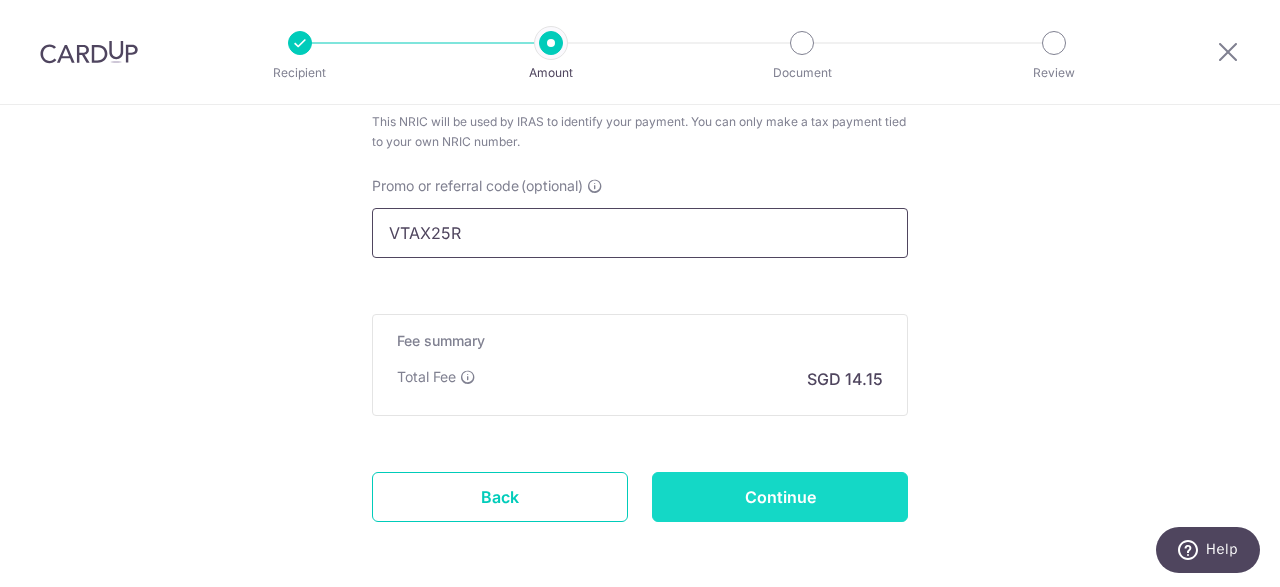 type on "VTAX25R" 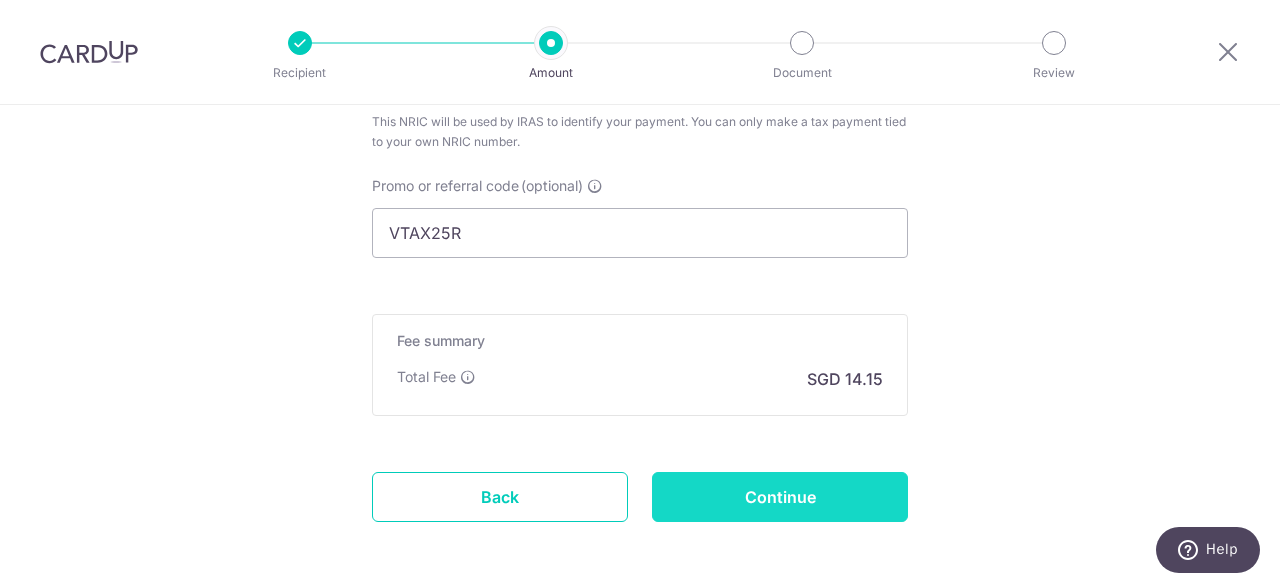 click on "Continue" at bounding box center (780, 497) 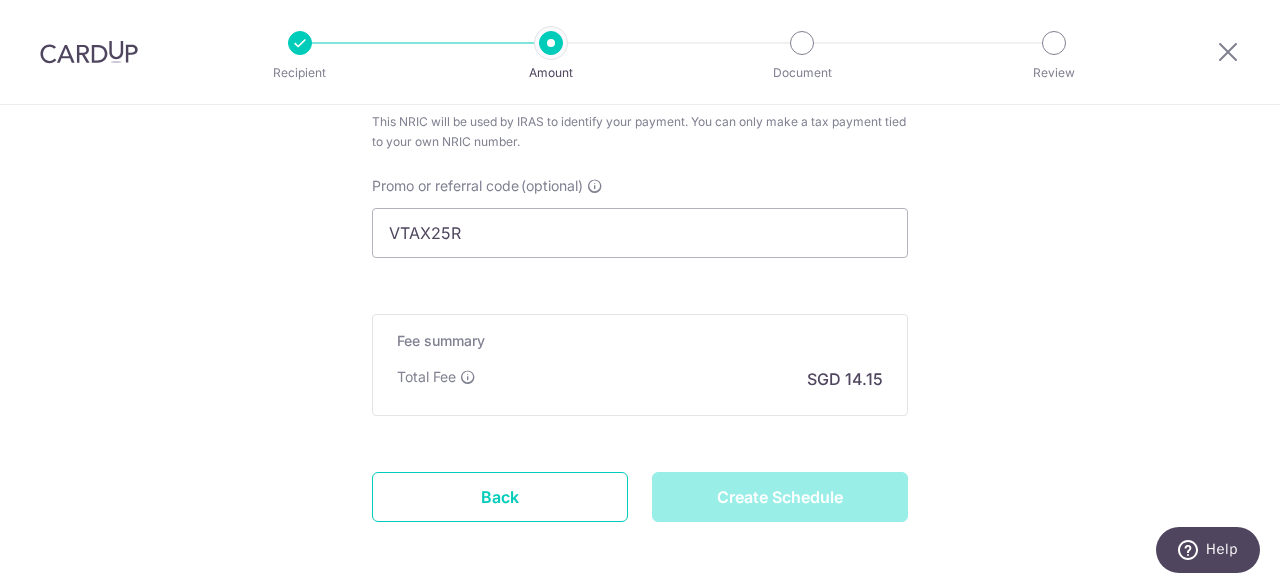 type on "Create Schedule" 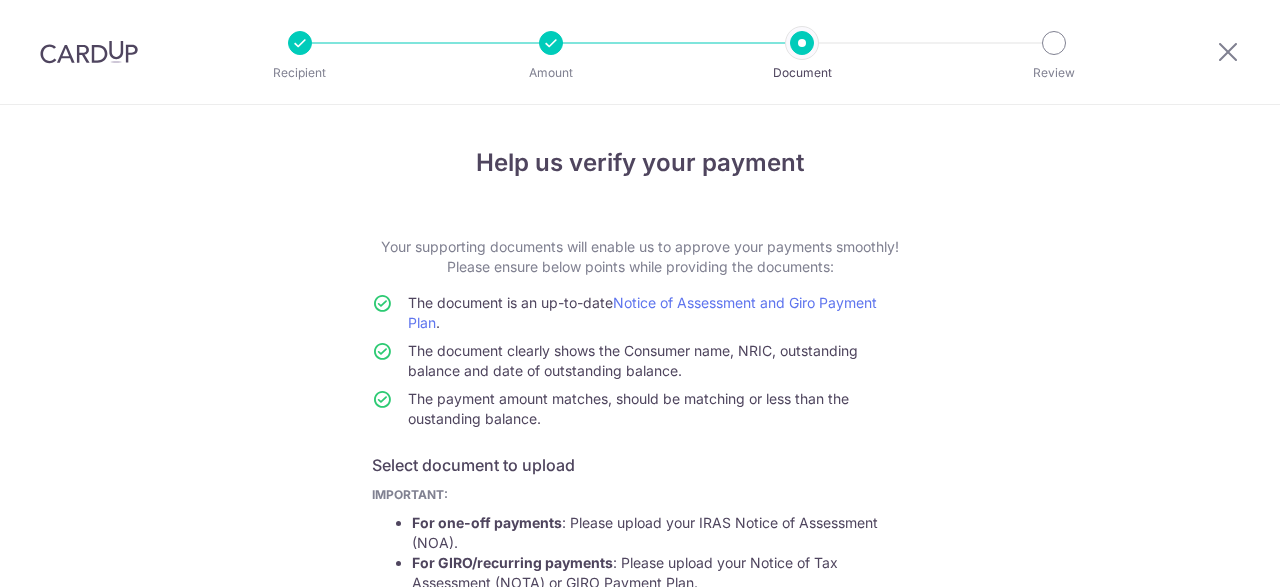 scroll, scrollTop: 0, scrollLeft: 0, axis: both 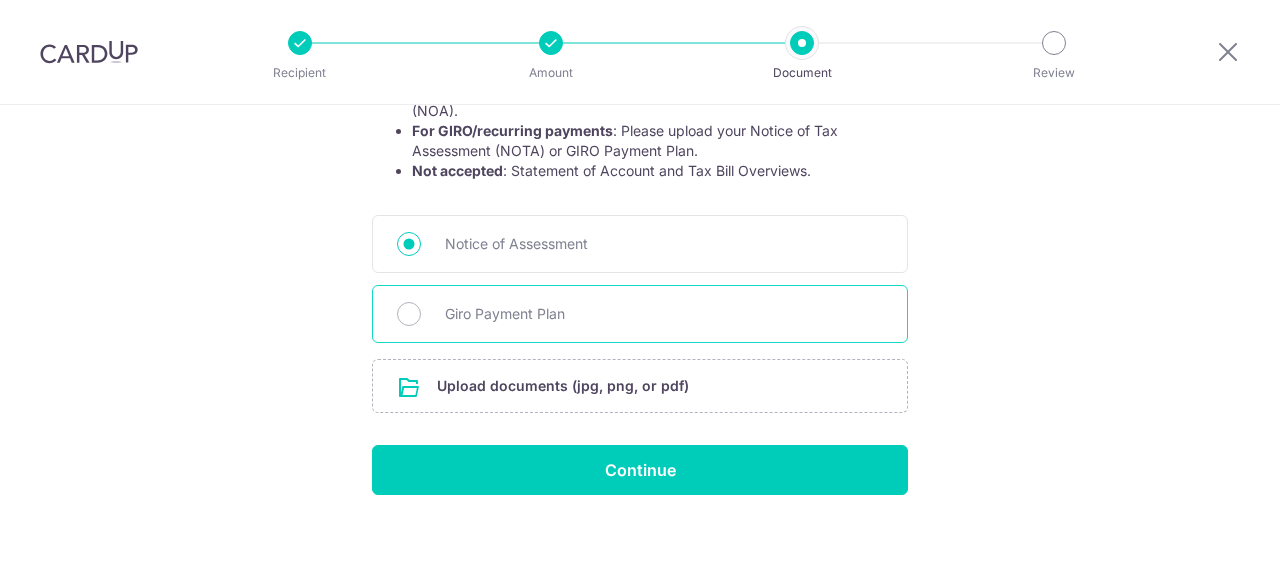 click on "Giro Payment Plan" at bounding box center (664, 314) 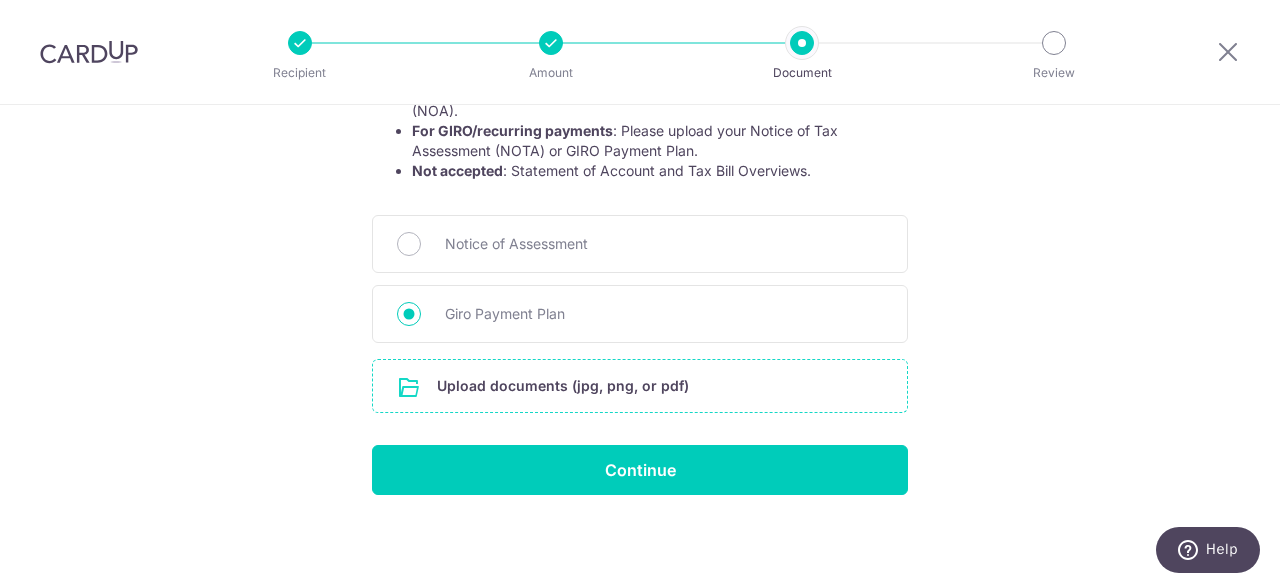 click at bounding box center (640, 386) 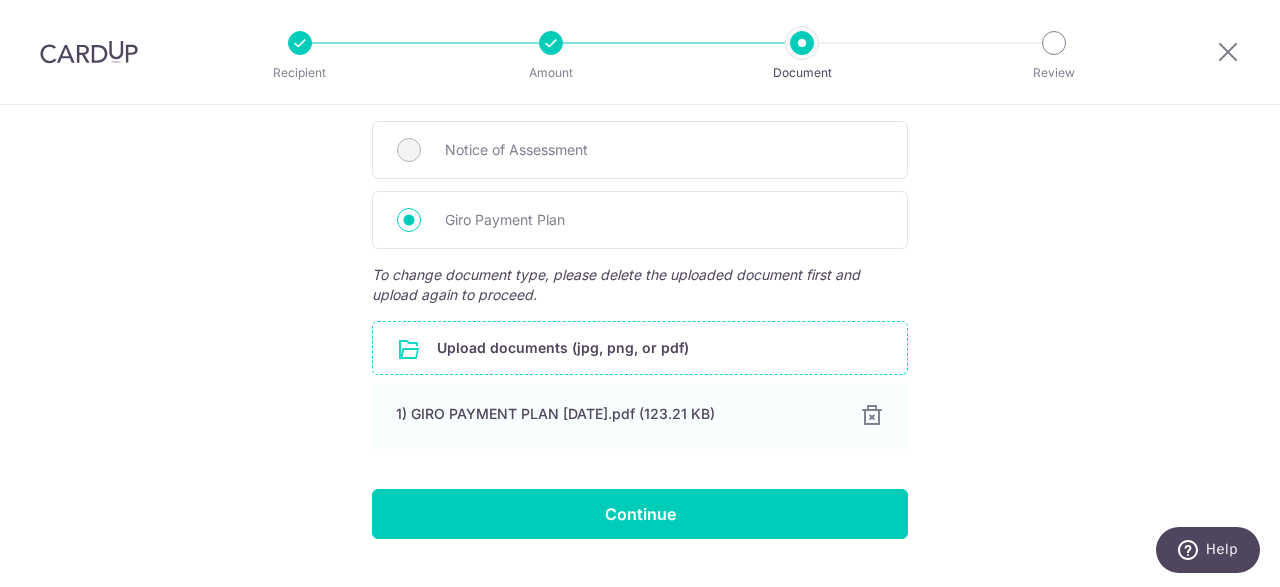 scroll, scrollTop: 570, scrollLeft: 0, axis: vertical 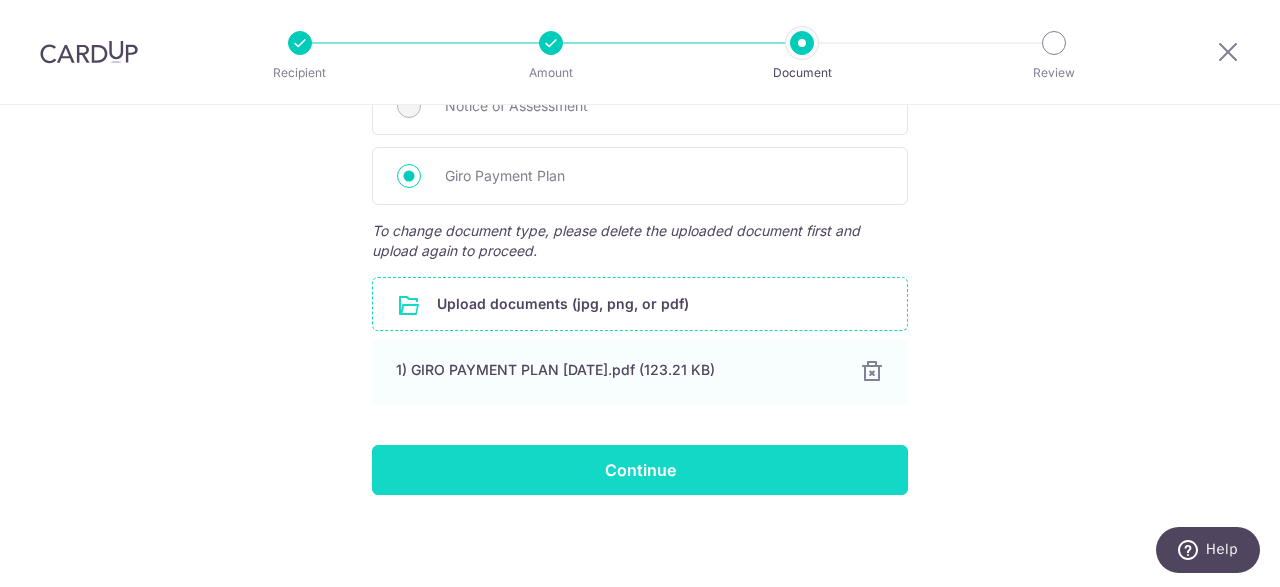 click on "Continue" at bounding box center (640, 470) 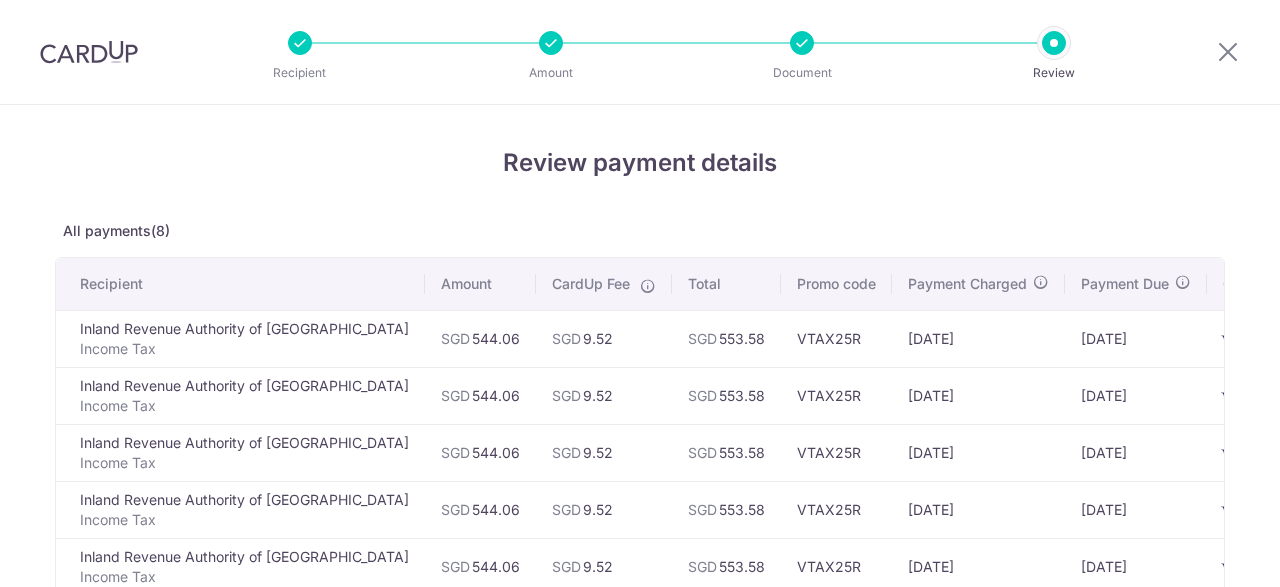 scroll, scrollTop: 0, scrollLeft: 0, axis: both 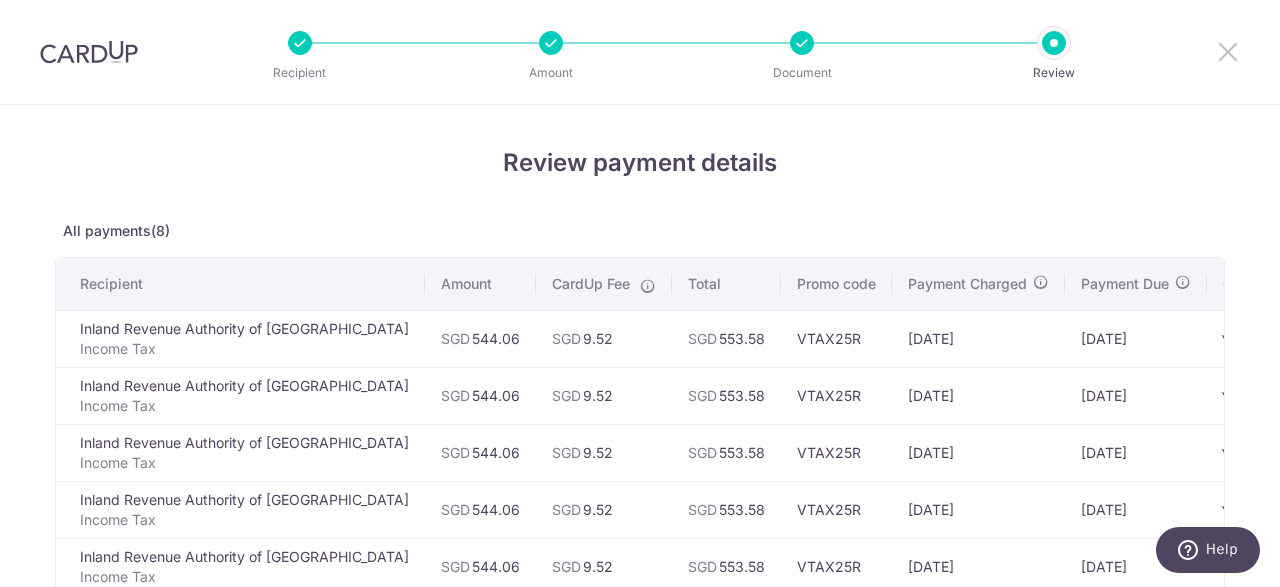 click at bounding box center (1228, 51) 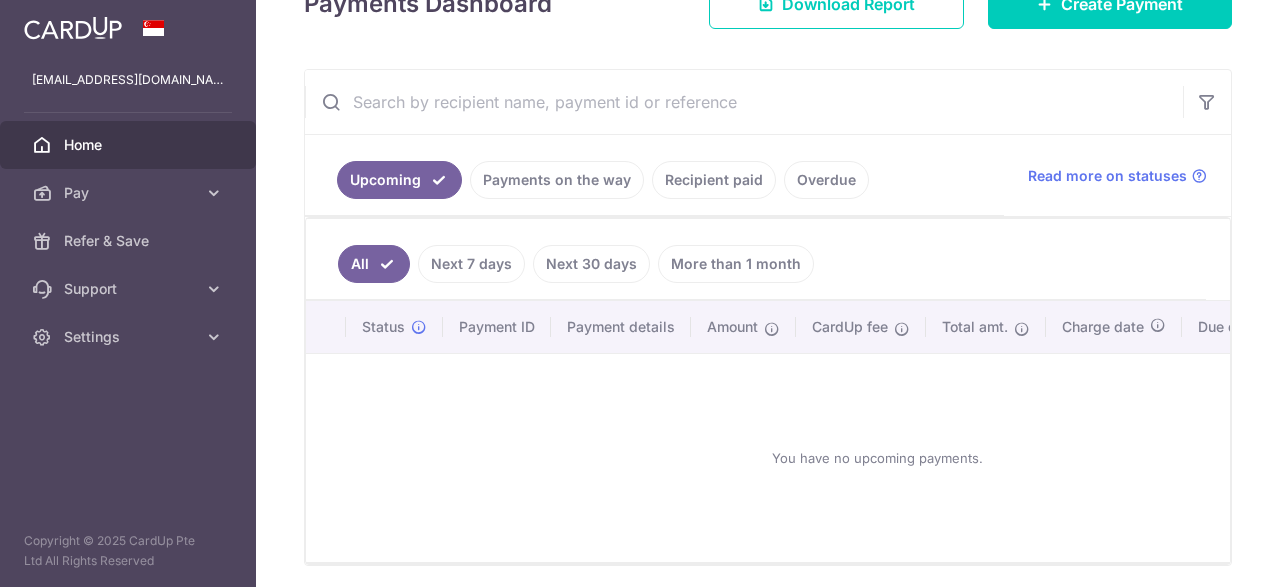 scroll, scrollTop: 300, scrollLeft: 0, axis: vertical 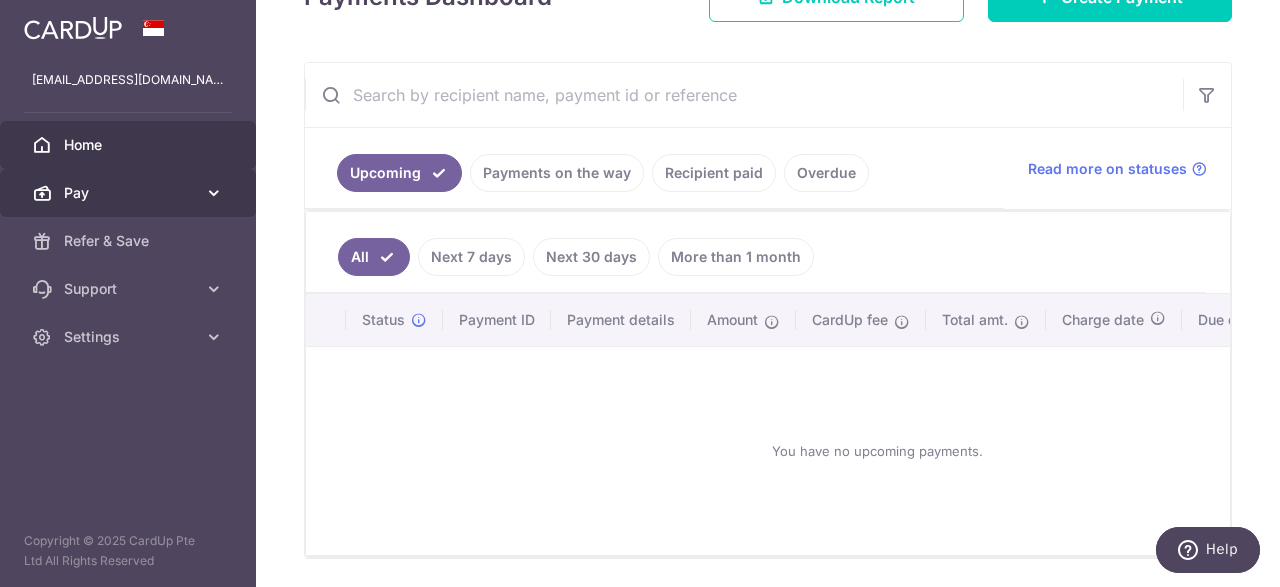 click on "Pay" at bounding box center (130, 193) 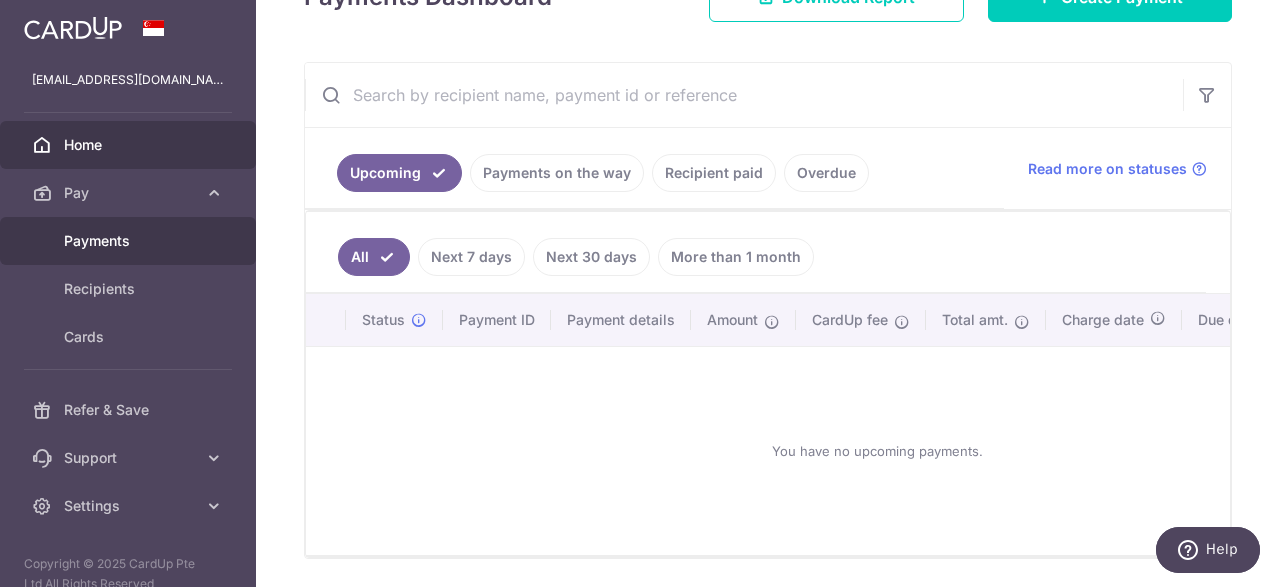 click on "Payments" at bounding box center [130, 241] 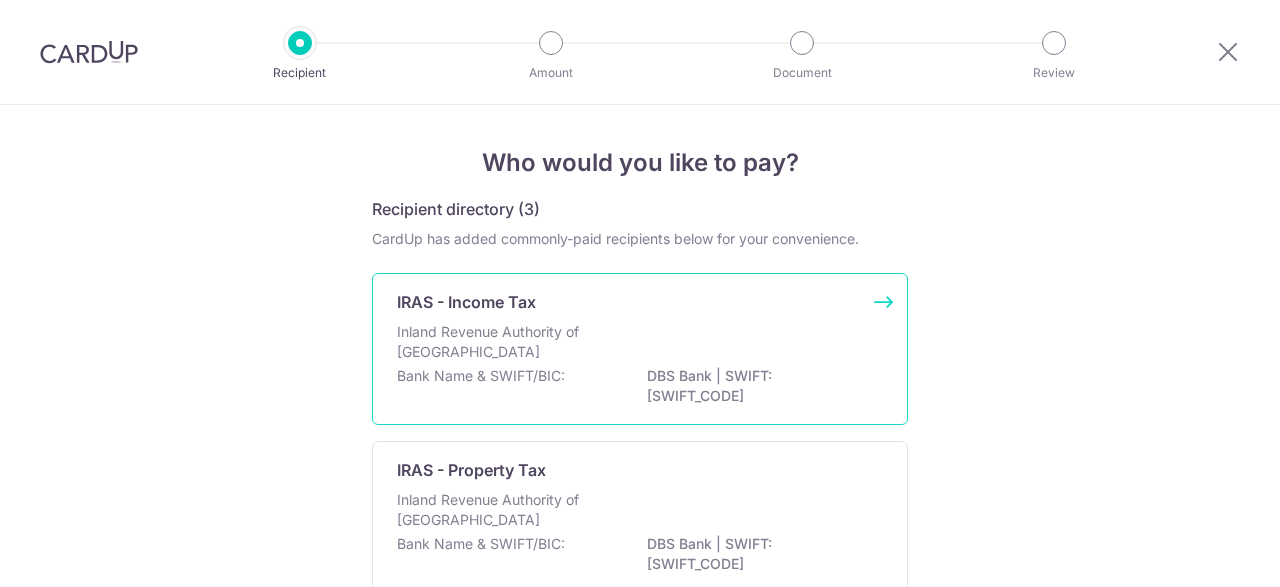 scroll, scrollTop: 0, scrollLeft: 0, axis: both 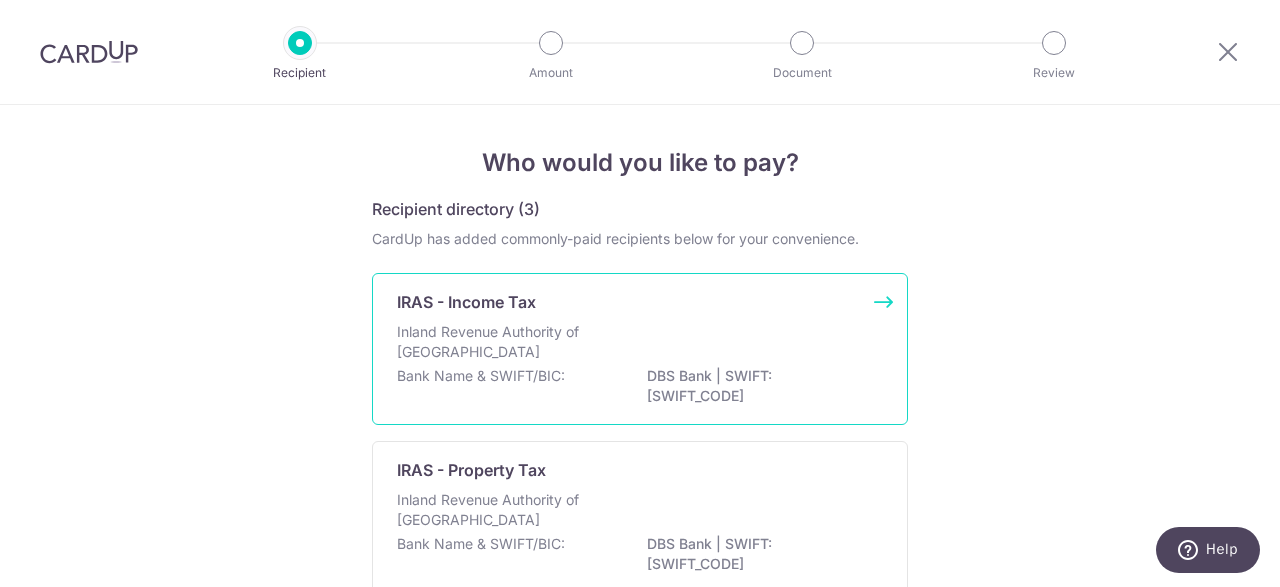 click on "IRAS - Income Tax
Inland Revenue Authority of [GEOGRAPHIC_DATA]
Bank Name & SWIFT/BIC:
DBS Bank | SWIFT: [SWIFT_CODE]" at bounding box center (640, 349) 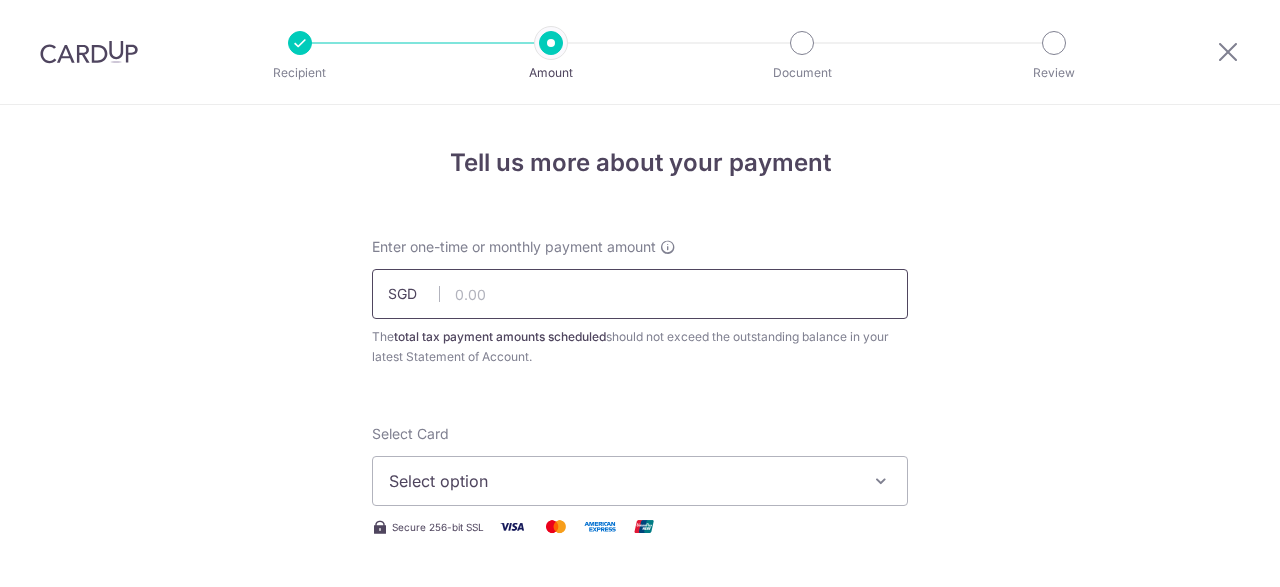 scroll, scrollTop: 0, scrollLeft: 0, axis: both 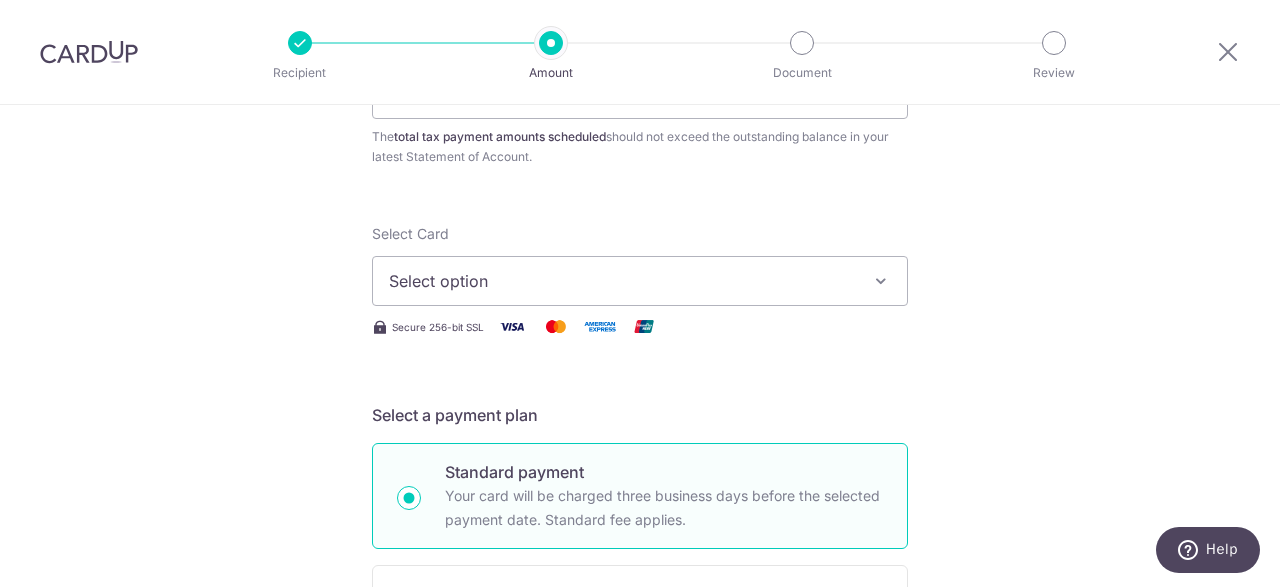 type on "544.06" 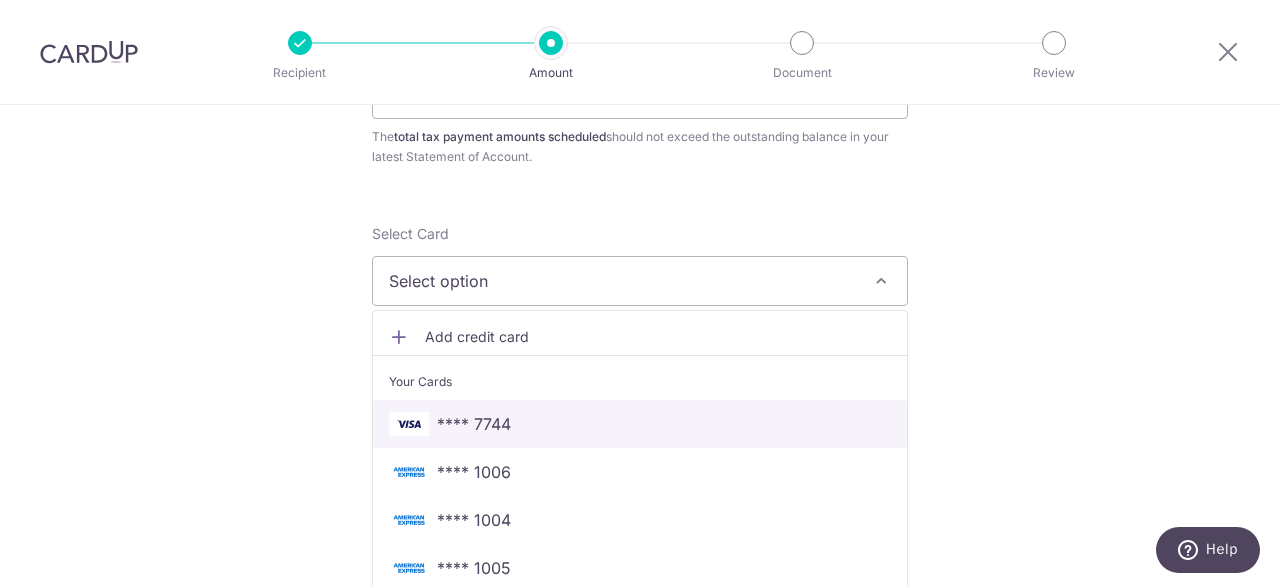 click on "**** 7744" at bounding box center (640, 424) 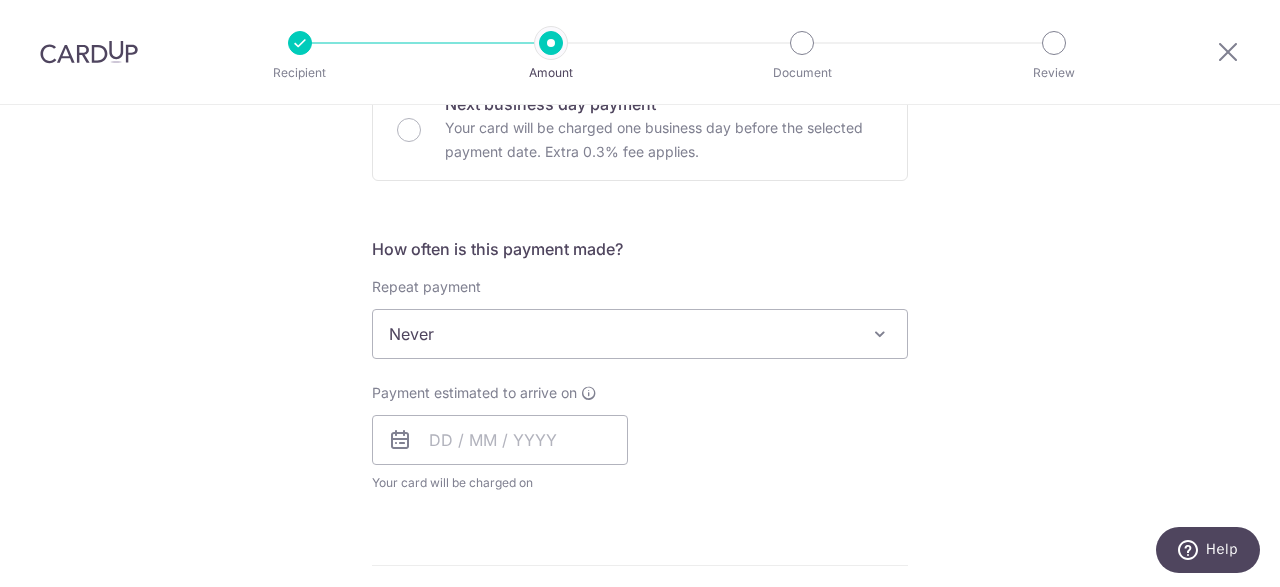 scroll, scrollTop: 700, scrollLeft: 0, axis: vertical 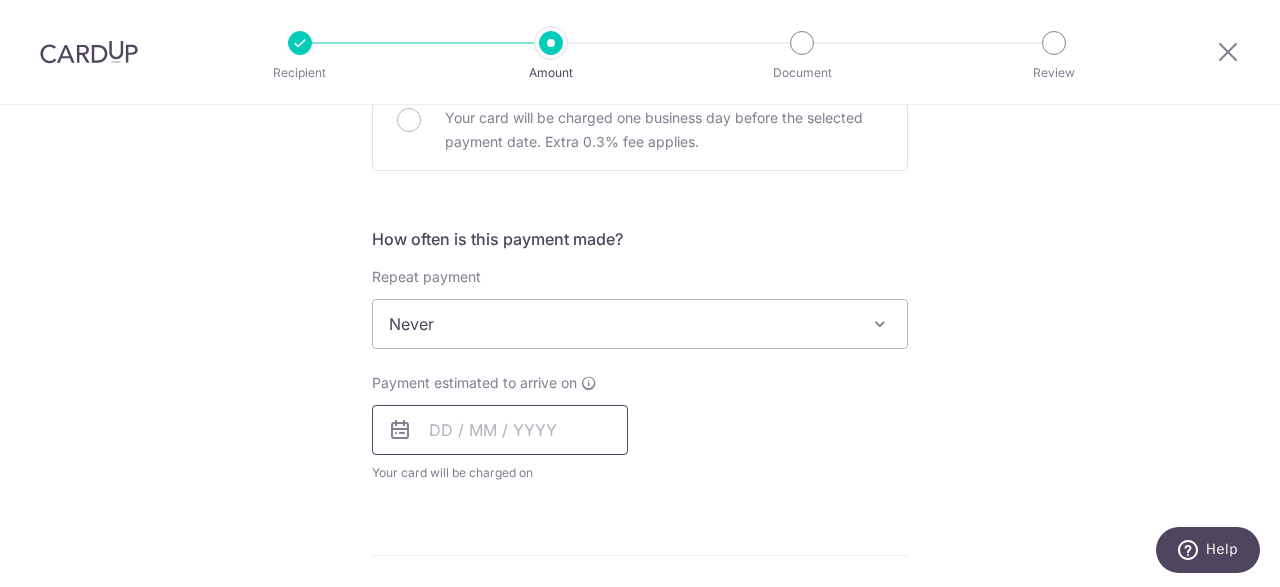 click at bounding box center (500, 430) 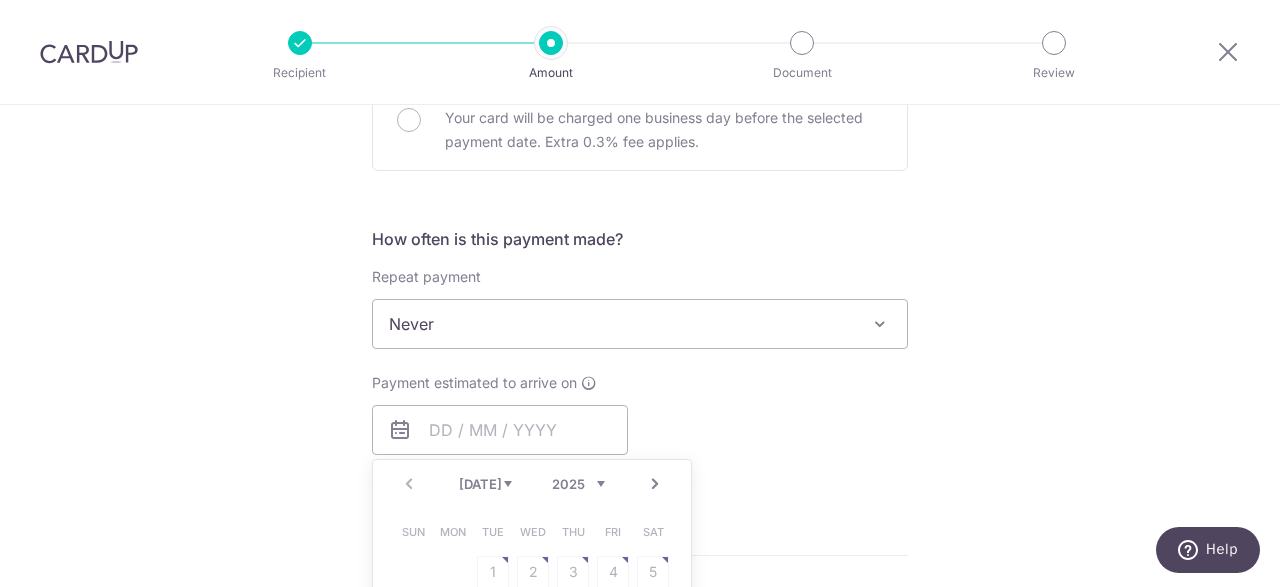 click on "Never" at bounding box center [640, 324] 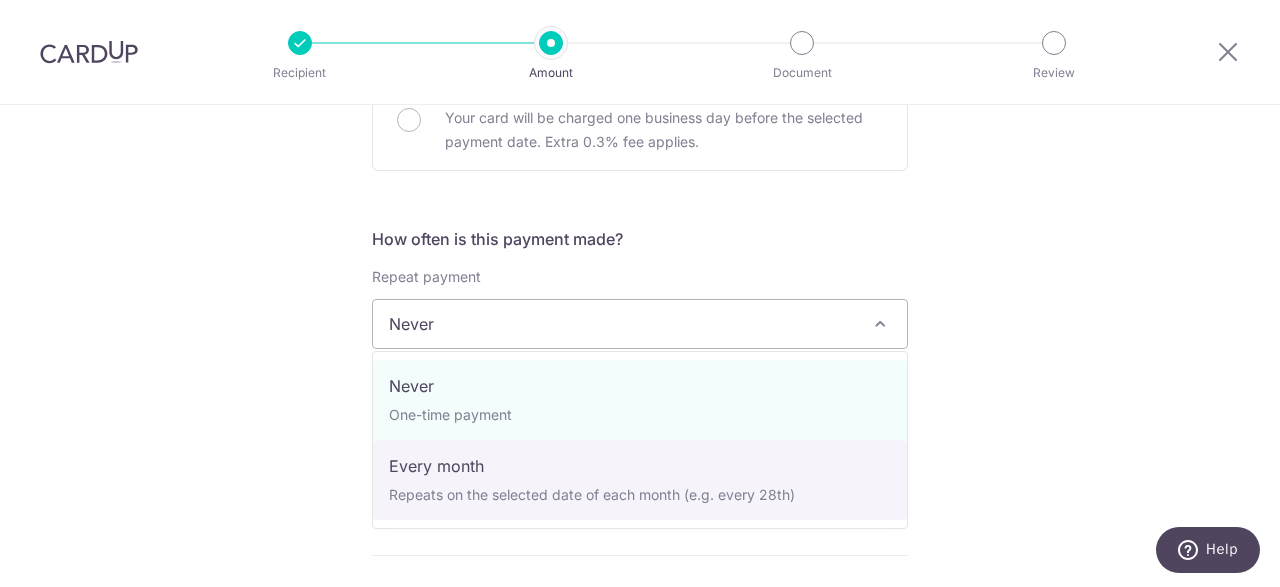 select on "3" 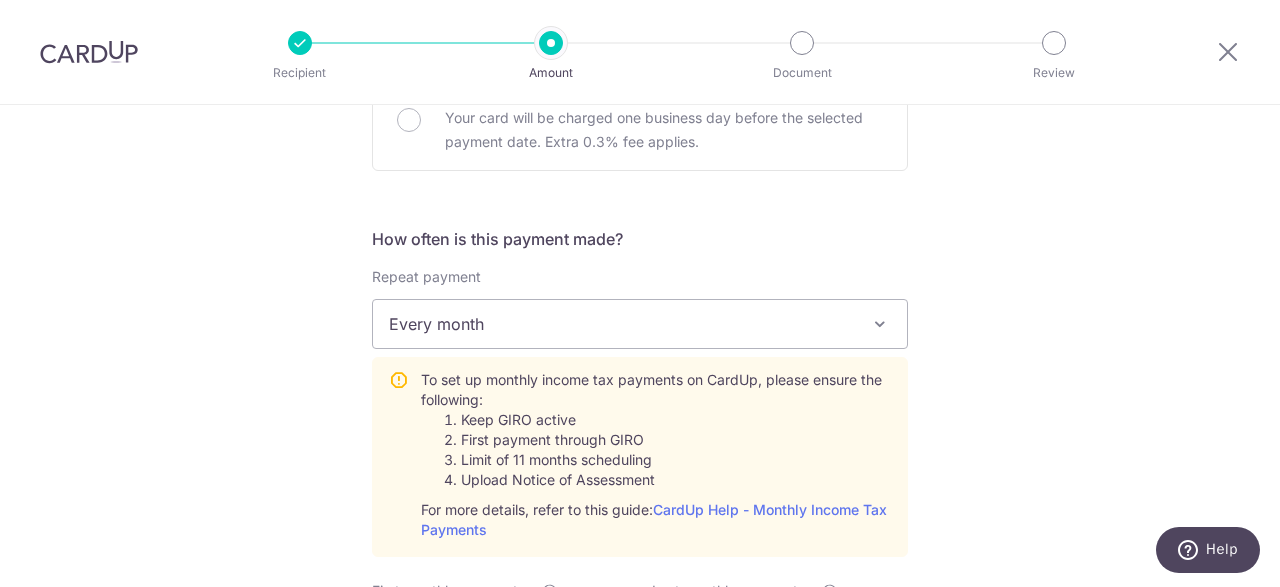 scroll, scrollTop: 1000, scrollLeft: 0, axis: vertical 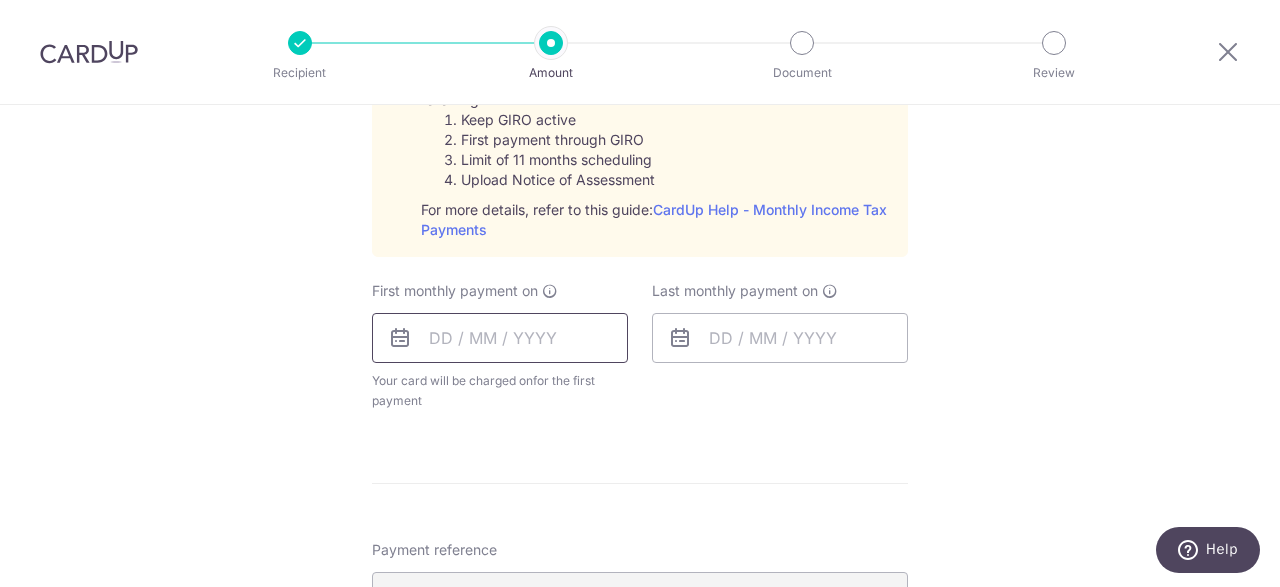 click at bounding box center [500, 338] 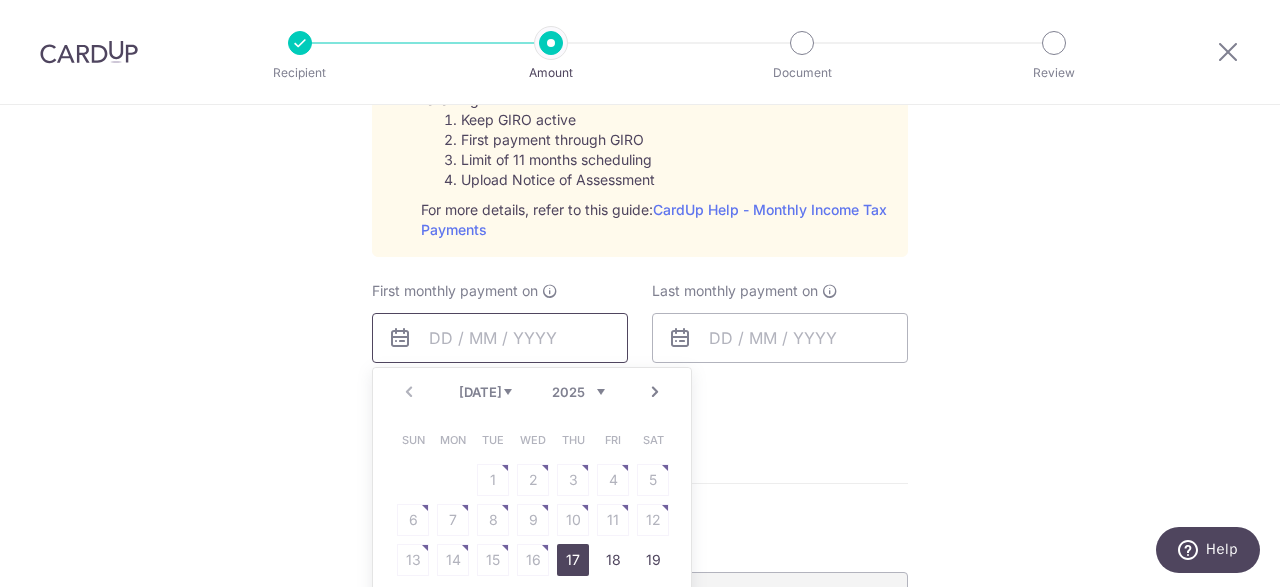 scroll, scrollTop: 1100, scrollLeft: 0, axis: vertical 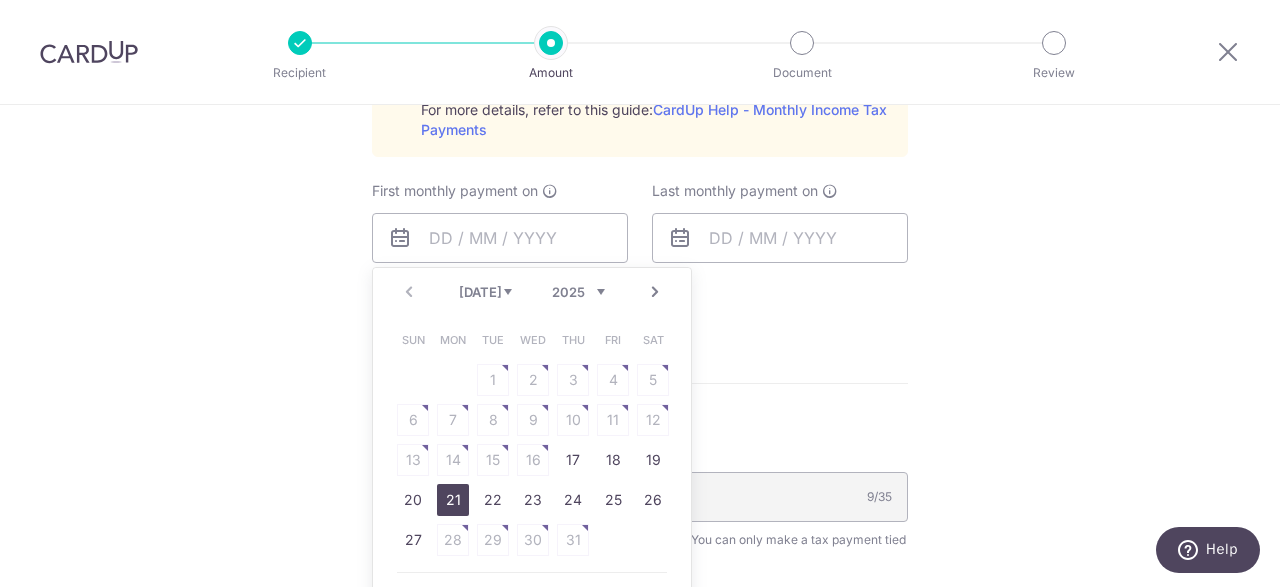 click on "21" at bounding box center [453, 500] 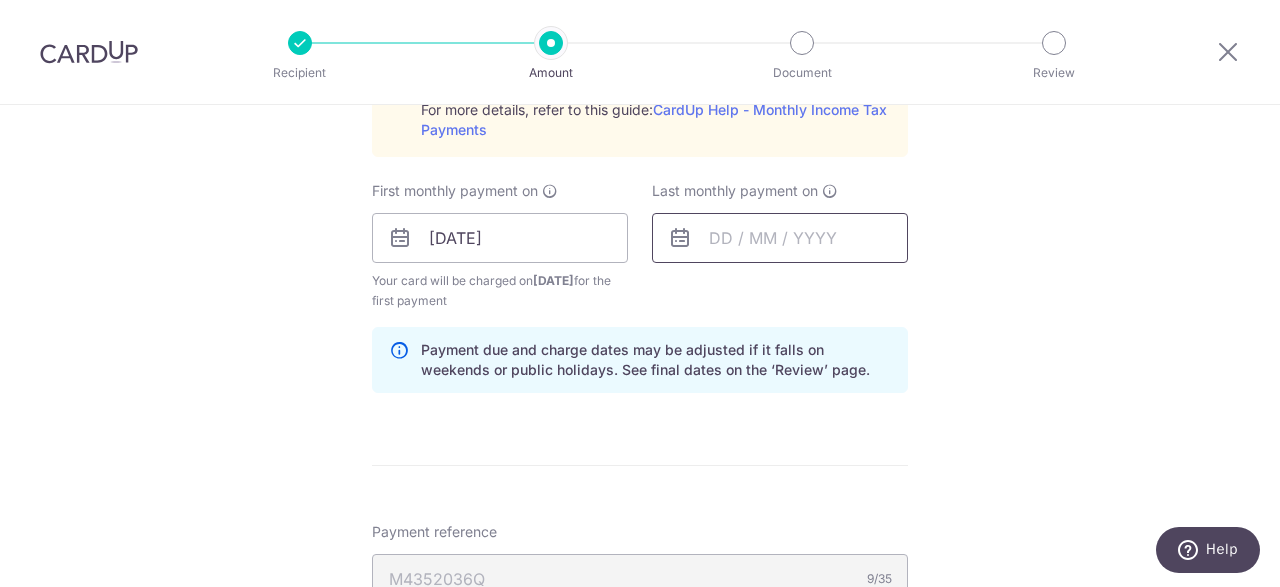 click at bounding box center (780, 238) 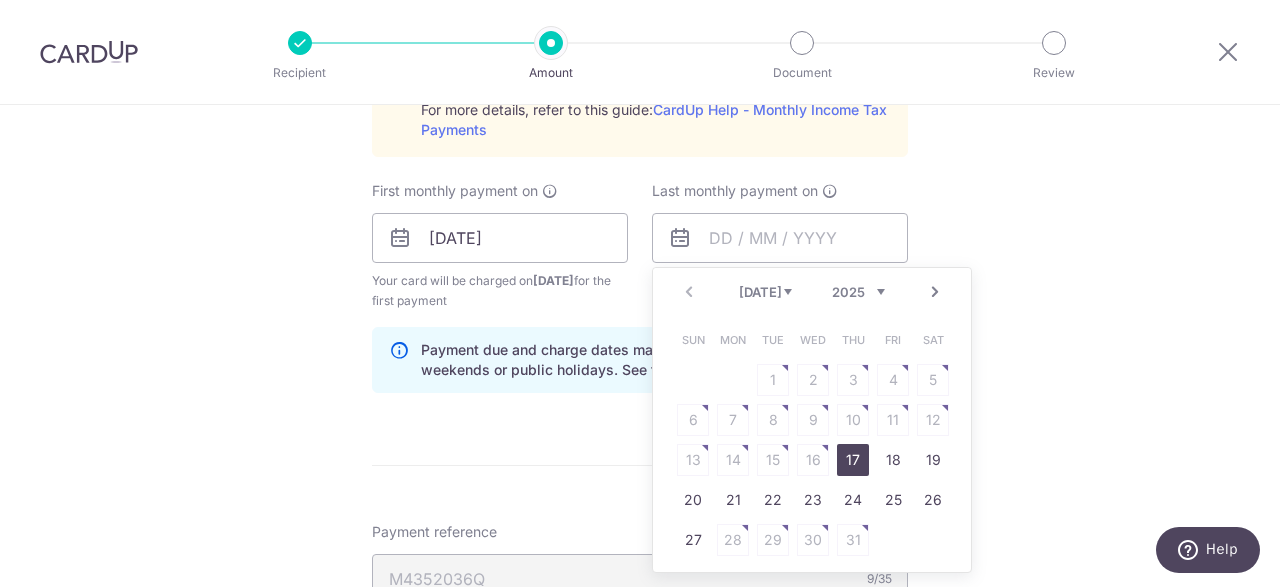click on "Next" at bounding box center [935, 292] 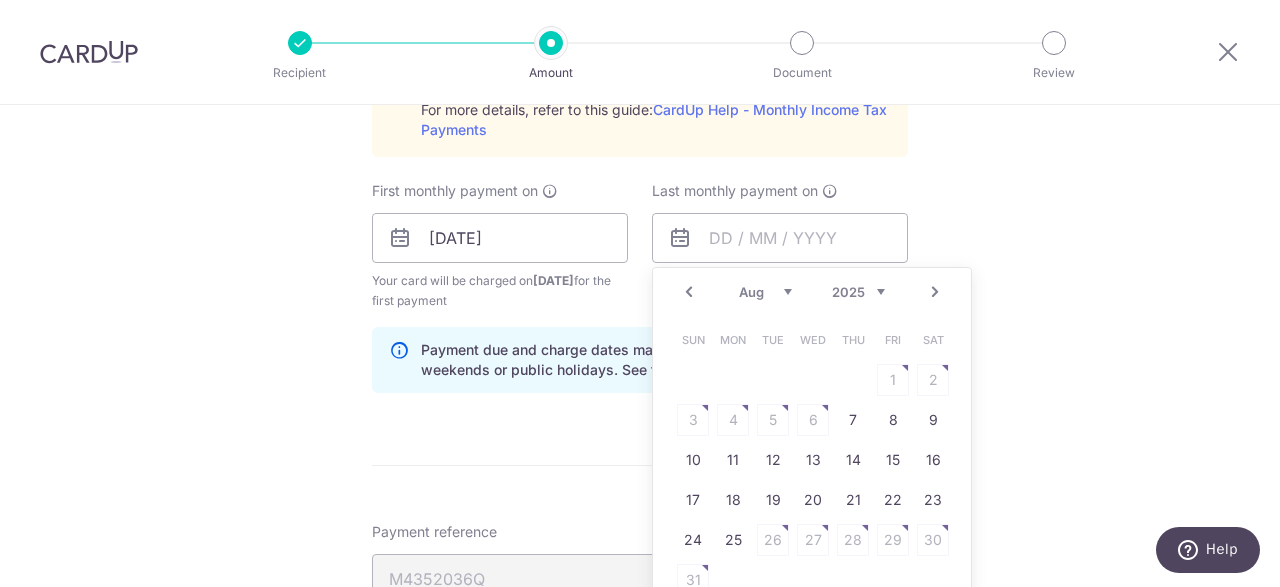 click on "Next" at bounding box center [935, 292] 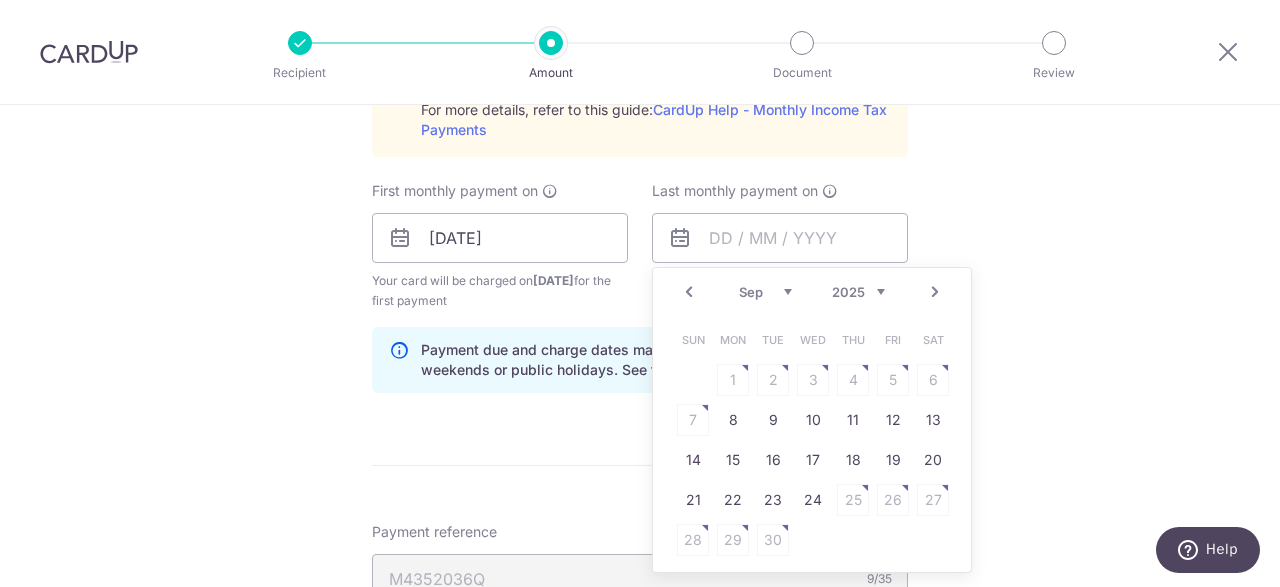 click on "Next" at bounding box center (935, 292) 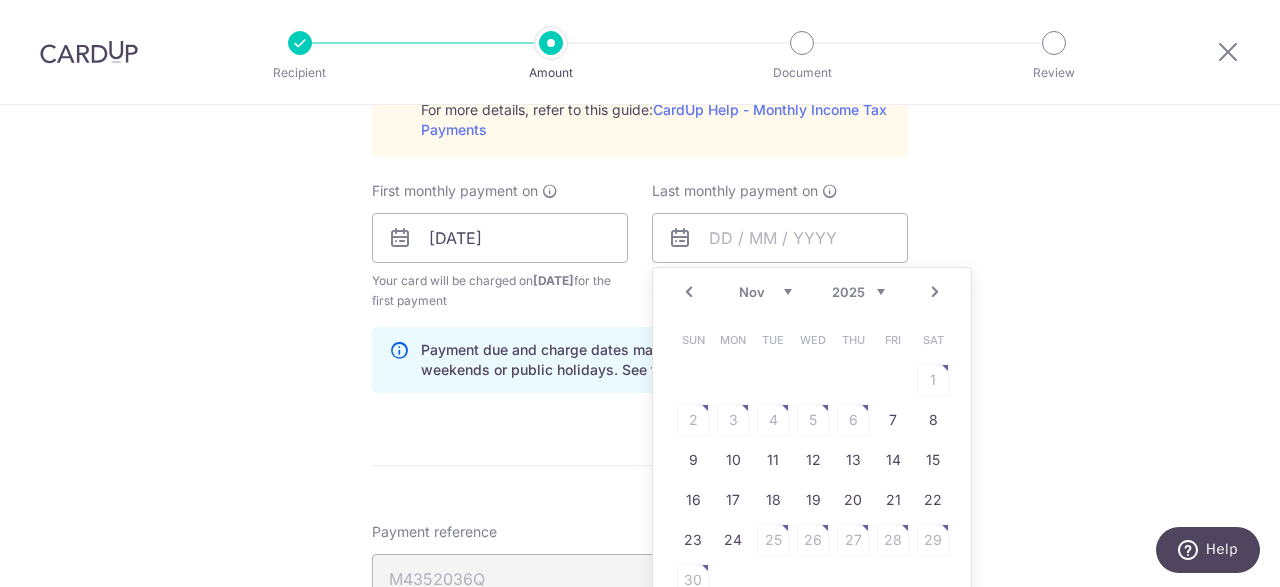 click on "Next" at bounding box center [935, 292] 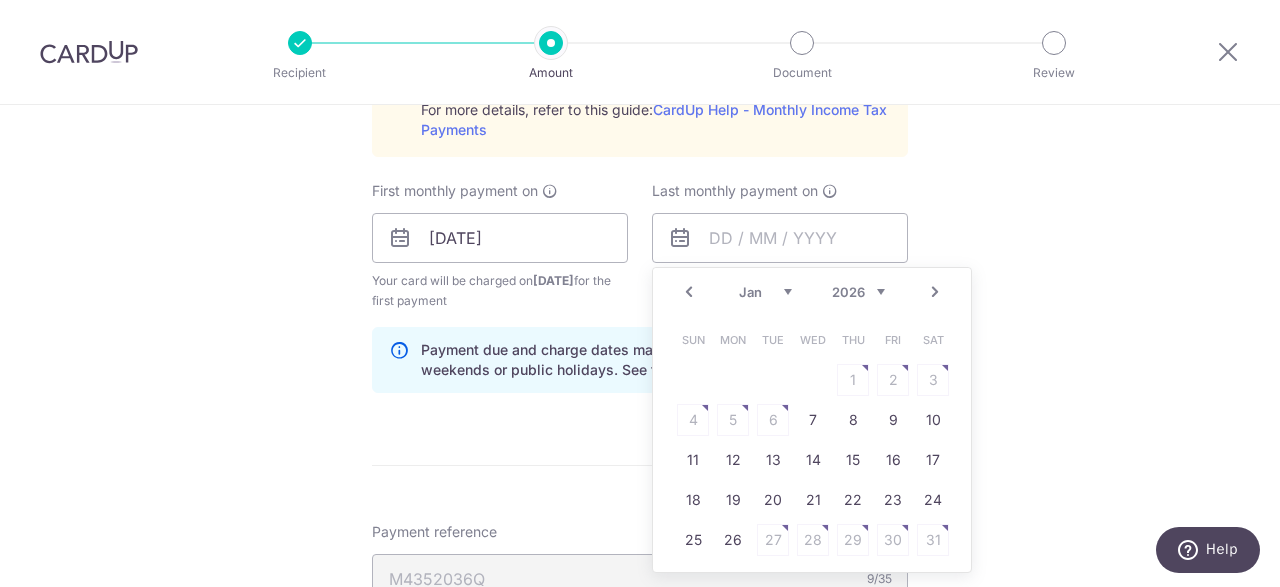 click on "Next" at bounding box center [935, 292] 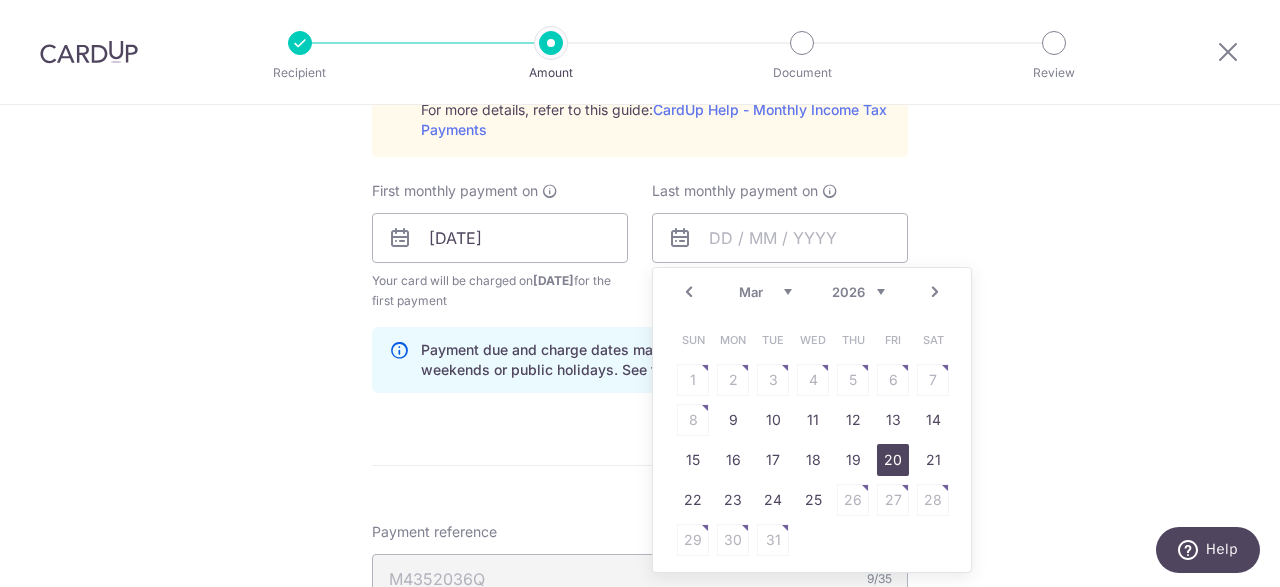 click on "20" at bounding box center (893, 460) 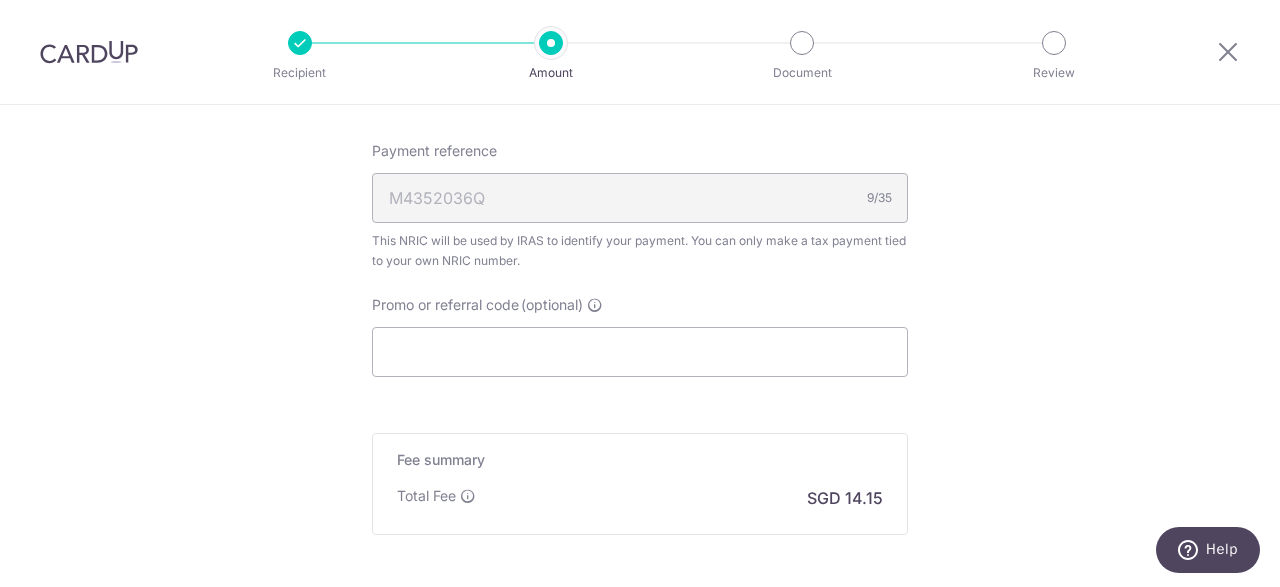 scroll, scrollTop: 1500, scrollLeft: 0, axis: vertical 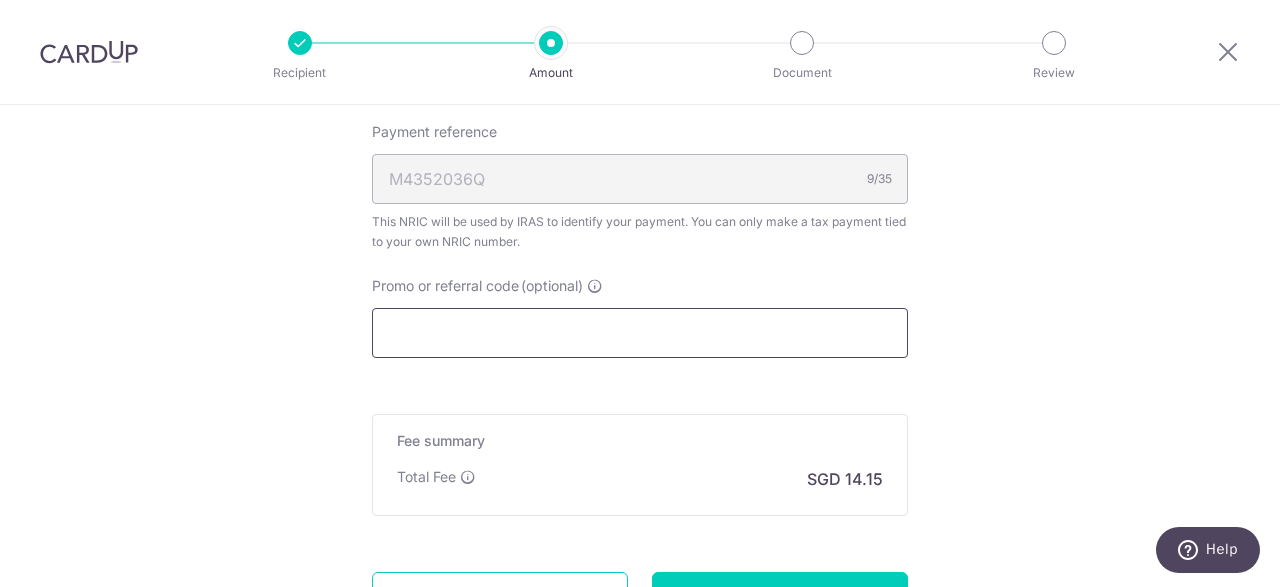 click on "Promo or referral code
(optional)" at bounding box center [640, 333] 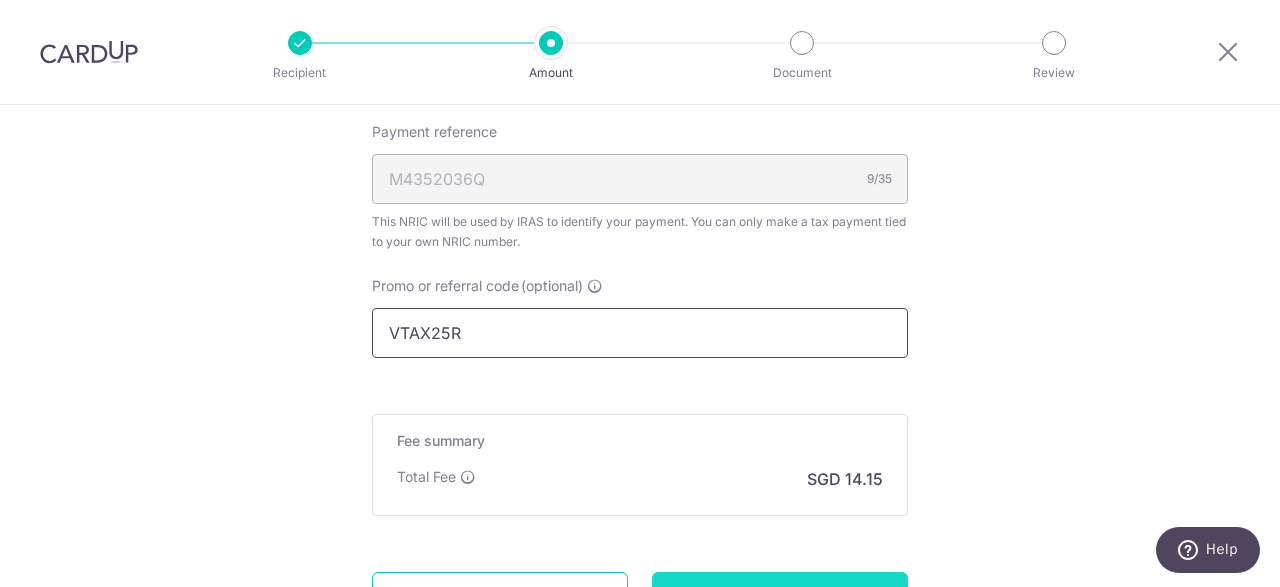 scroll, scrollTop: 1680, scrollLeft: 0, axis: vertical 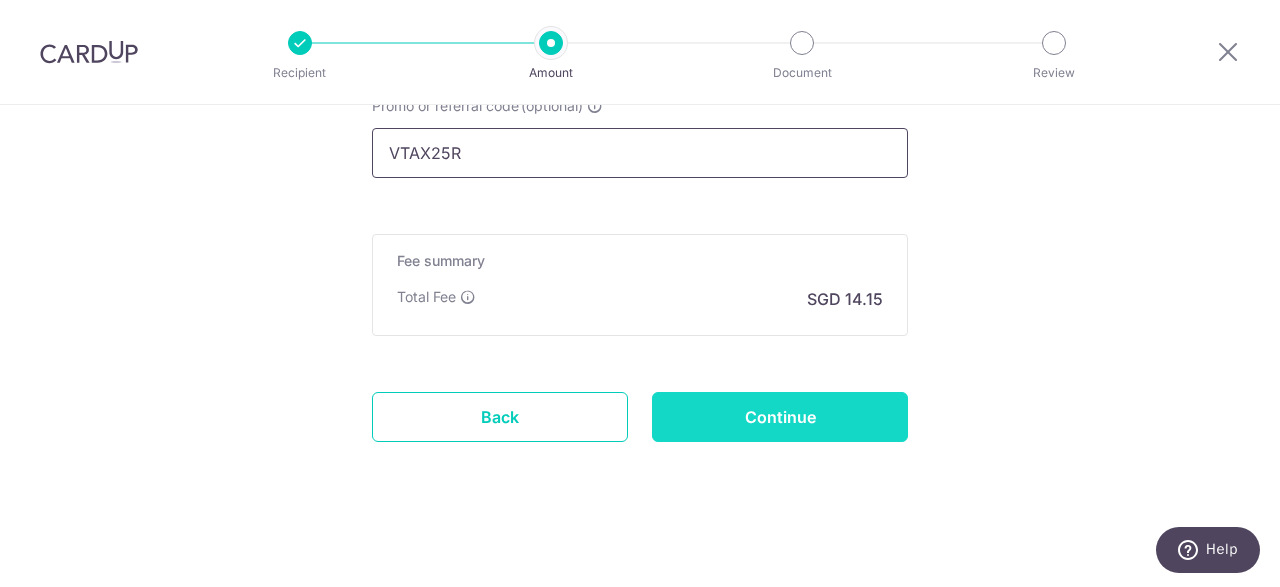 type on "VTAX25R" 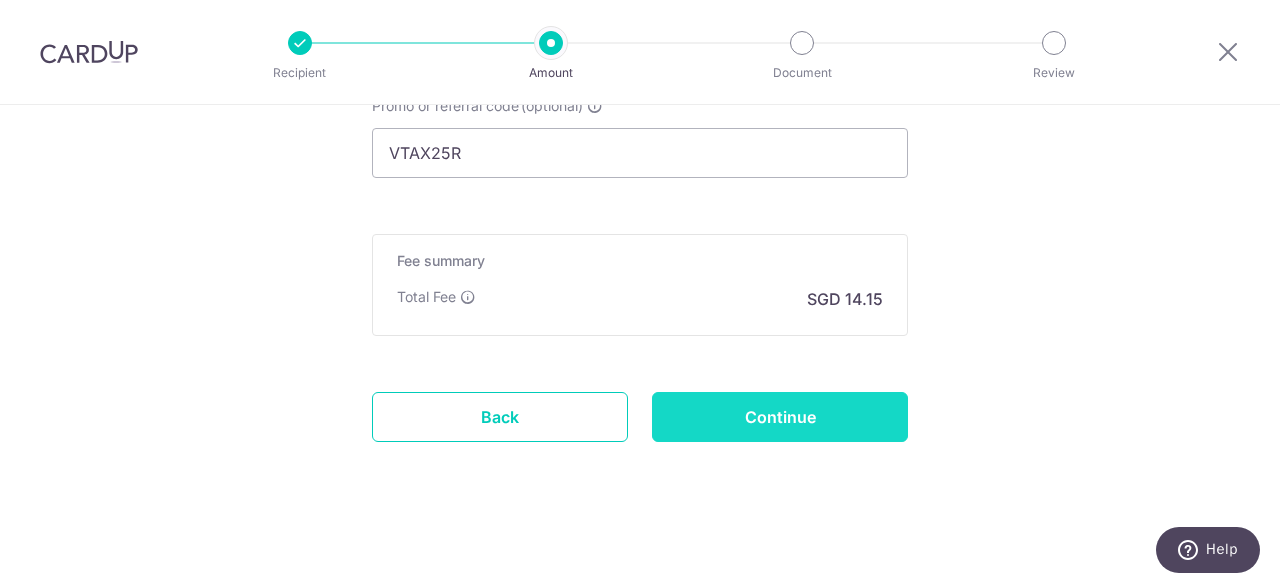 click on "Continue" at bounding box center (780, 417) 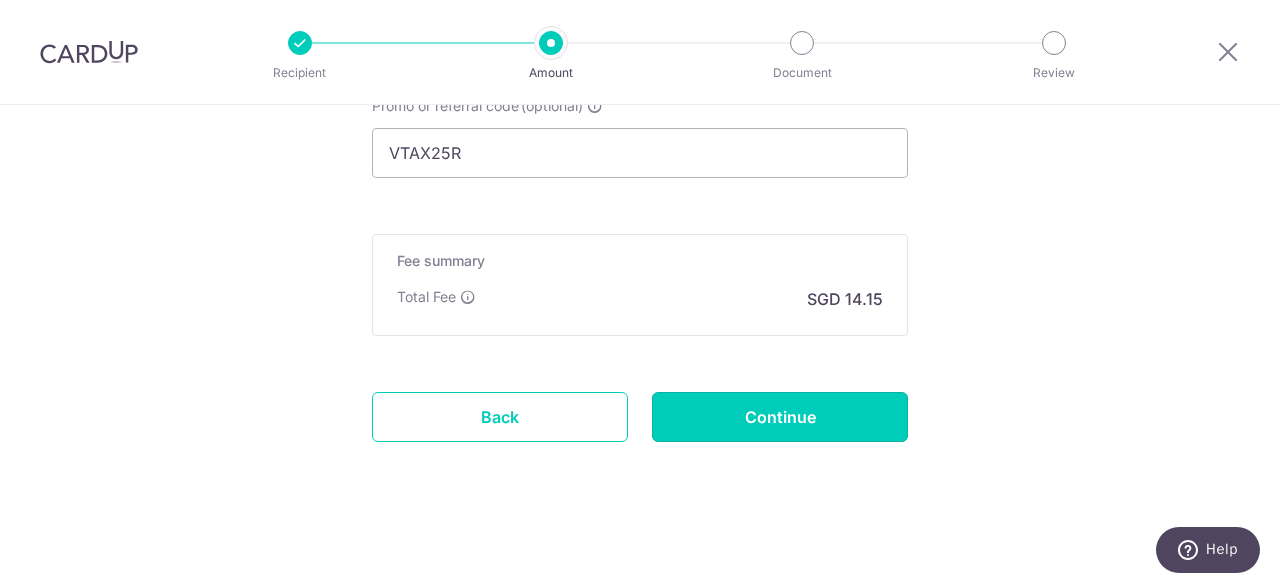type on "Create Schedule" 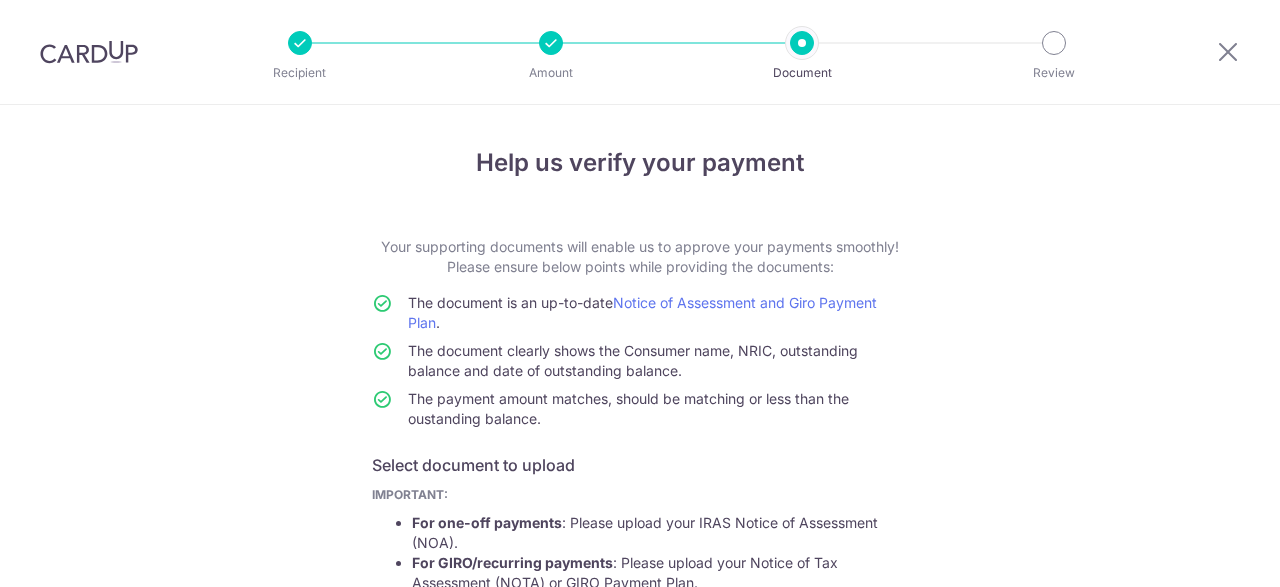 scroll, scrollTop: 0, scrollLeft: 0, axis: both 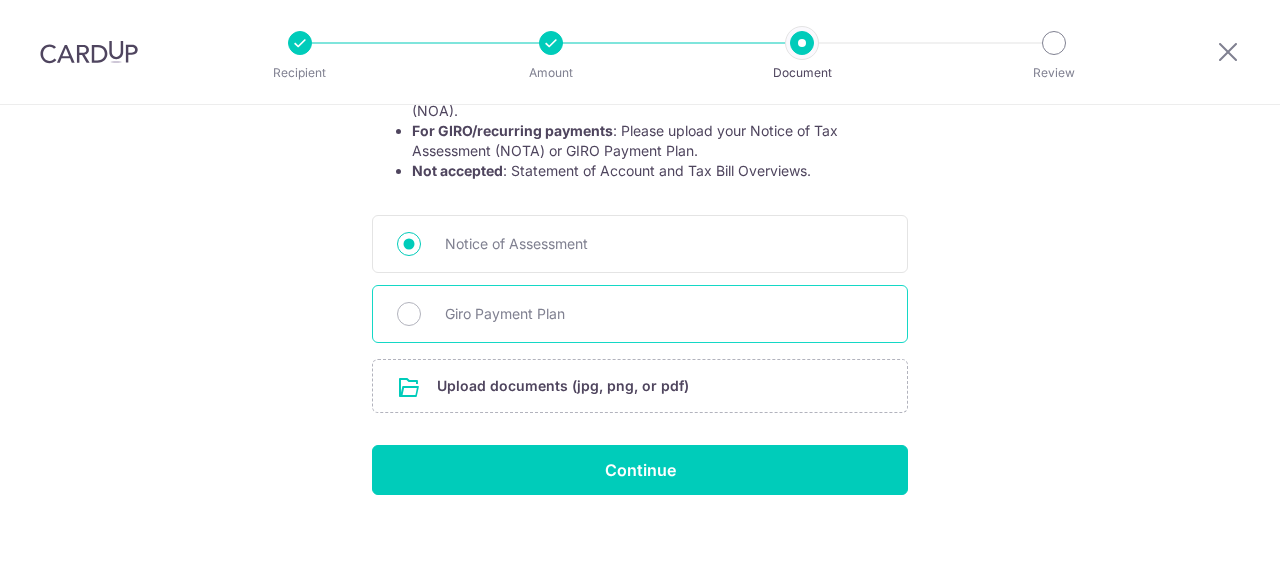click on "Giro Payment Plan" at bounding box center (664, 314) 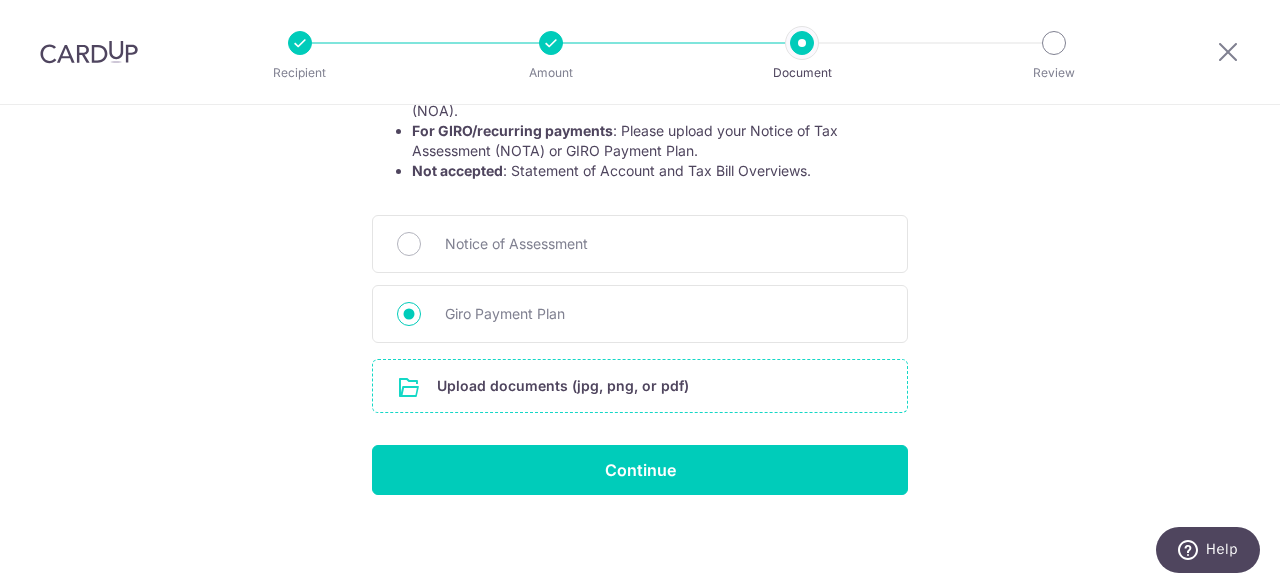 click at bounding box center [640, 386] 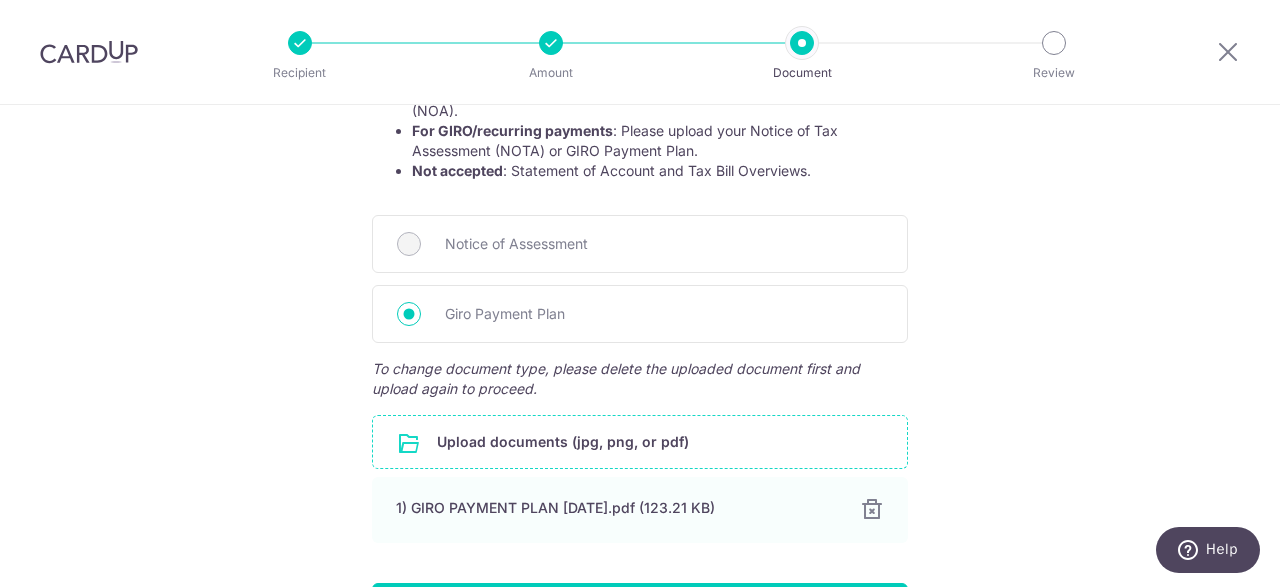 scroll, scrollTop: 570, scrollLeft: 0, axis: vertical 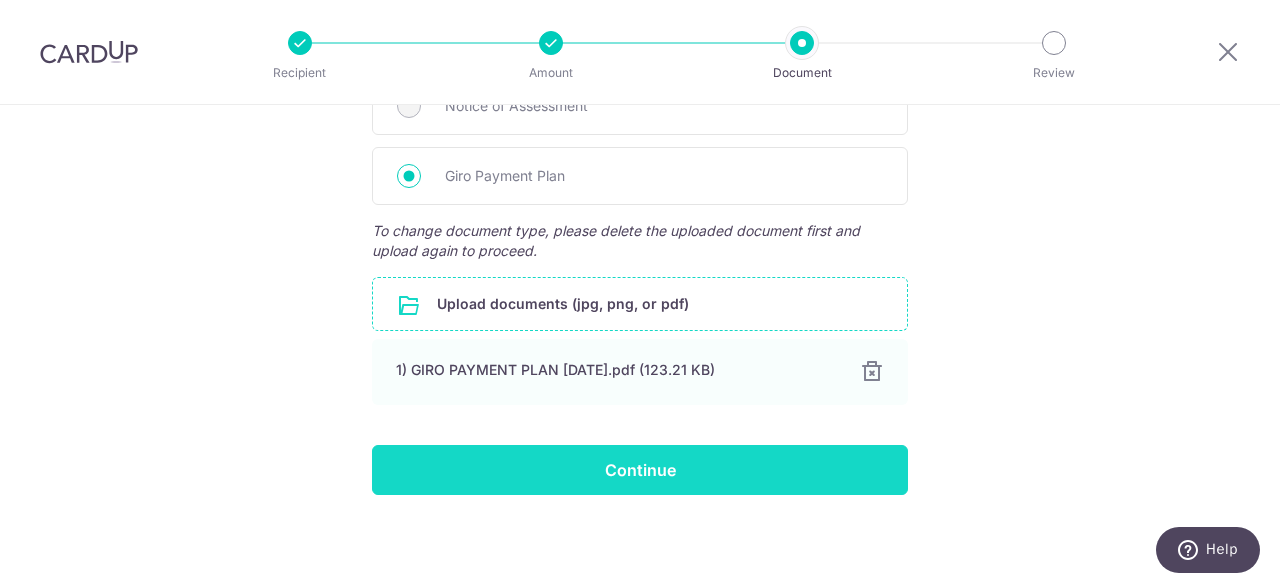 click on "Continue" at bounding box center [640, 470] 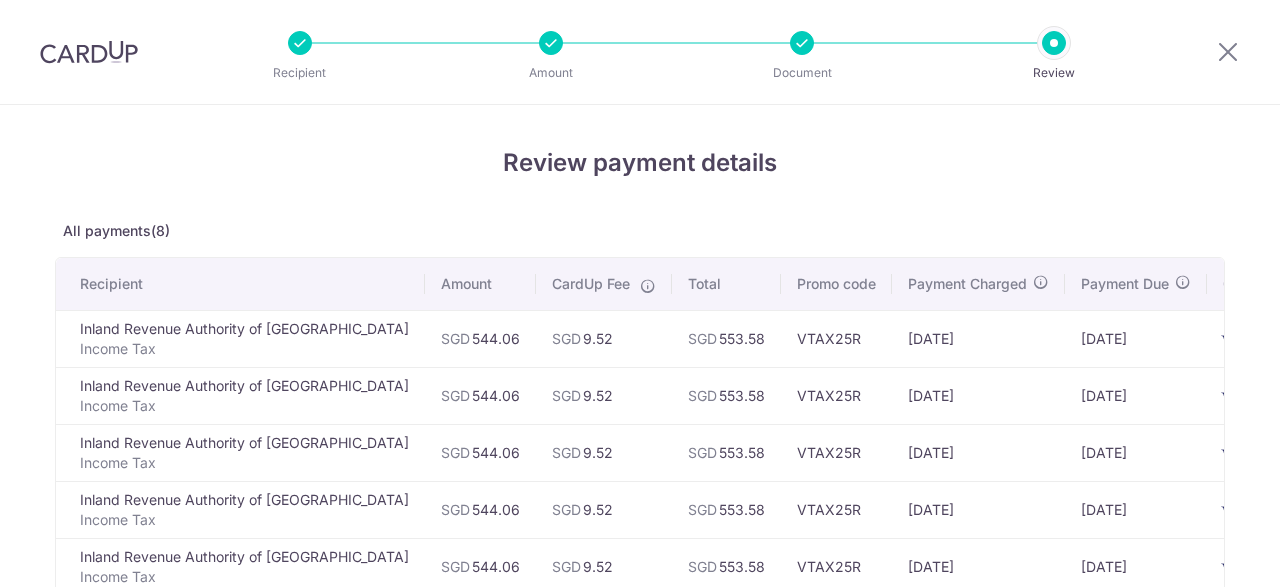 scroll, scrollTop: 0, scrollLeft: 0, axis: both 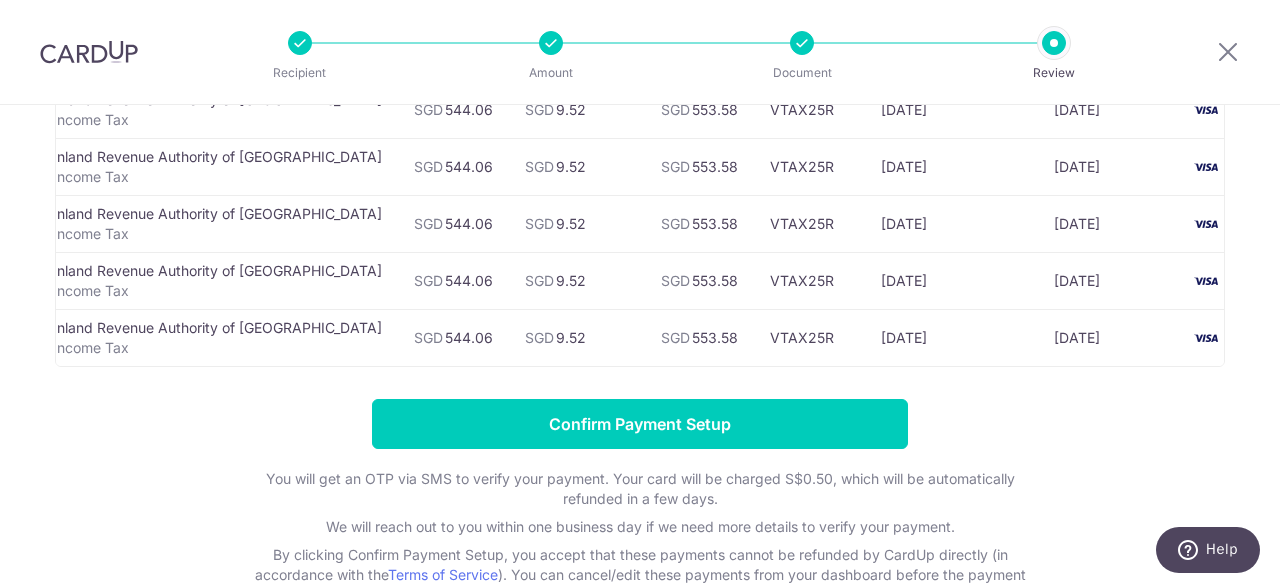 click on "7744" at bounding box center [1233, 337] 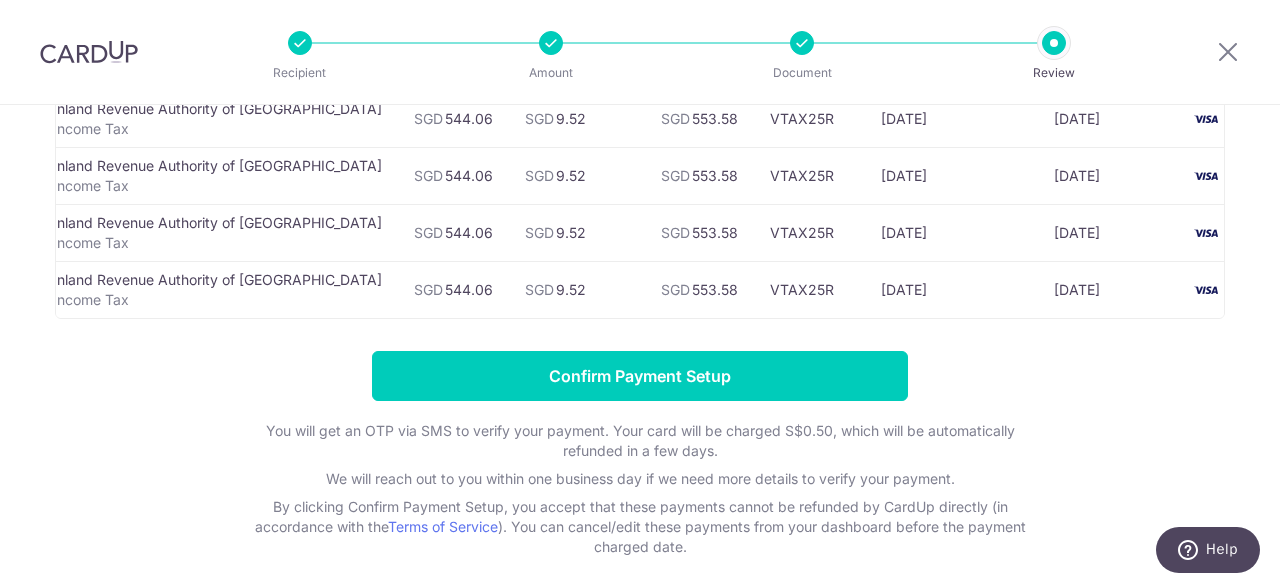 drag, startPoint x: 855, startPoint y: 330, endPoint x: 951, endPoint y: 598, distance: 284.67526 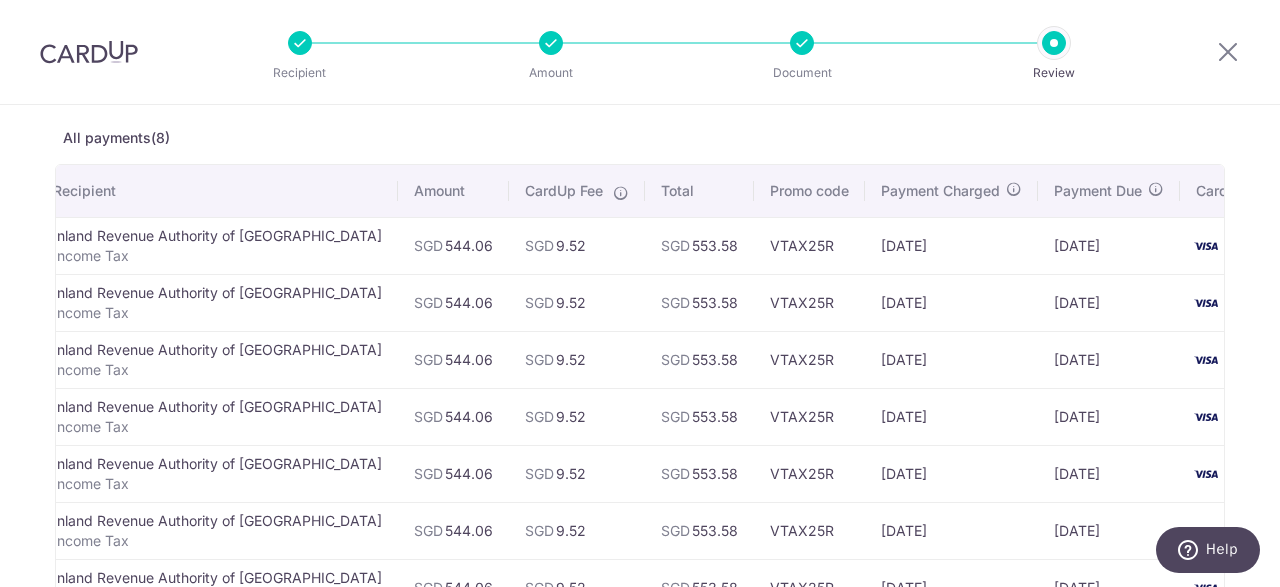 scroll, scrollTop: 0, scrollLeft: 0, axis: both 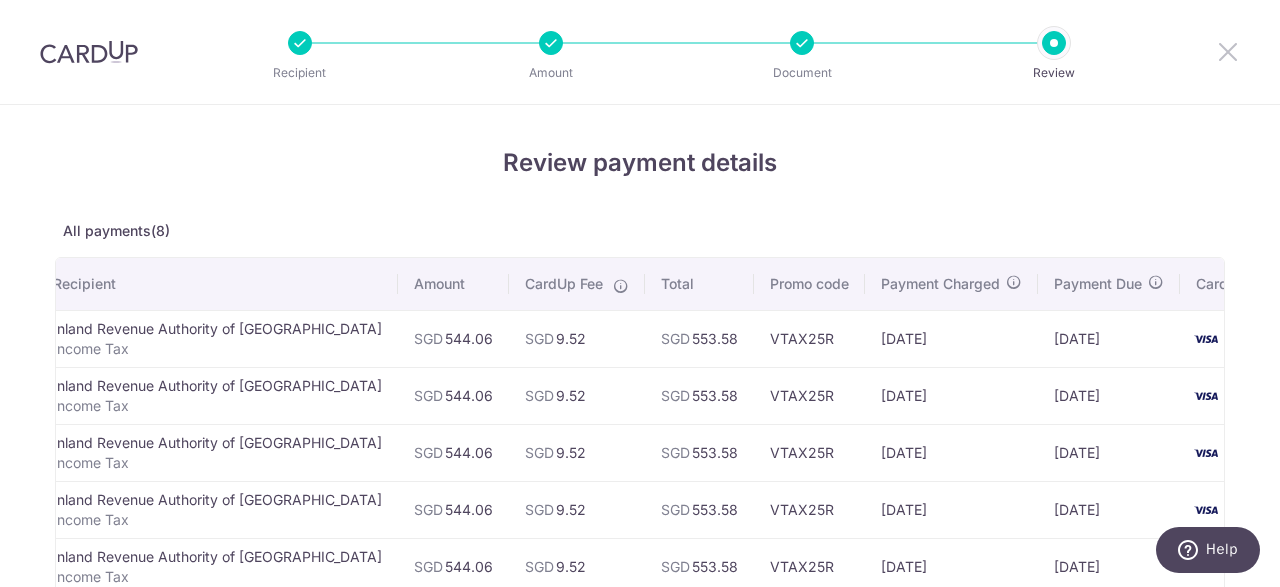 click at bounding box center (1228, 51) 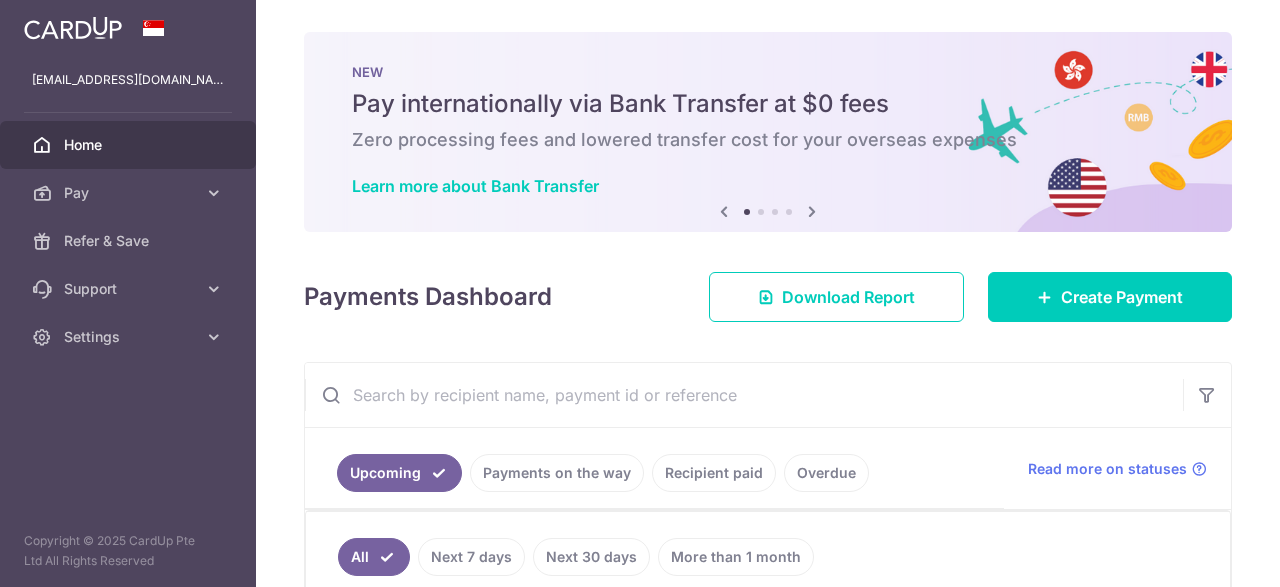 scroll, scrollTop: 0, scrollLeft: 0, axis: both 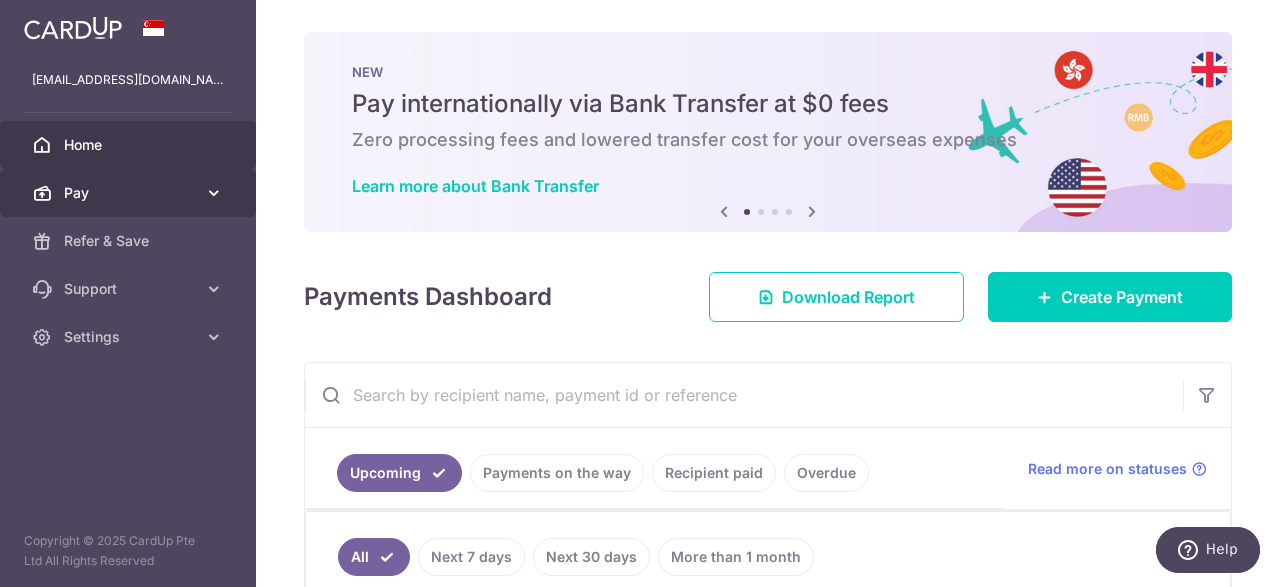 click on "Pay" at bounding box center (130, 193) 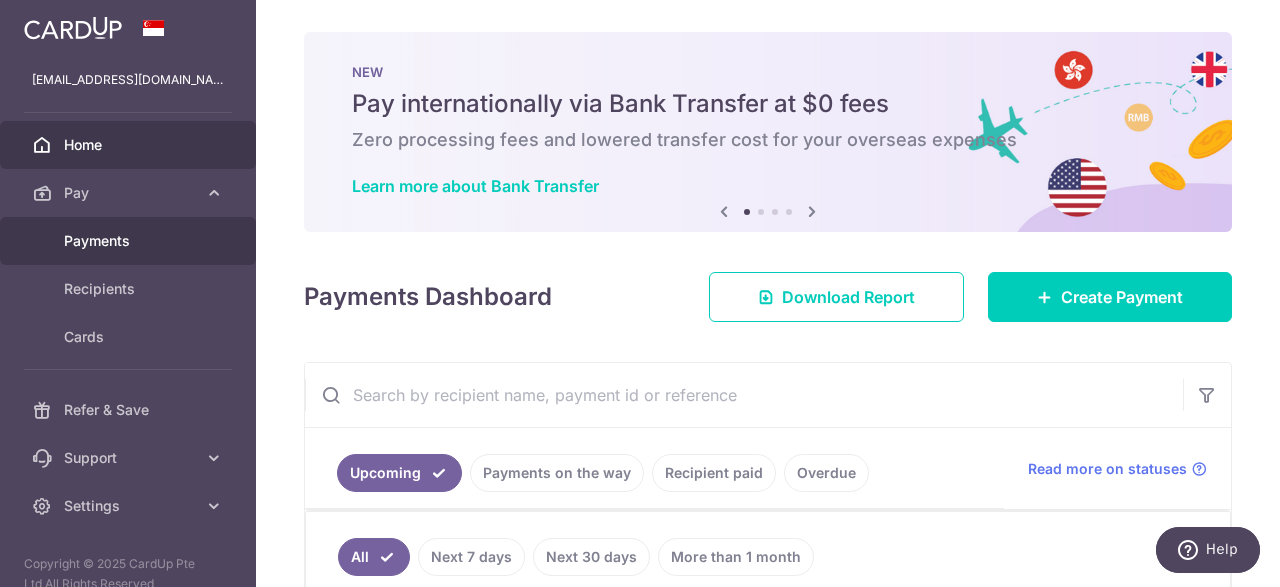 click on "Payments" at bounding box center (130, 241) 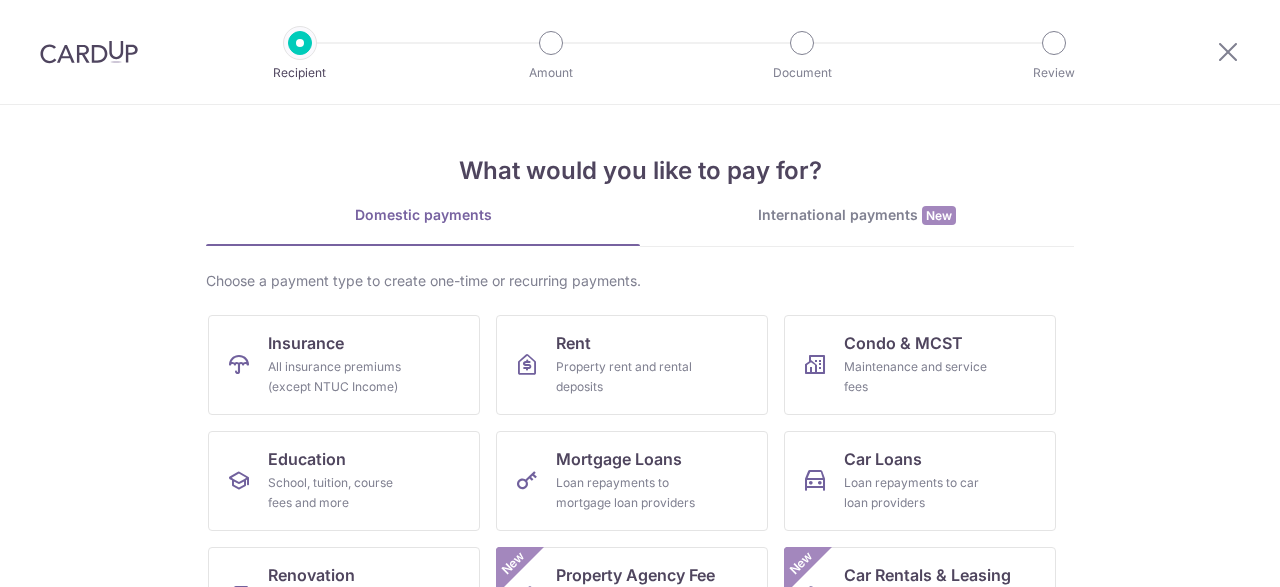 scroll, scrollTop: 0, scrollLeft: 0, axis: both 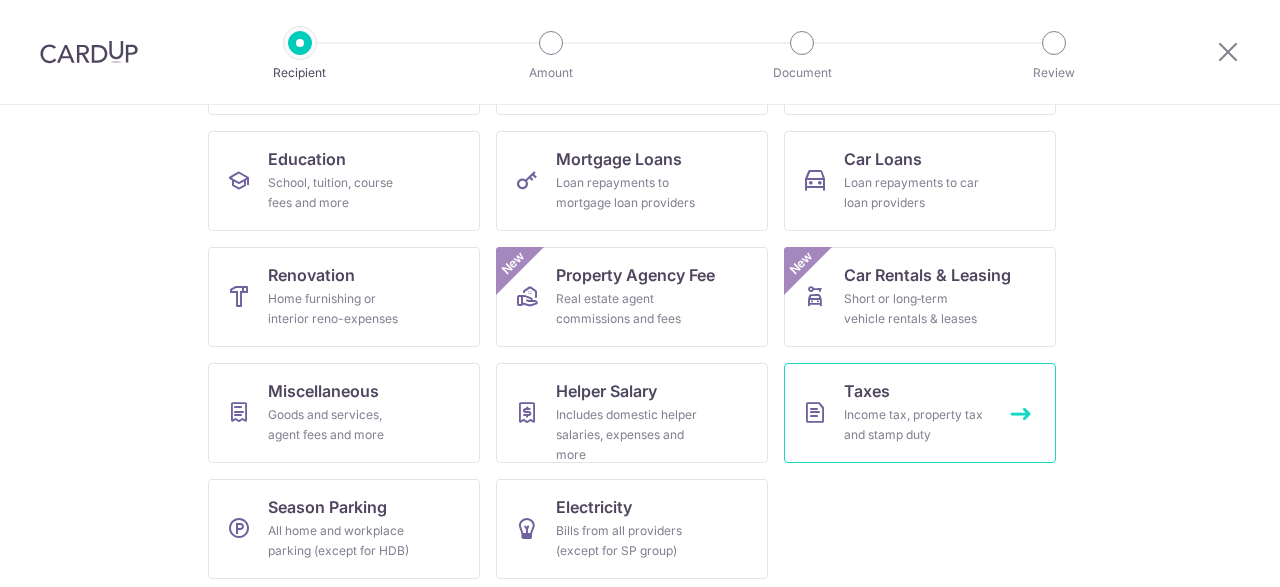 click on "Income tax, property tax and stamp duty" at bounding box center (916, 425) 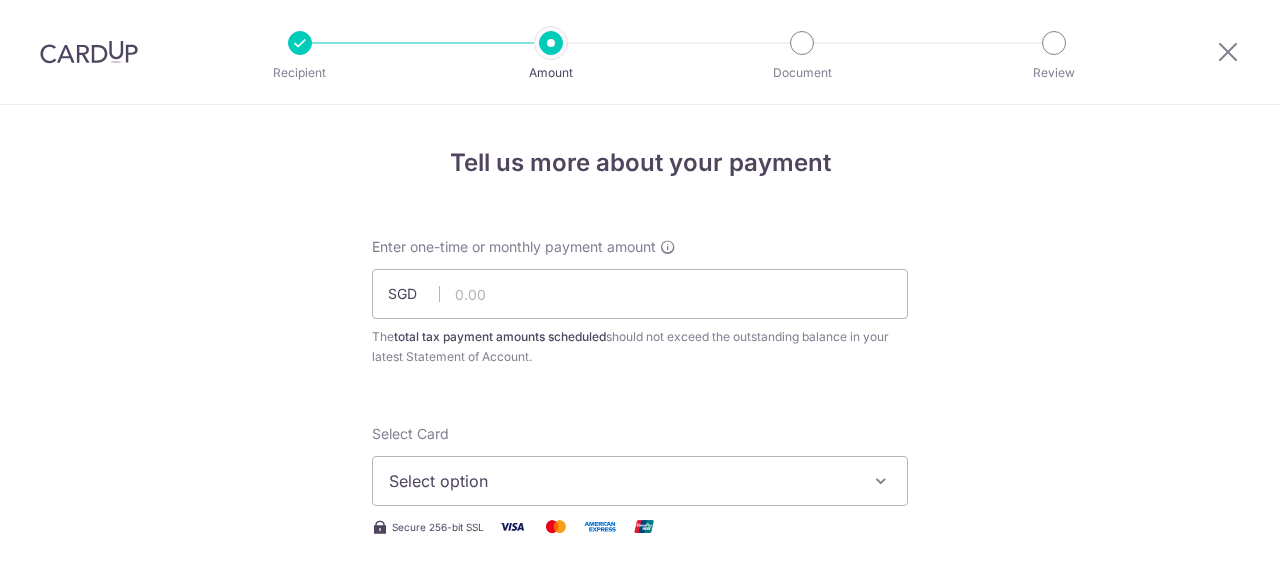 scroll, scrollTop: 0, scrollLeft: 0, axis: both 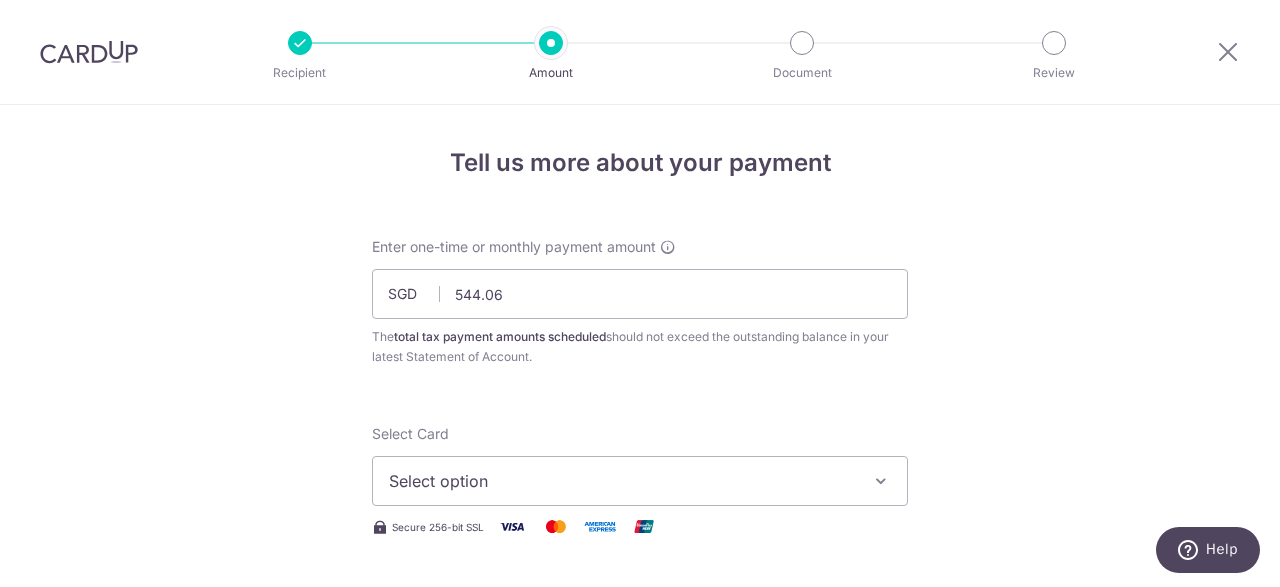 type on "544.06" 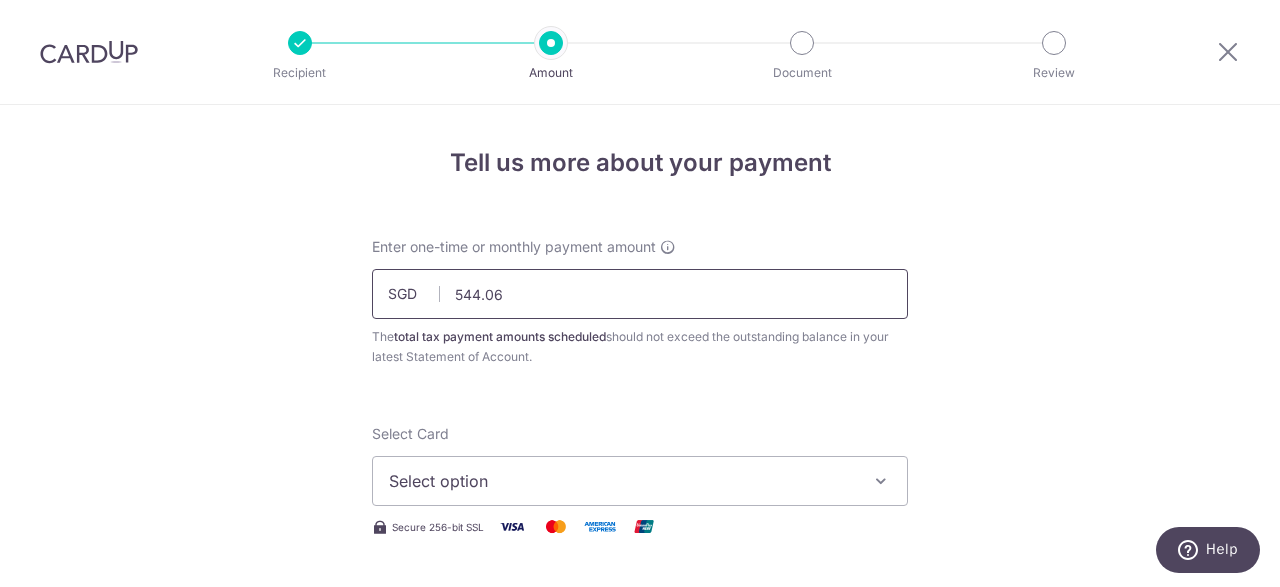 scroll, scrollTop: 200, scrollLeft: 0, axis: vertical 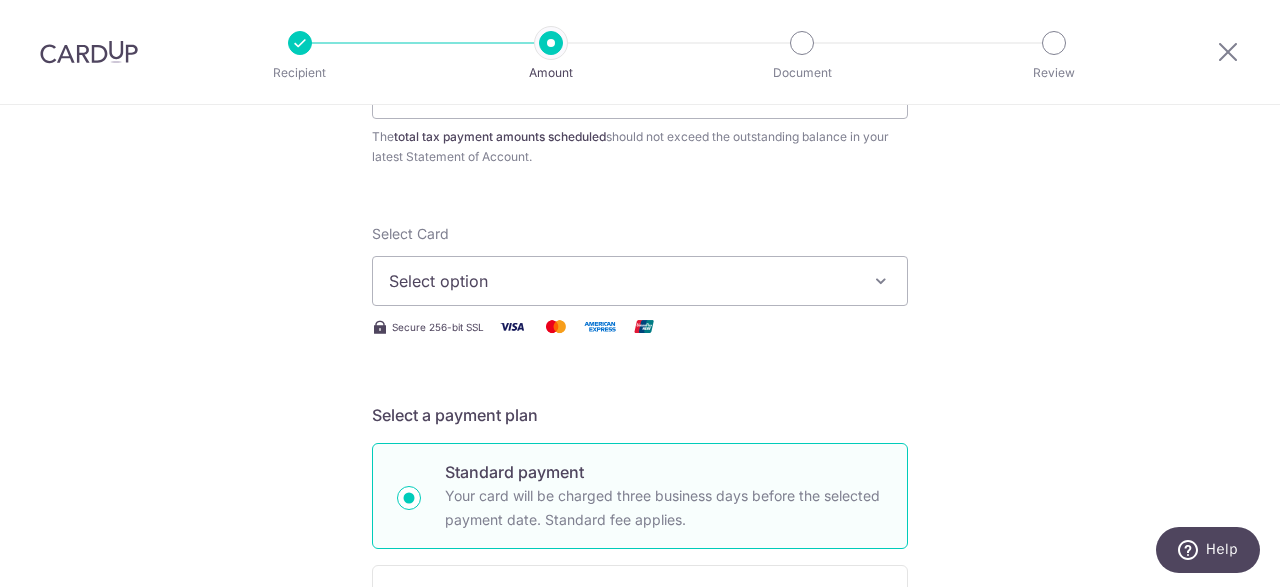 click on "Select option" at bounding box center (622, 281) 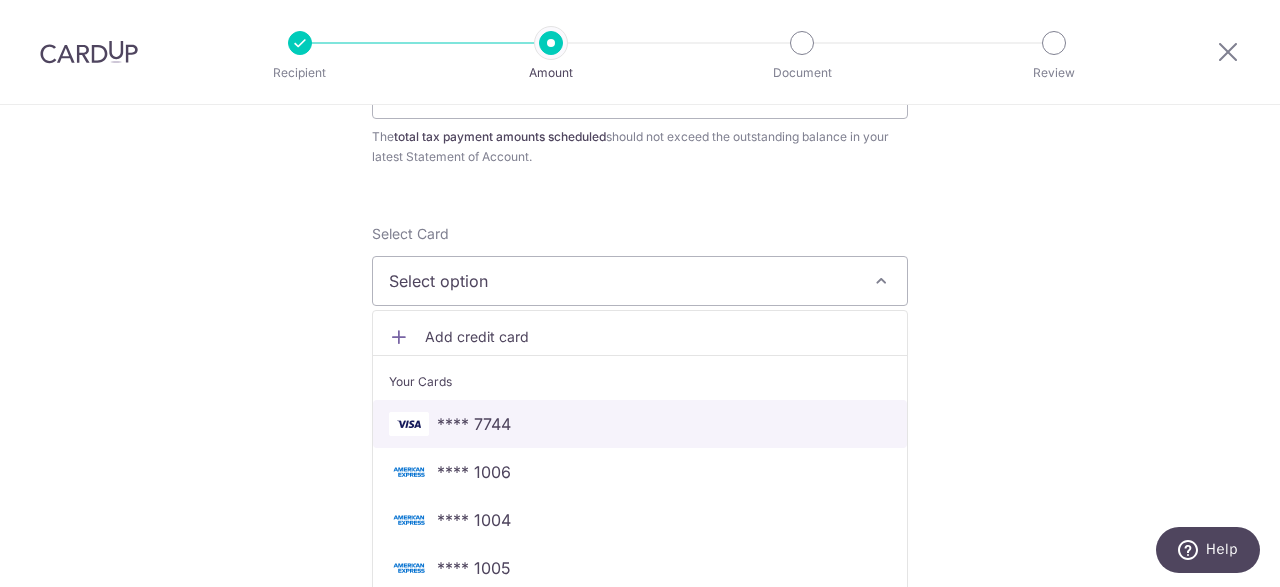 click on "**** 7744" at bounding box center [640, 424] 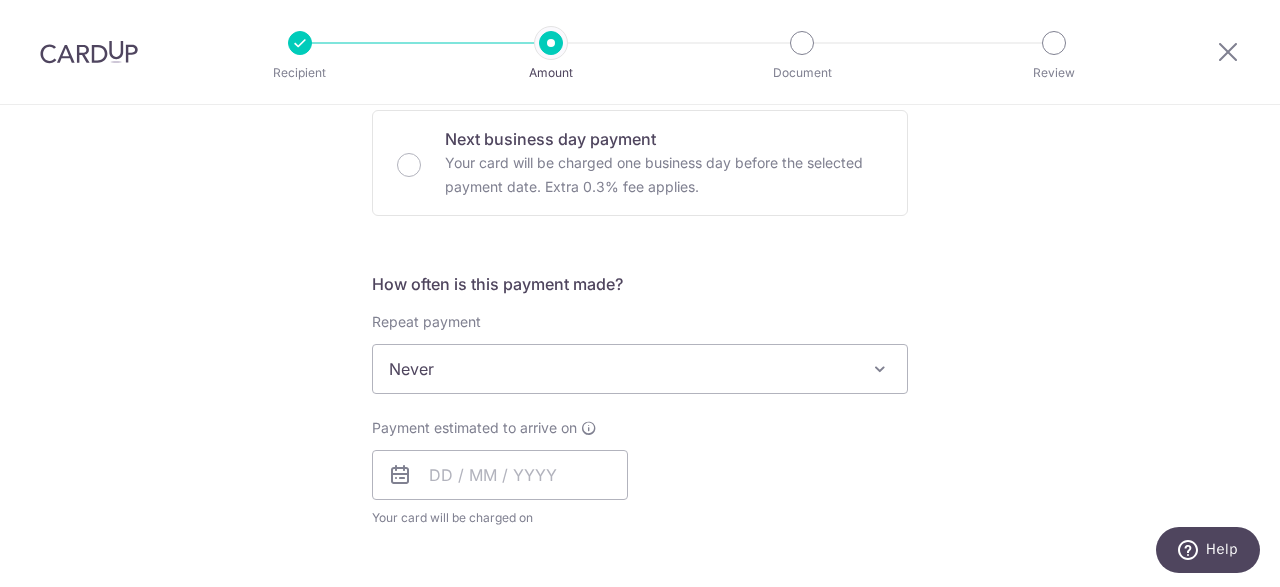 scroll, scrollTop: 700, scrollLeft: 0, axis: vertical 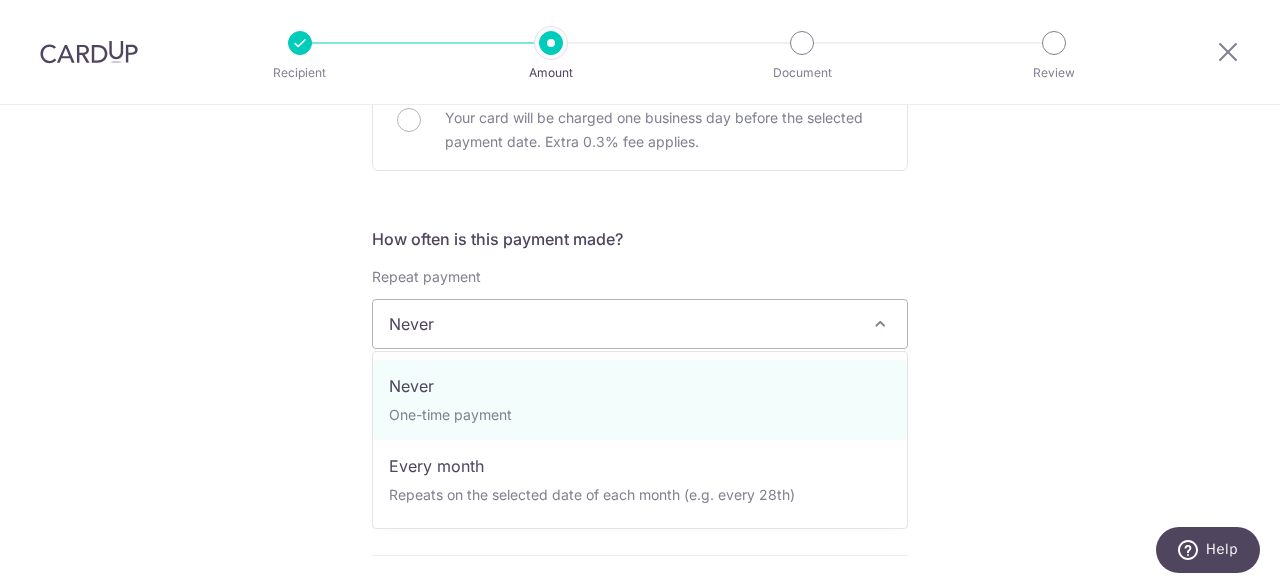 click on "Never" at bounding box center [640, 324] 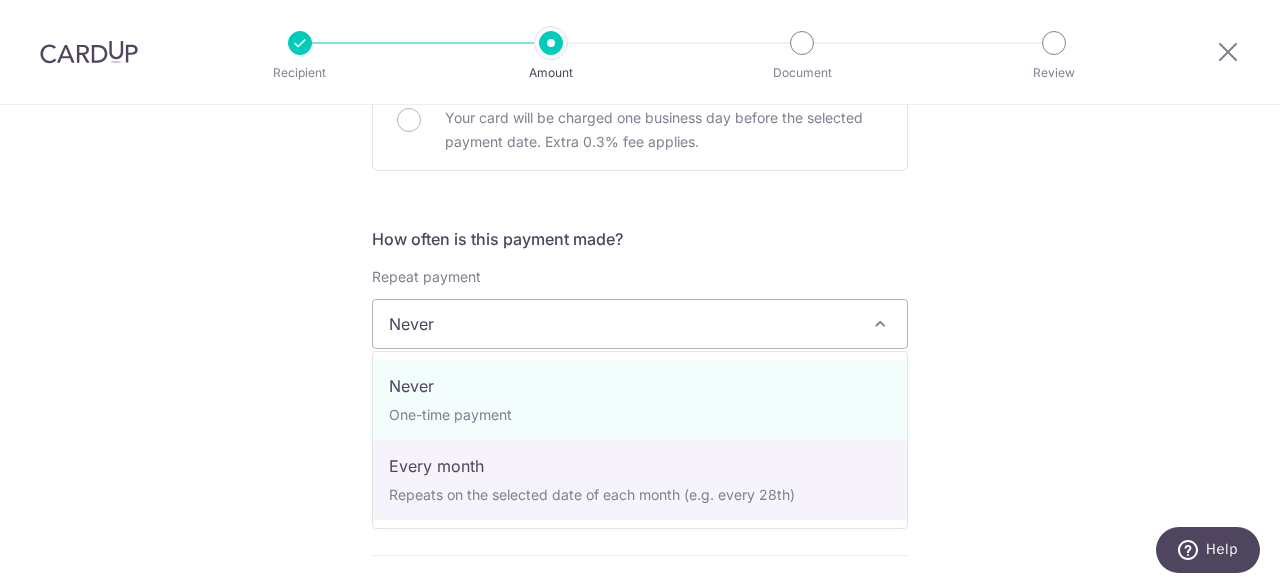 select on "3" 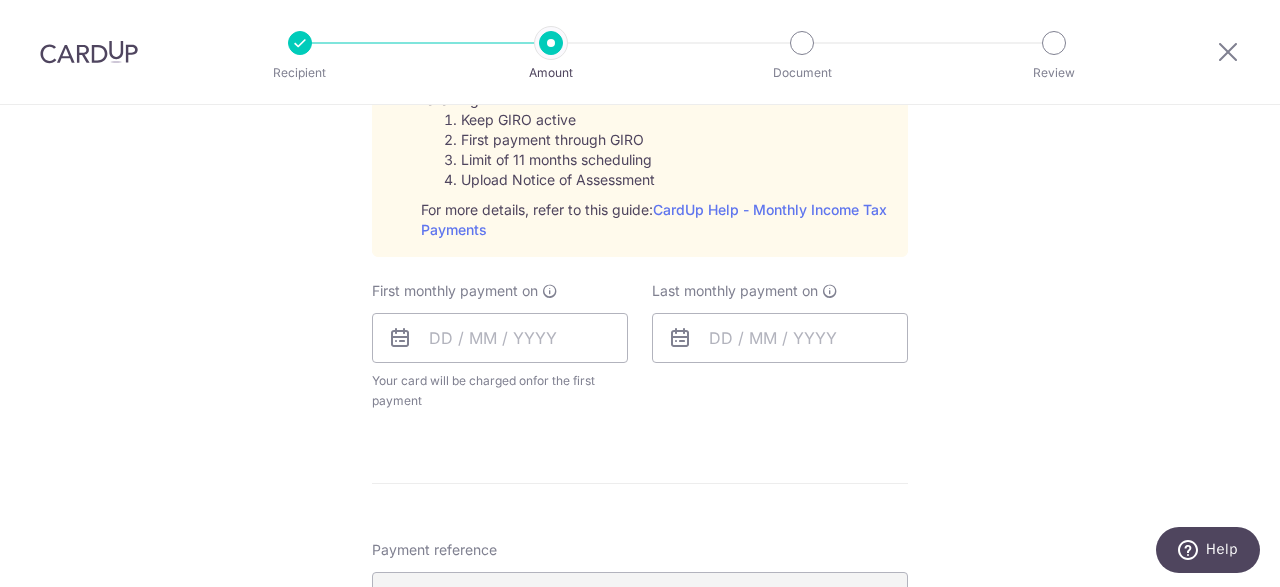 scroll, scrollTop: 1100, scrollLeft: 0, axis: vertical 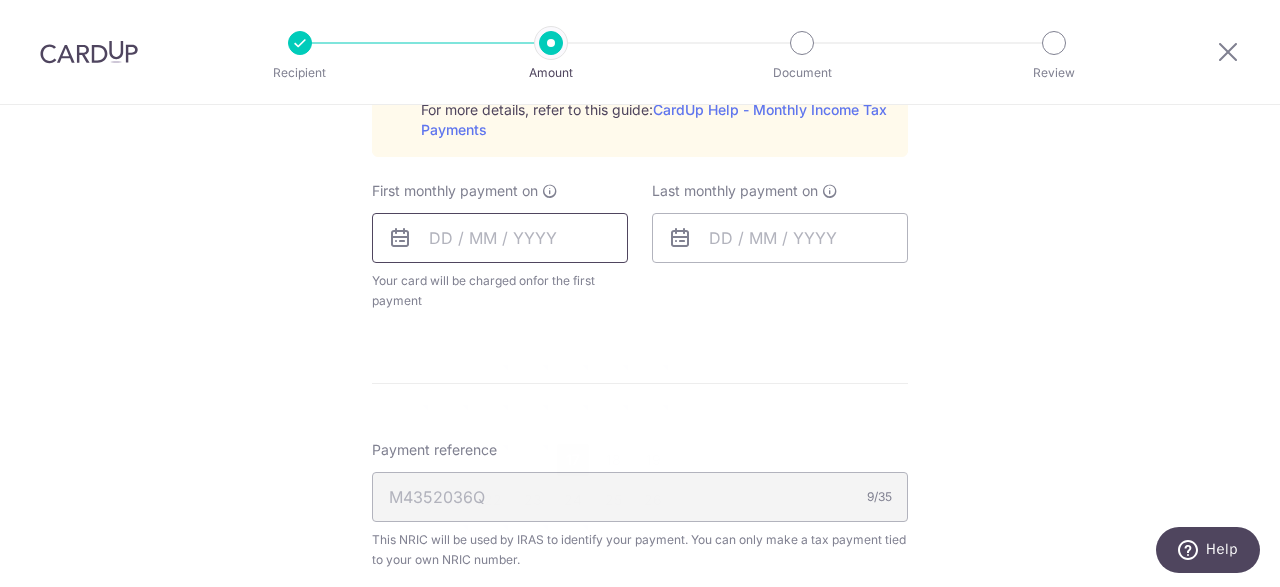 click at bounding box center [500, 238] 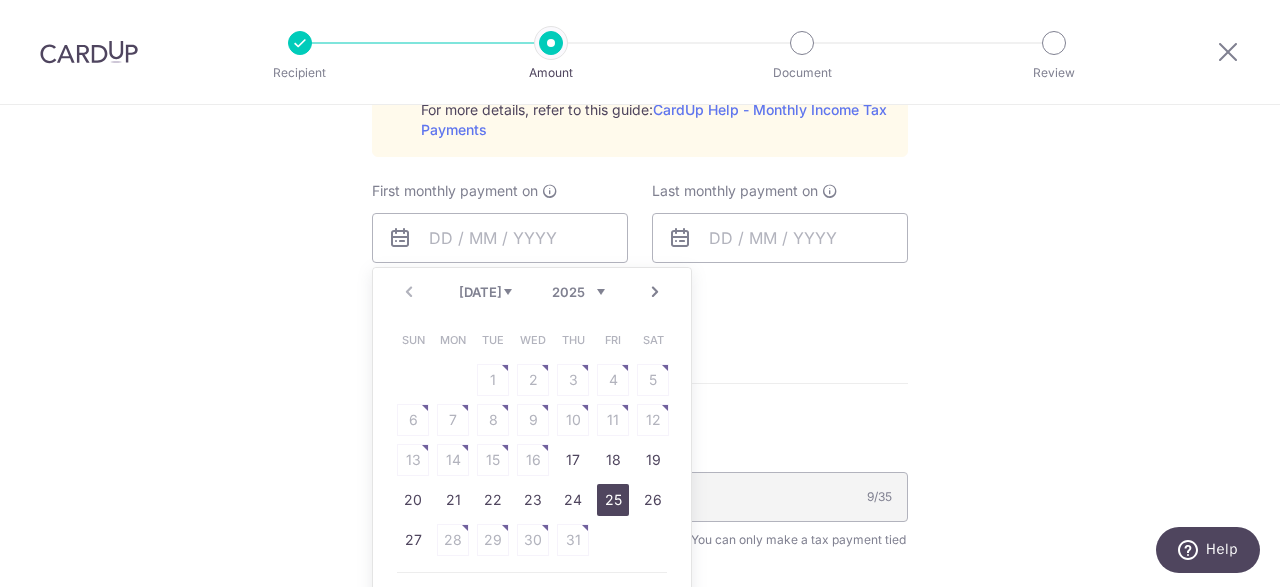 click on "25" at bounding box center [613, 500] 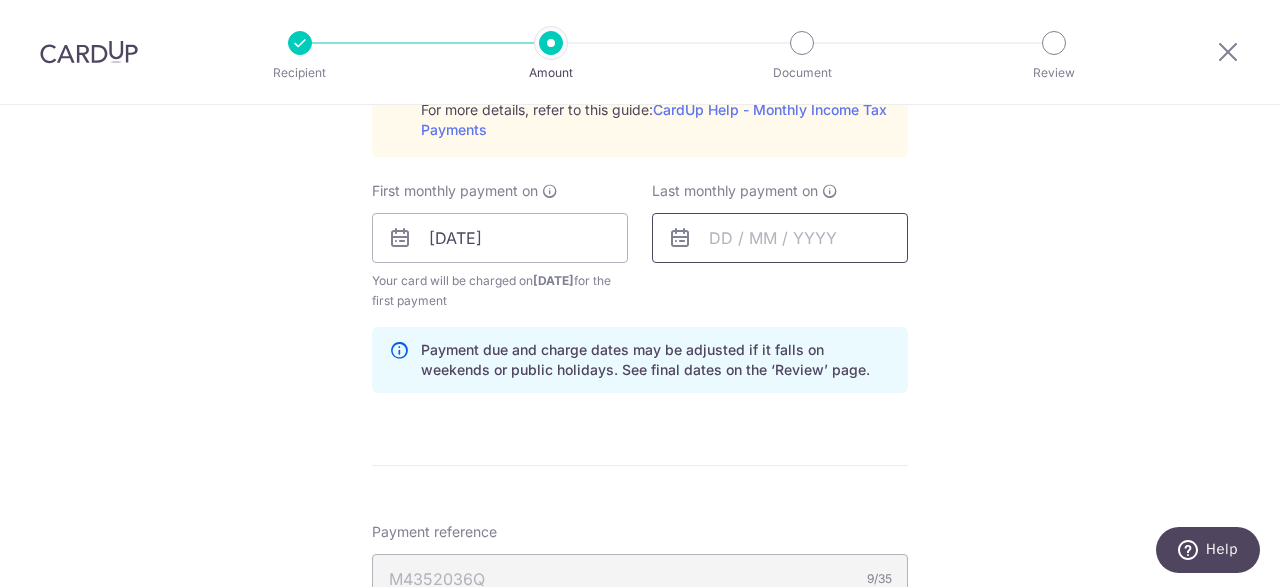 click at bounding box center [780, 238] 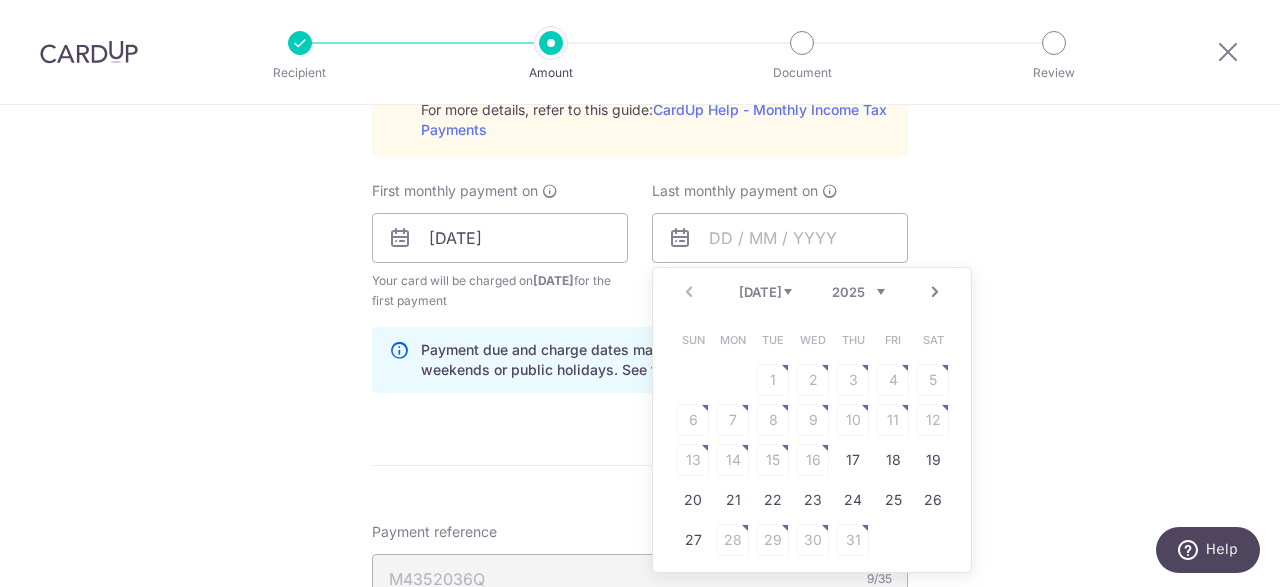 click on "Next" at bounding box center [935, 292] 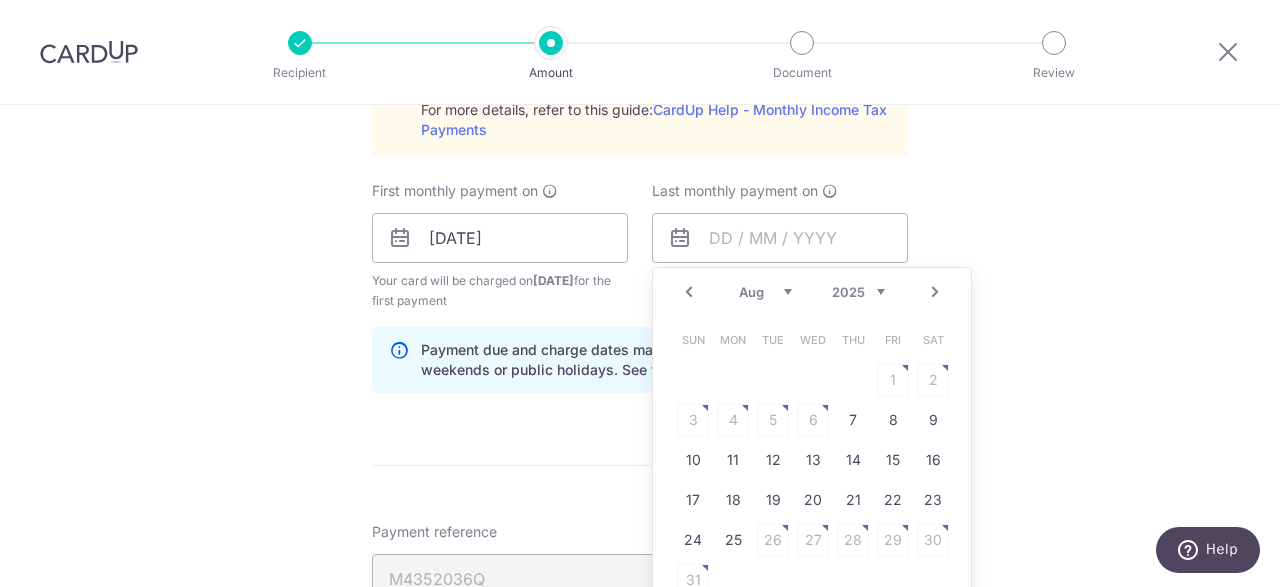 click on "Next" at bounding box center (935, 292) 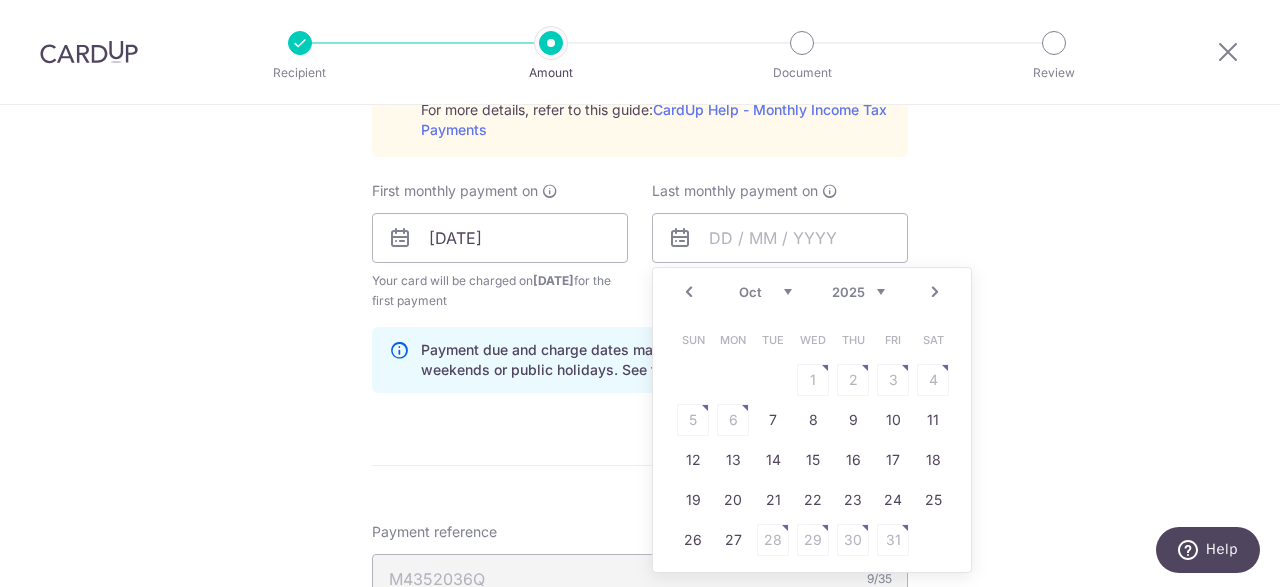 click on "Next" at bounding box center (935, 292) 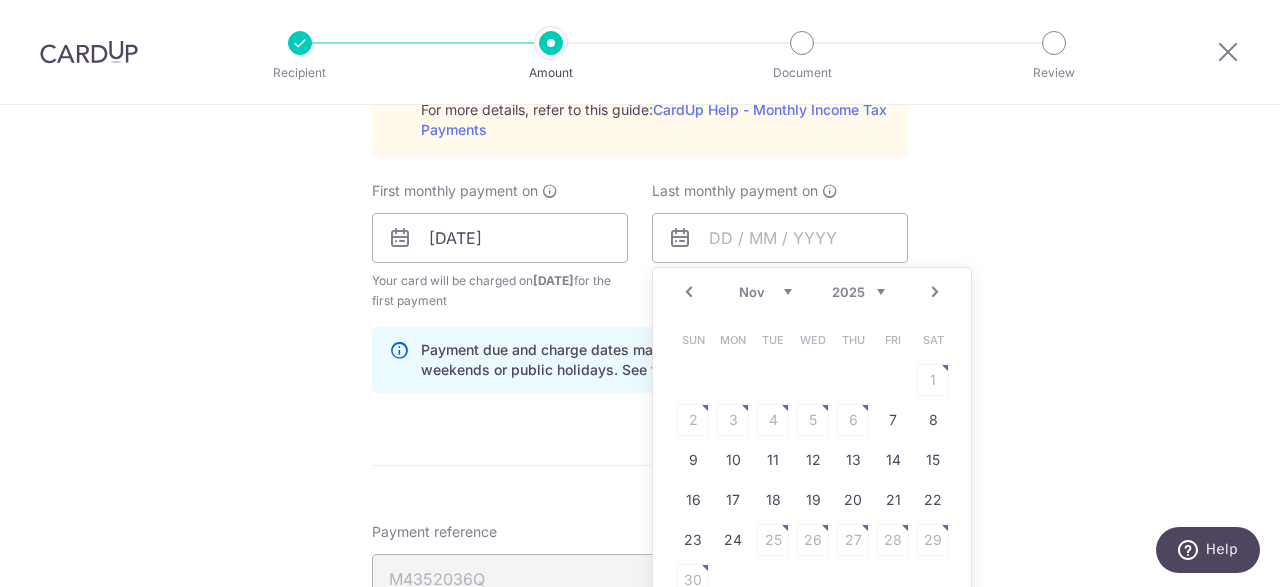 click on "Next" at bounding box center (935, 292) 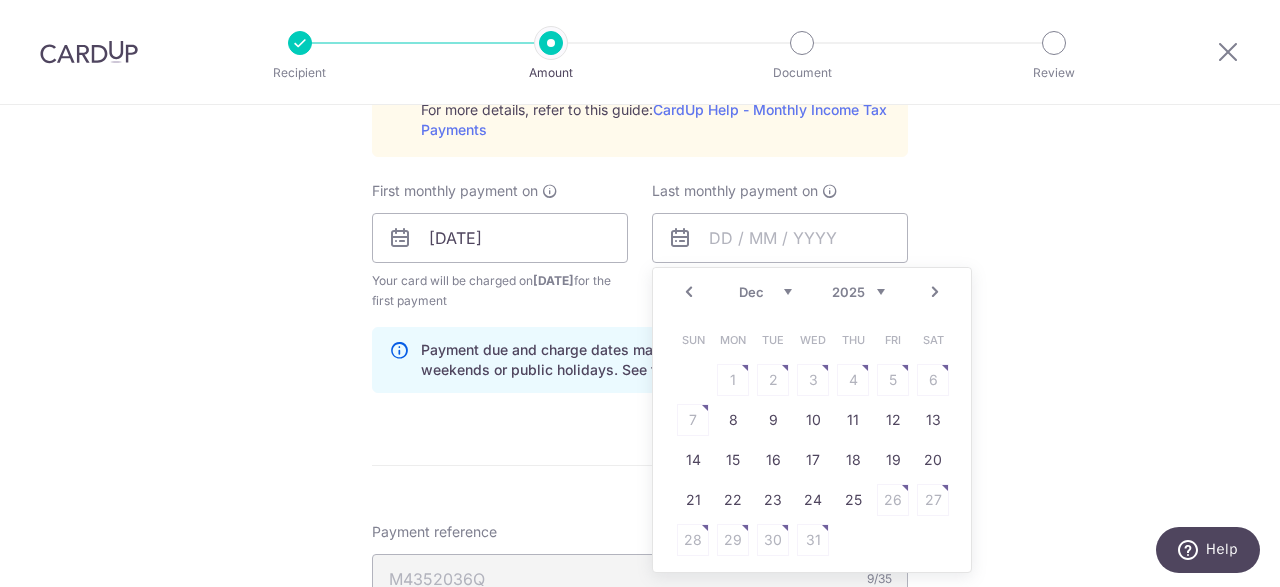 click on "Next" at bounding box center (935, 292) 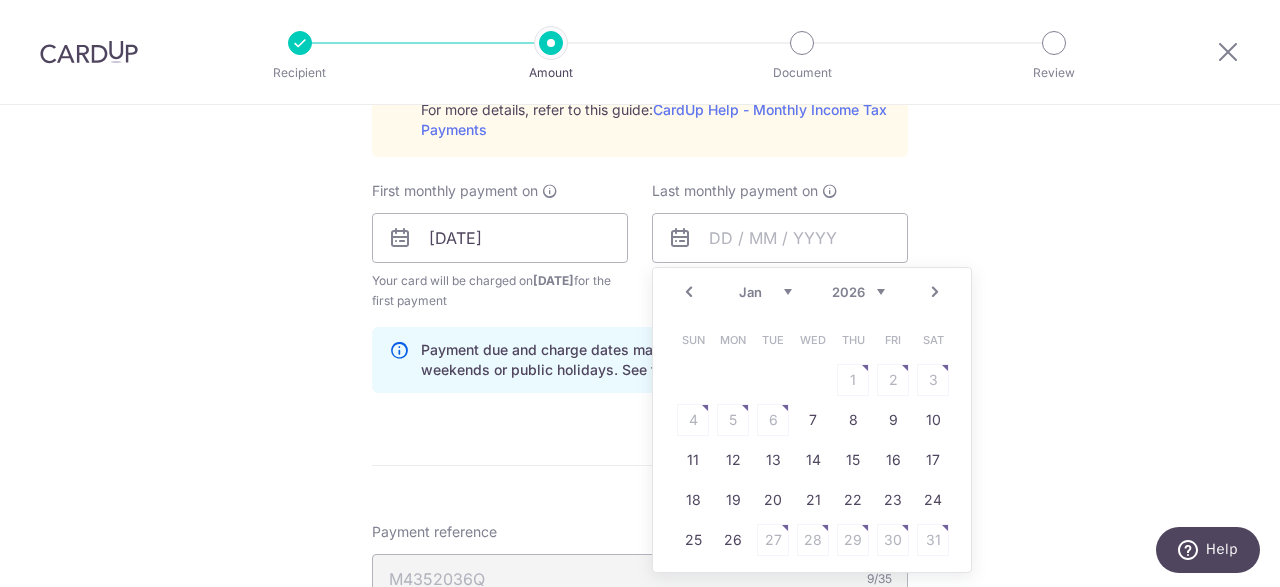 click on "Next" at bounding box center (935, 292) 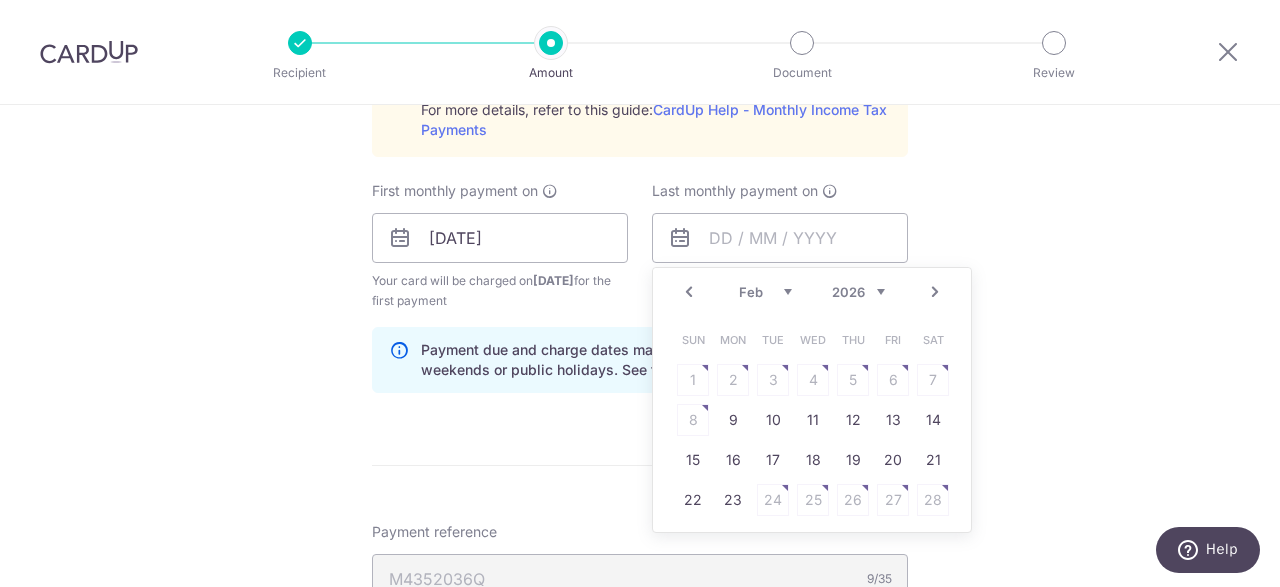 click on "Next" at bounding box center (935, 292) 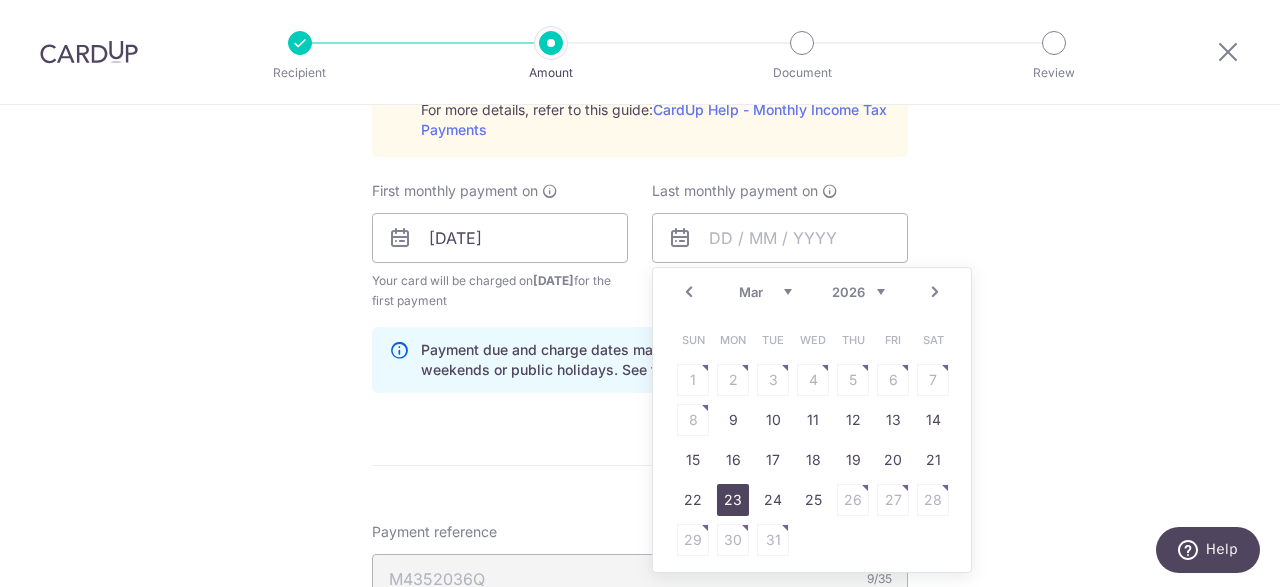 click on "23" at bounding box center (733, 500) 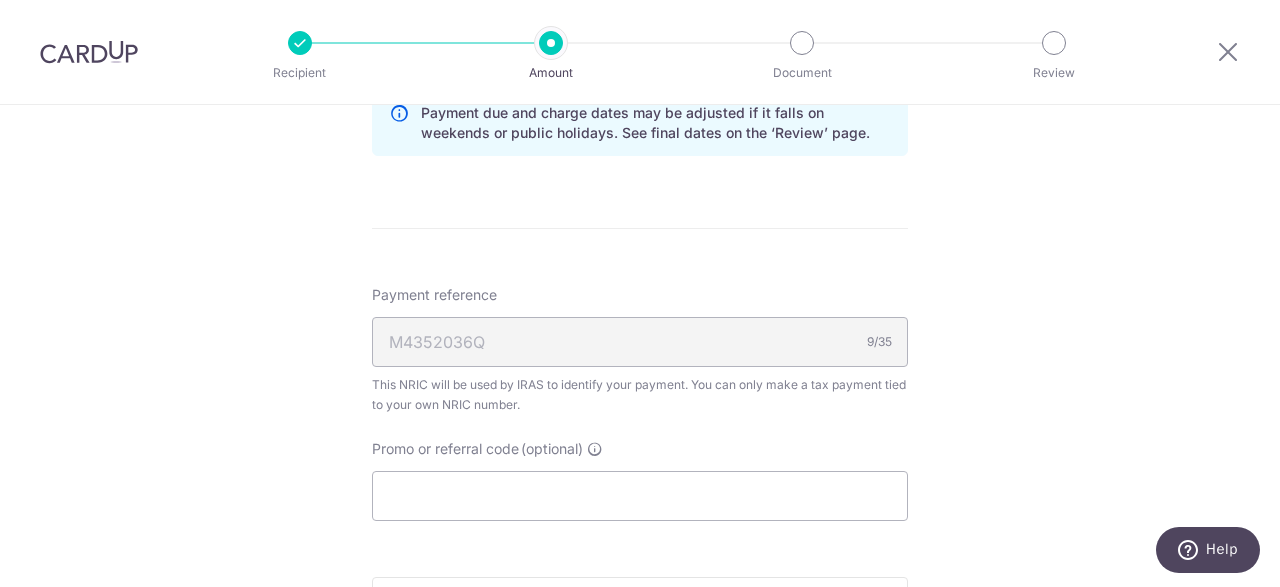 scroll, scrollTop: 1400, scrollLeft: 0, axis: vertical 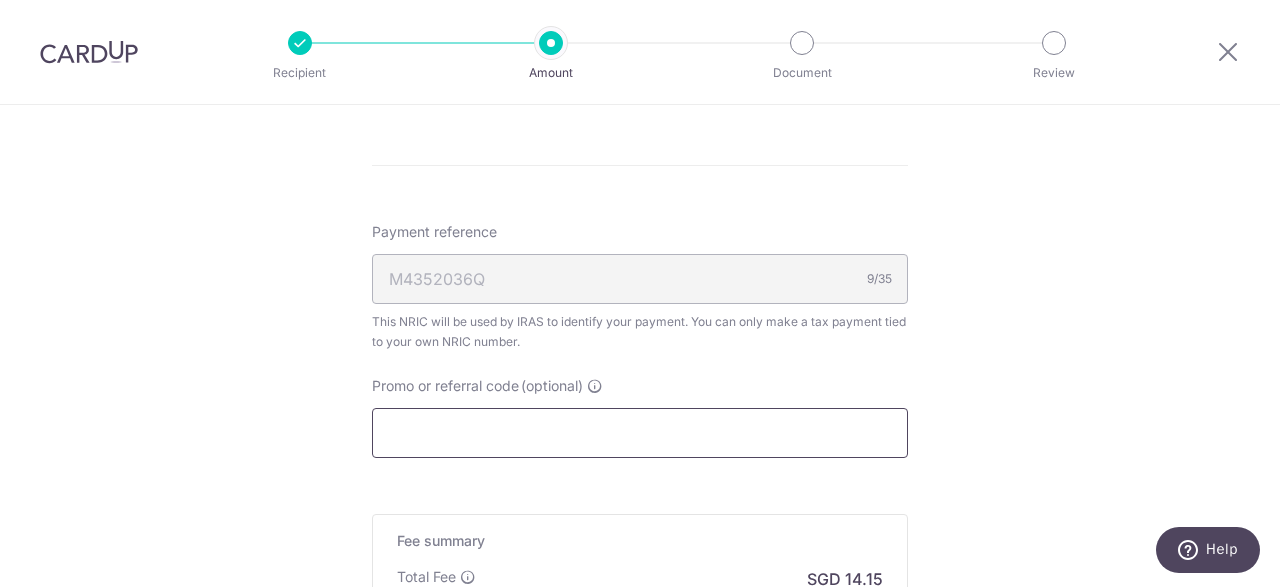 click on "Promo or referral code
(optional)" at bounding box center (640, 433) 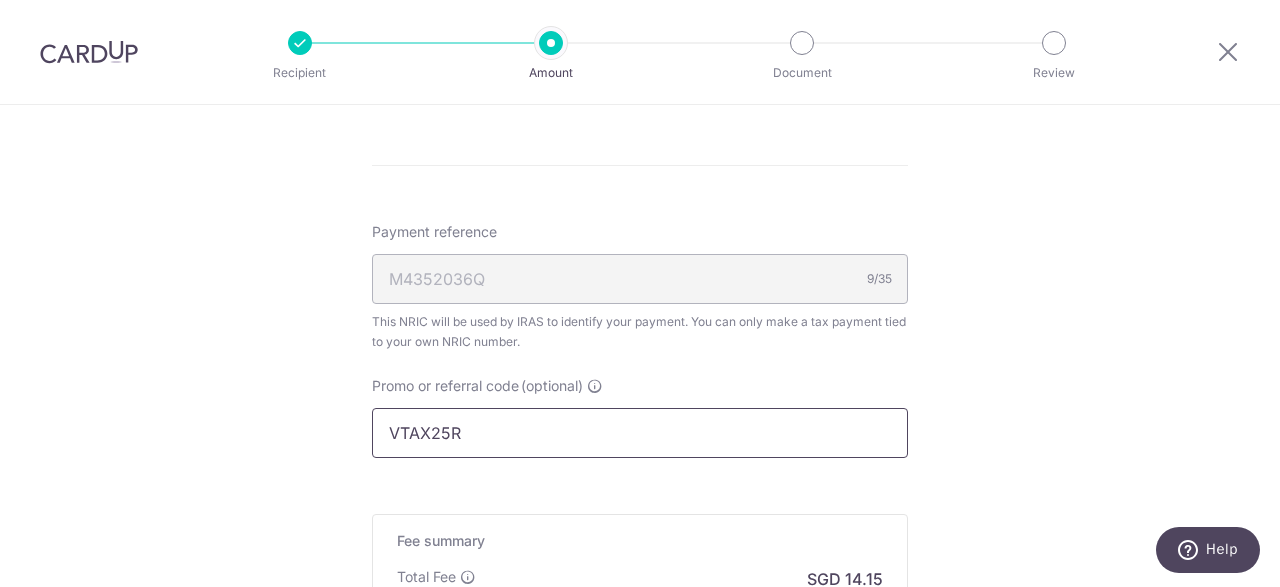 scroll, scrollTop: 1600, scrollLeft: 0, axis: vertical 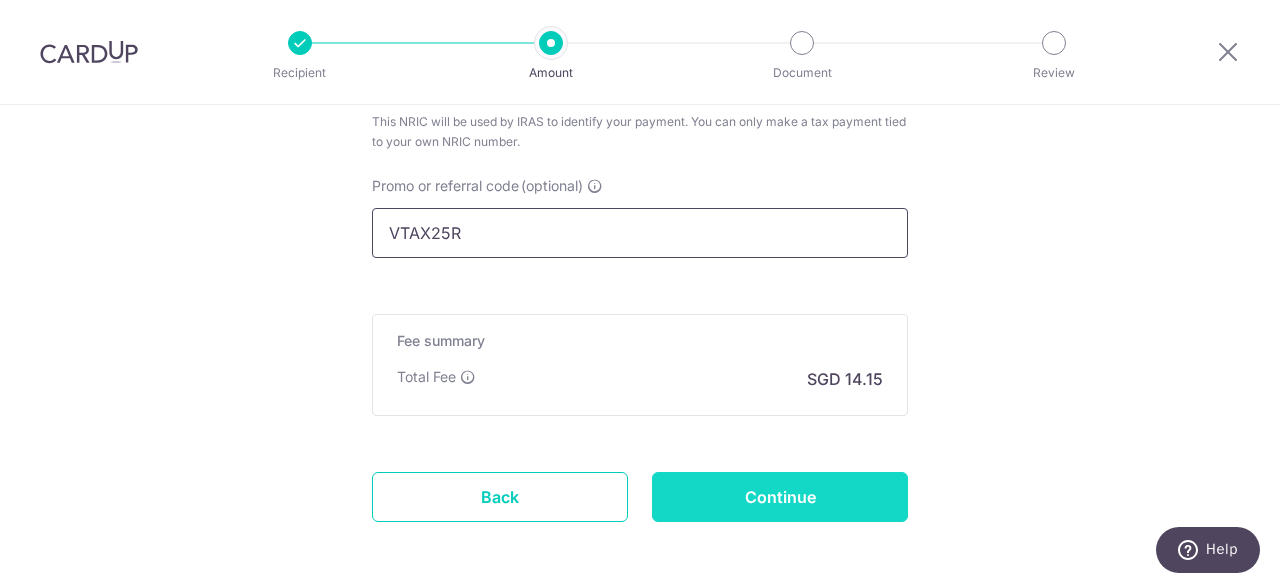 type on "VTAX25R" 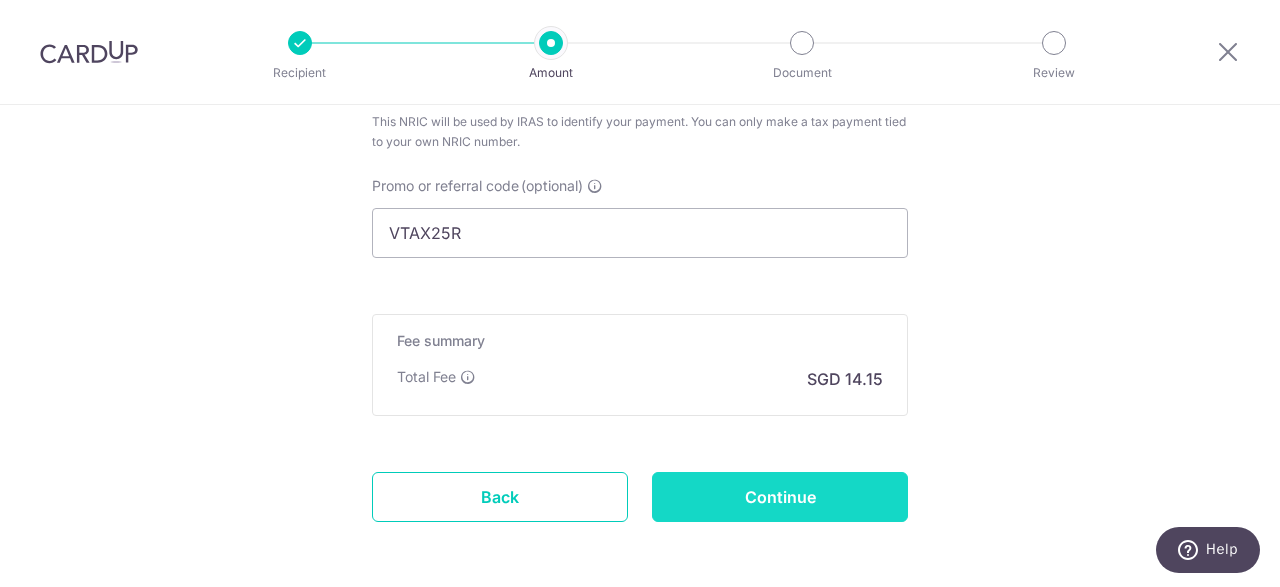 click on "Continue" at bounding box center (780, 497) 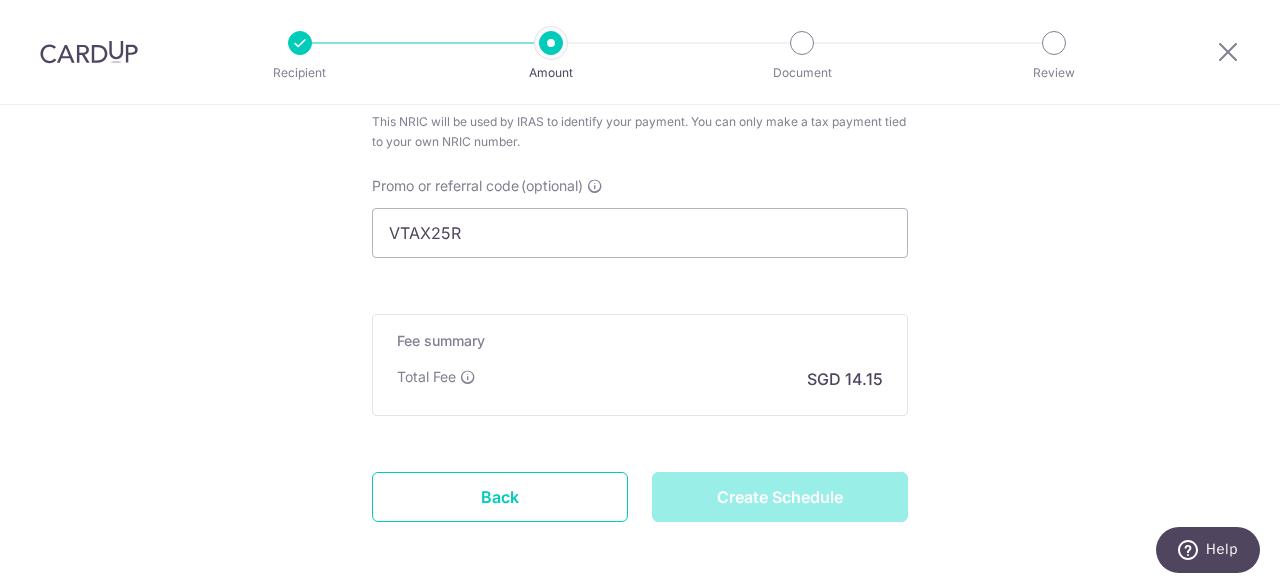 type on "Create Schedule" 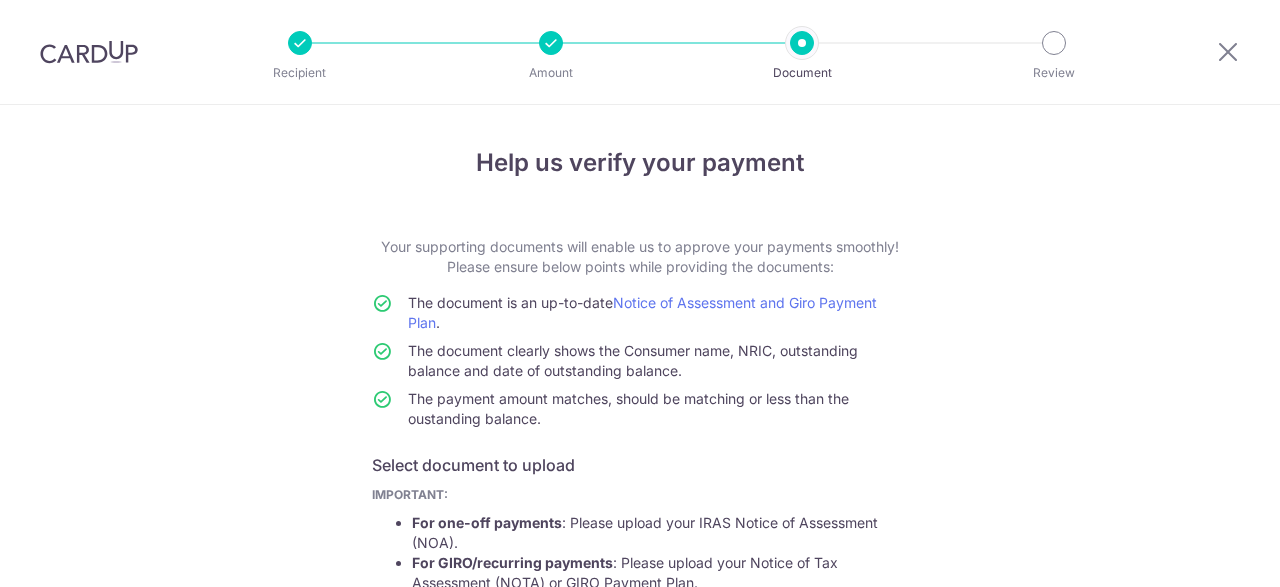 scroll, scrollTop: 0, scrollLeft: 0, axis: both 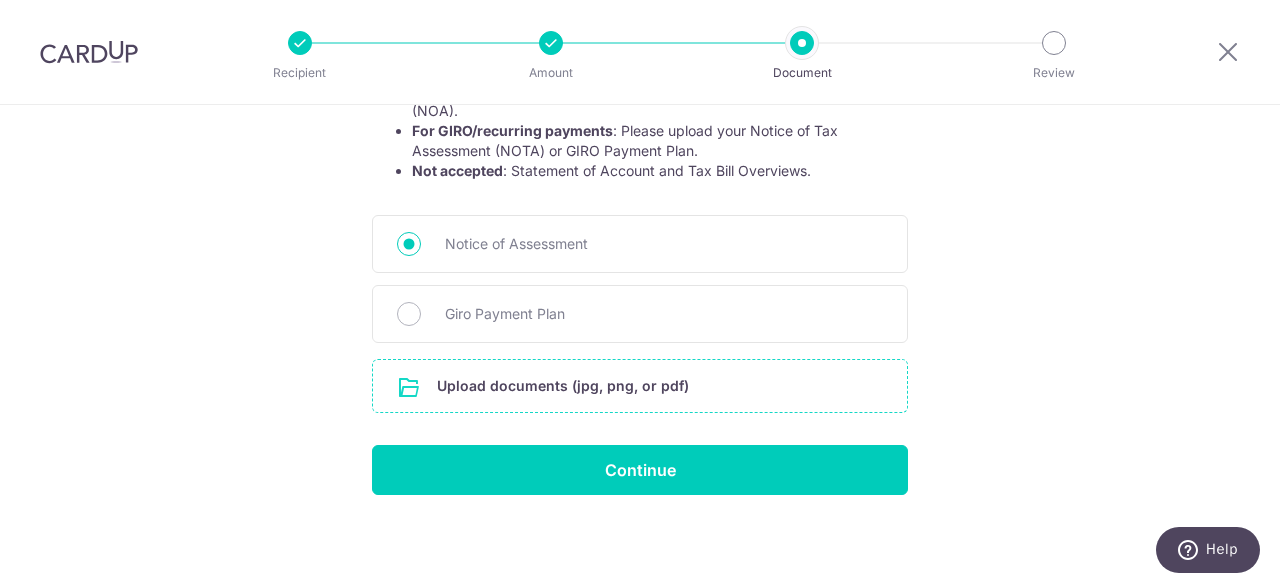 click at bounding box center (640, 386) 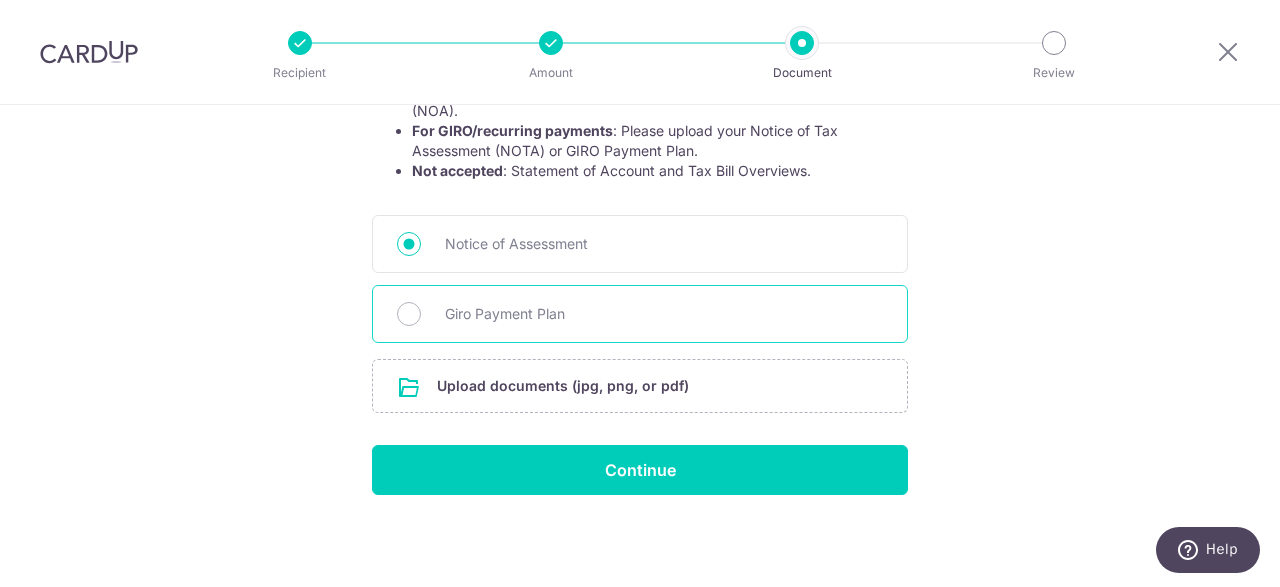 click on "Giro Payment Plan" at bounding box center (664, 314) 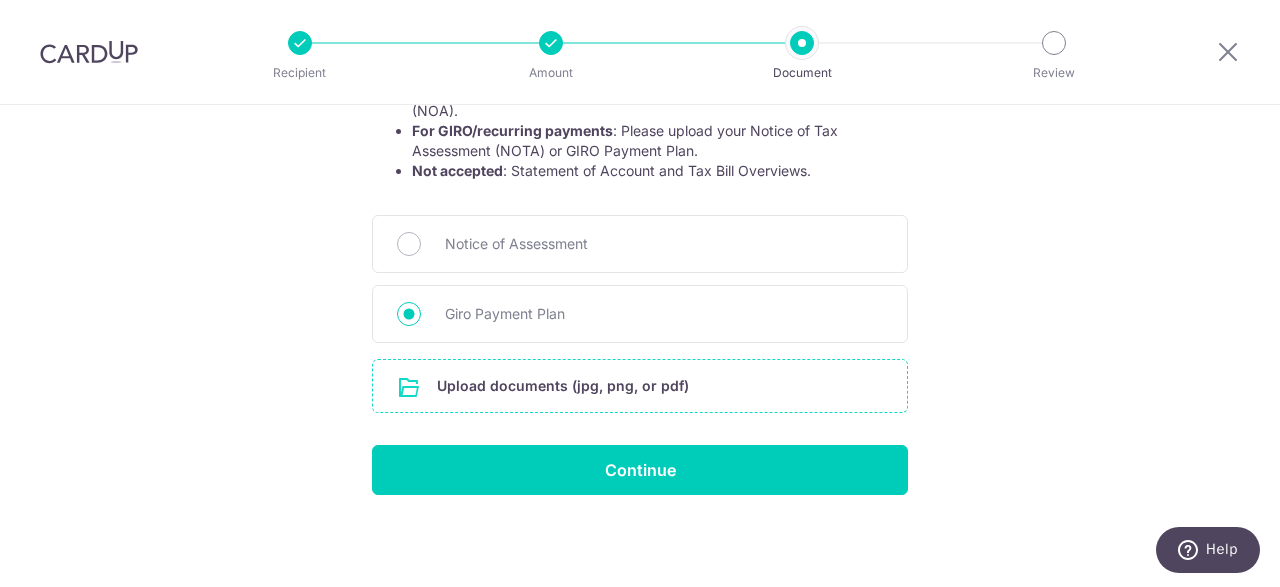 click at bounding box center [640, 386] 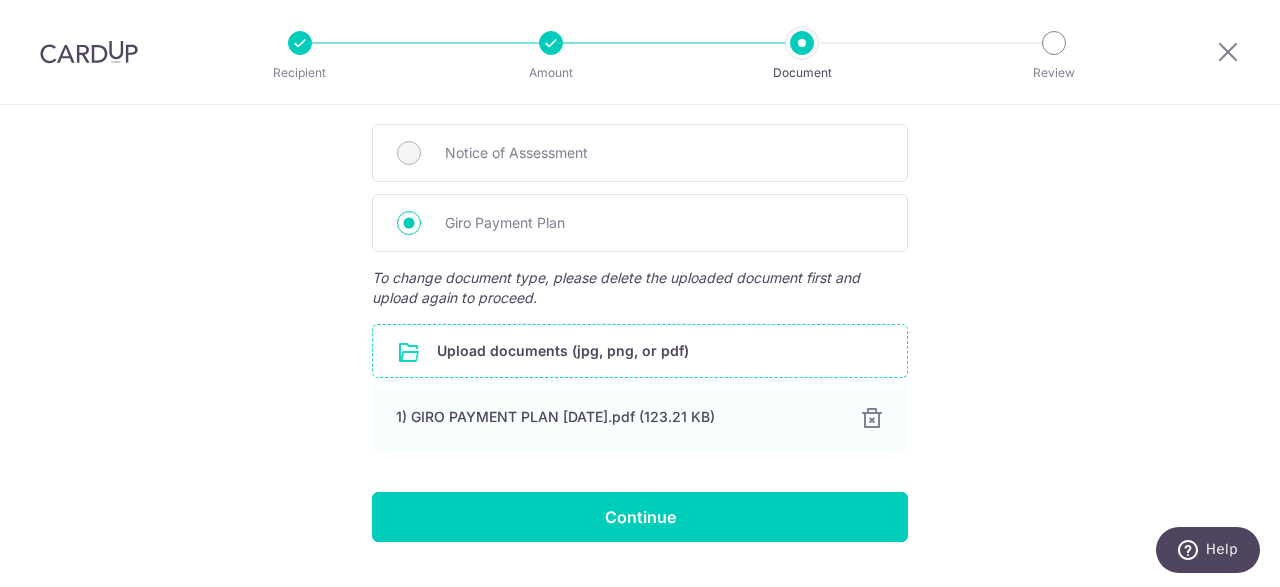 scroll, scrollTop: 570, scrollLeft: 0, axis: vertical 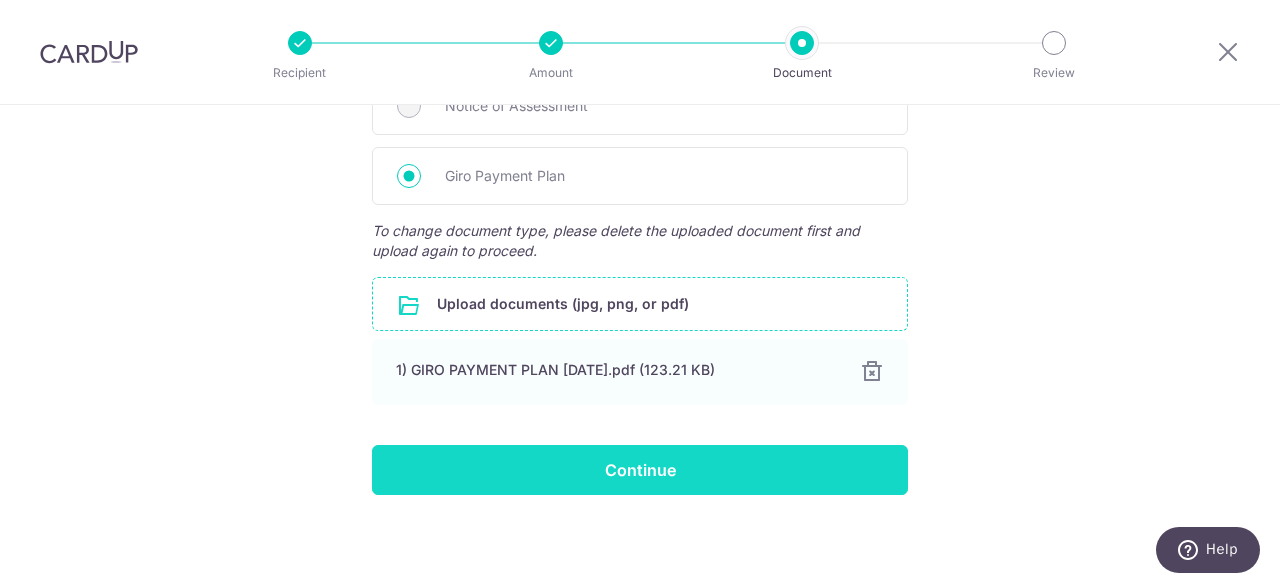 click on "Continue" at bounding box center [640, 470] 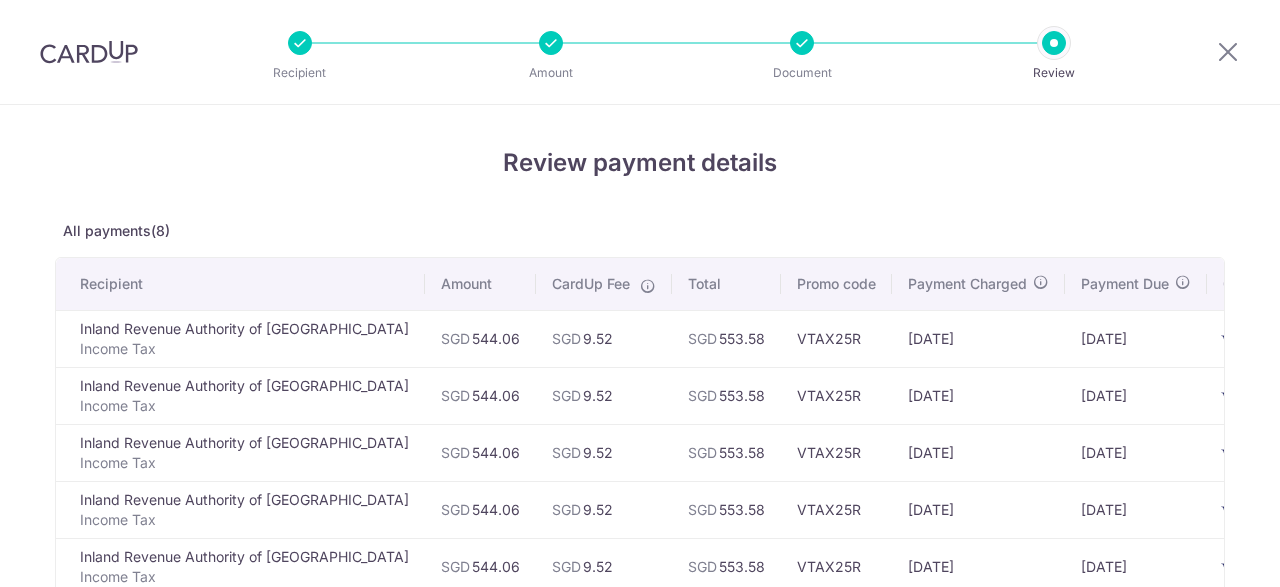 scroll, scrollTop: 0, scrollLeft: 0, axis: both 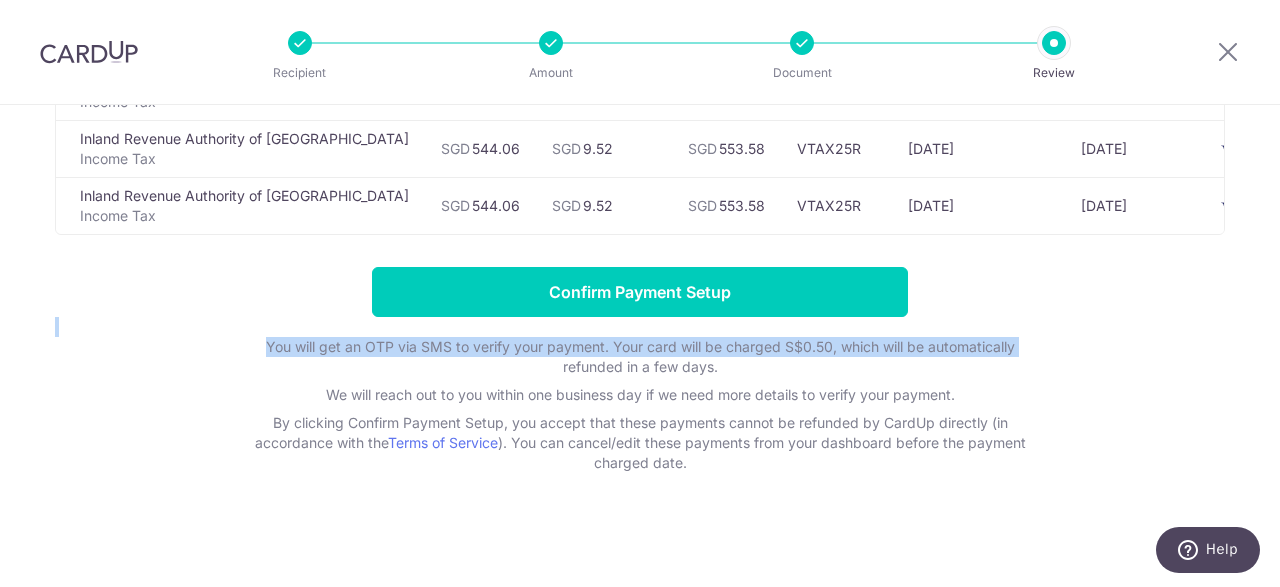 drag, startPoint x: 1043, startPoint y: 149, endPoint x: 1063, endPoint y: 341, distance: 193.03885 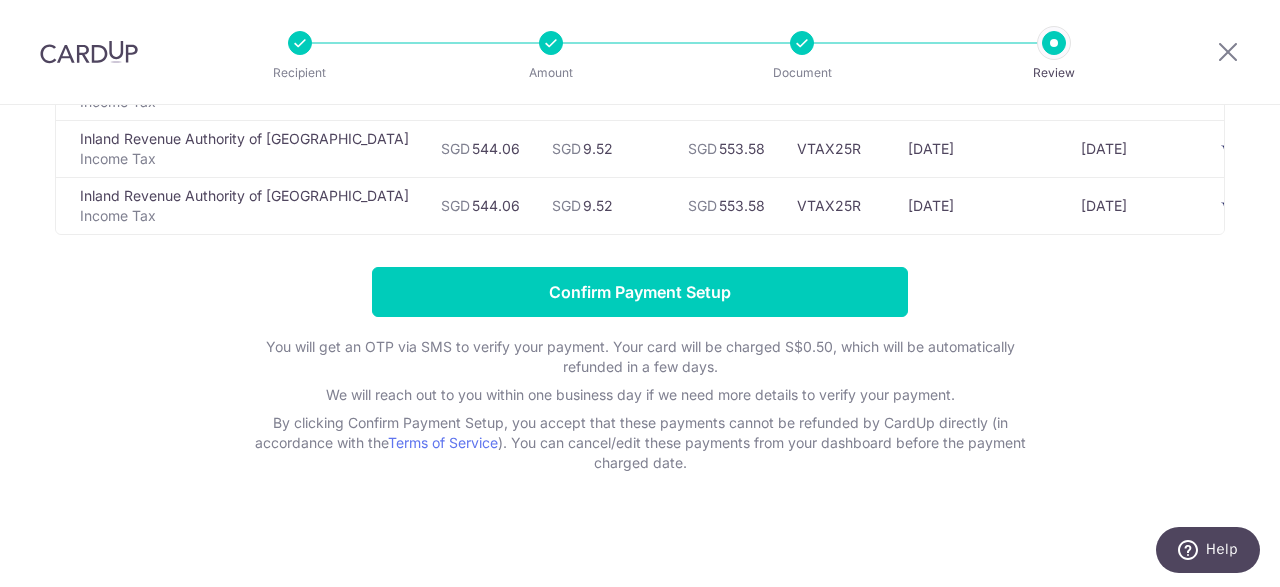 click on "Confirm Payment Setup
You will get an OTP via SMS to verify your payment. Your card will be charged S$0.50, which will be automatically refunded in a few days.
We will reach out to you within one business day if we need more details to verify your payment.
By clicking Confirm Payment Setup, you accept that these payments cannot be refunded by CardUp directly (in accordance with the  Terms of Service ). You can cancel/edit these payments from your dashboard before the payment charged date." at bounding box center (640, 370) 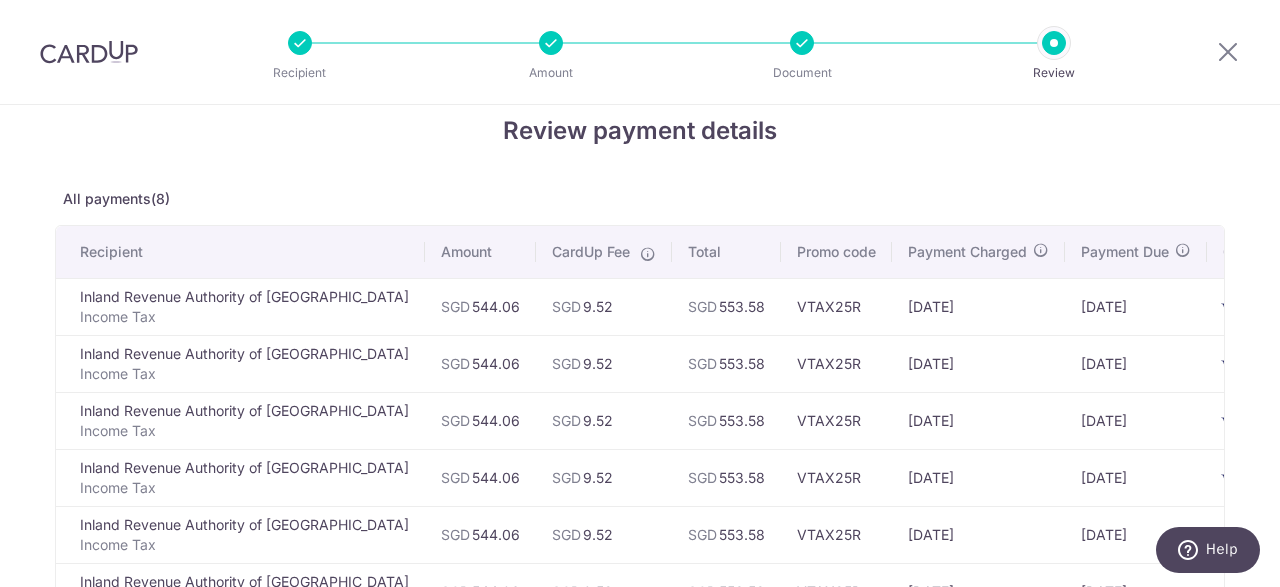 scroll, scrollTop: 332, scrollLeft: 0, axis: vertical 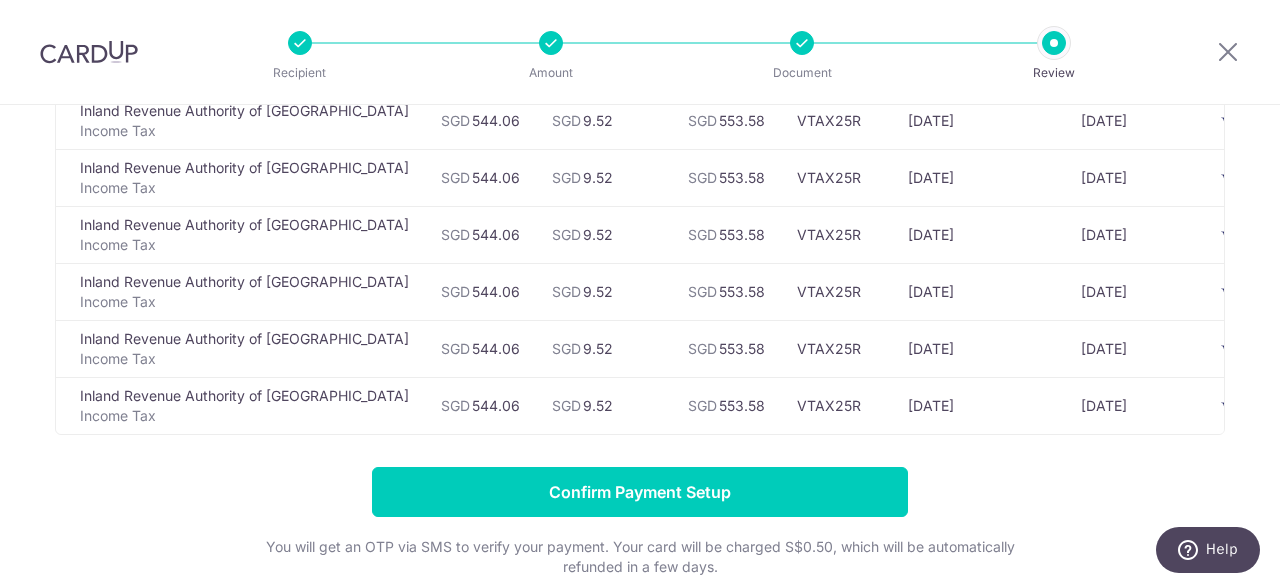 drag, startPoint x: 264, startPoint y: 433, endPoint x: 351, endPoint y: 423, distance: 87.57283 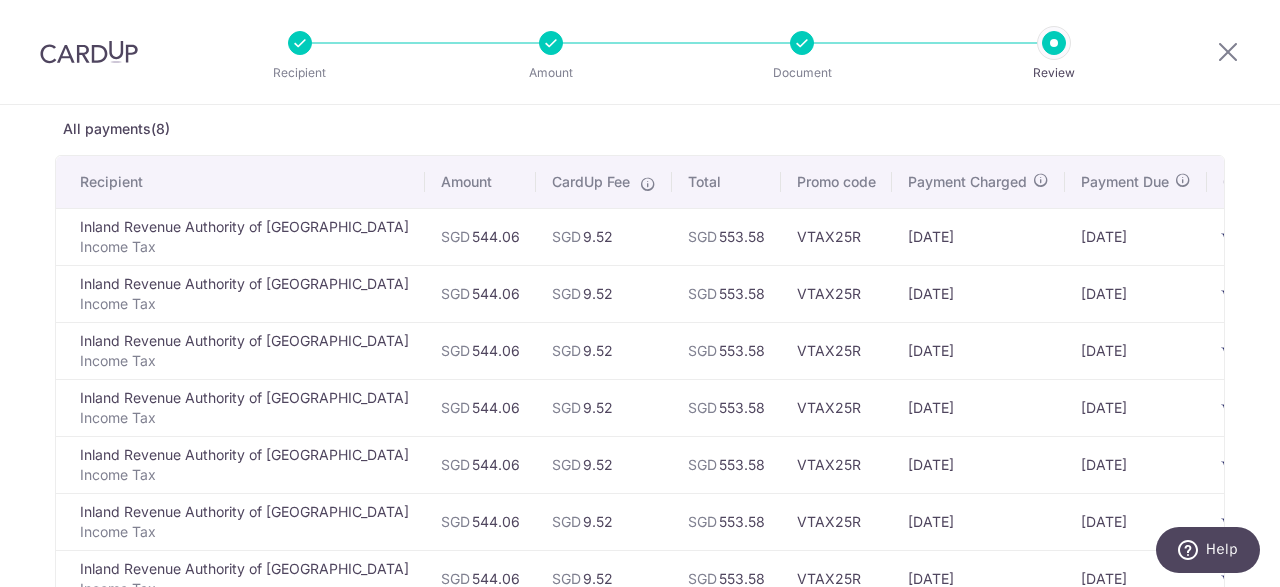scroll, scrollTop: 100, scrollLeft: 0, axis: vertical 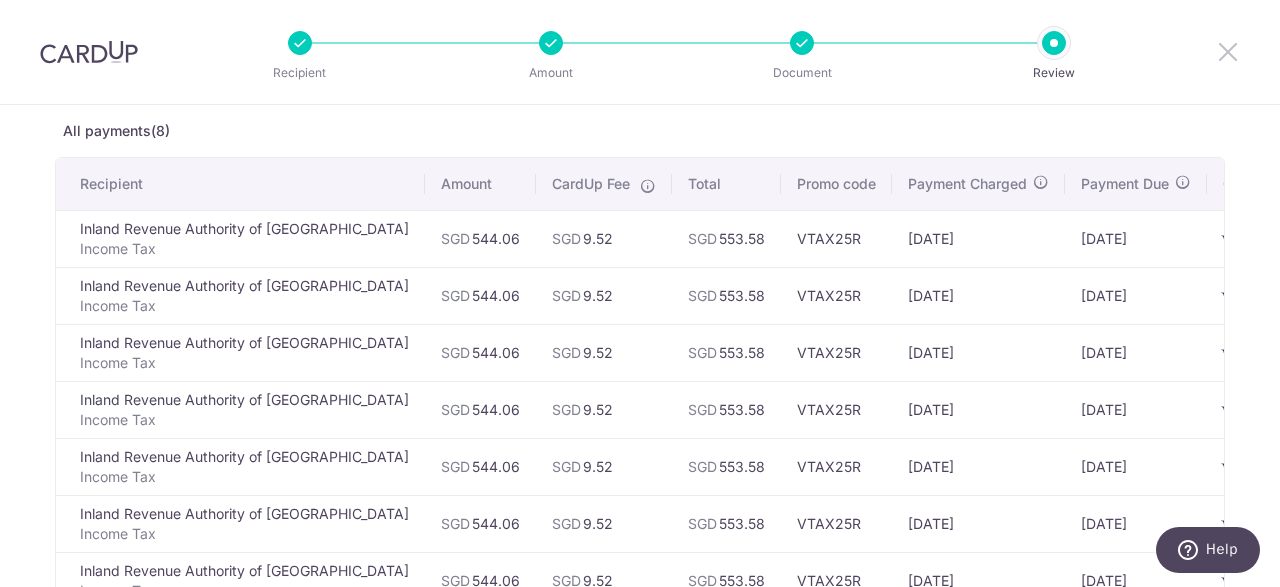 click at bounding box center [1228, 51] 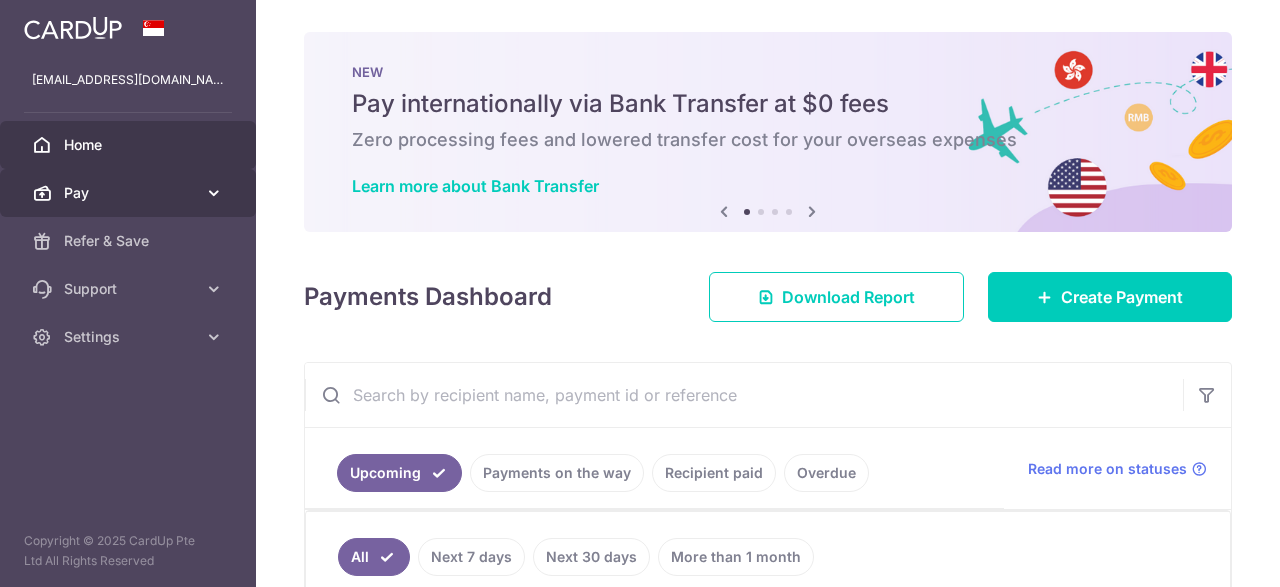 scroll, scrollTop: 0, scrollLeft: 0, axis: both 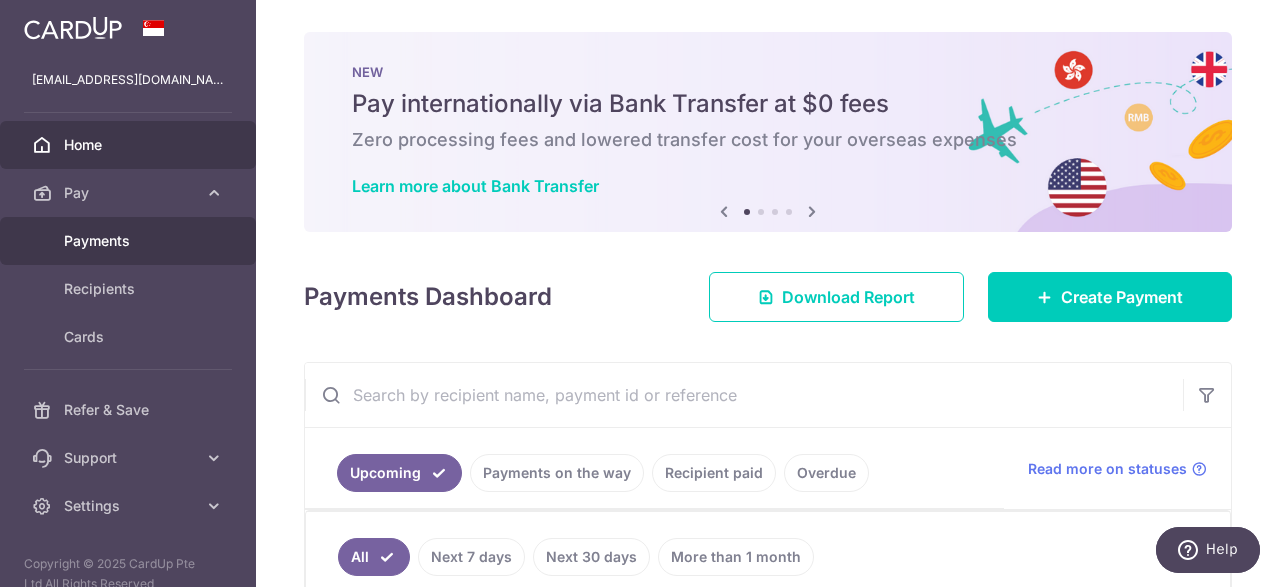 click on "Payments" at bounding box center [130, 241] 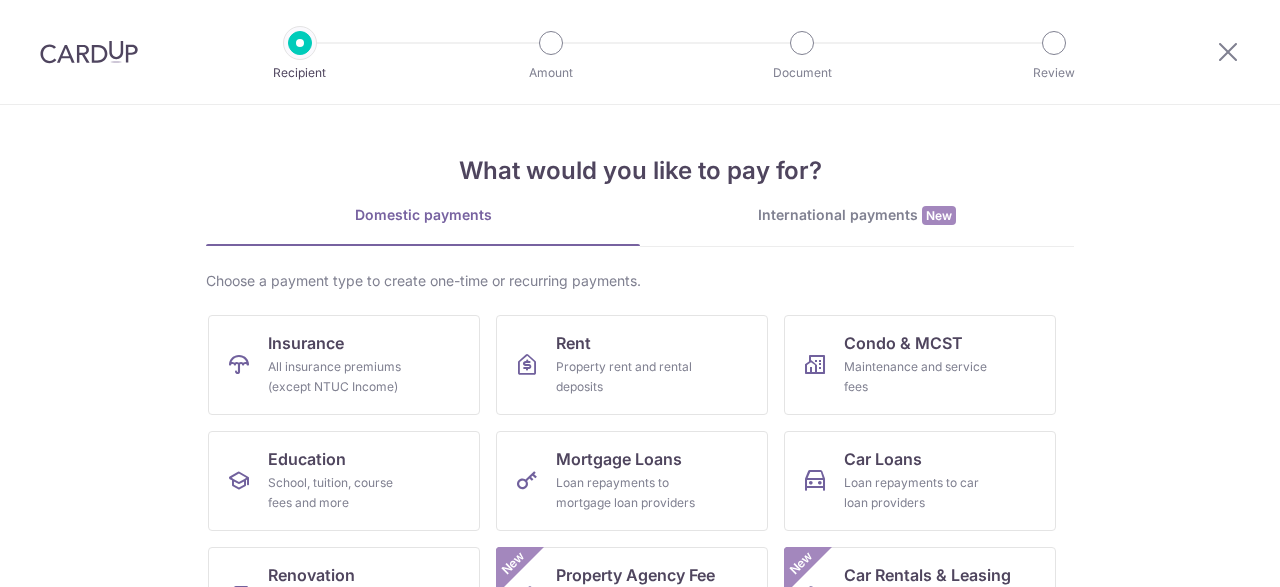 scroll, scrollTop: 0, scrollLeft: 0, axis: both 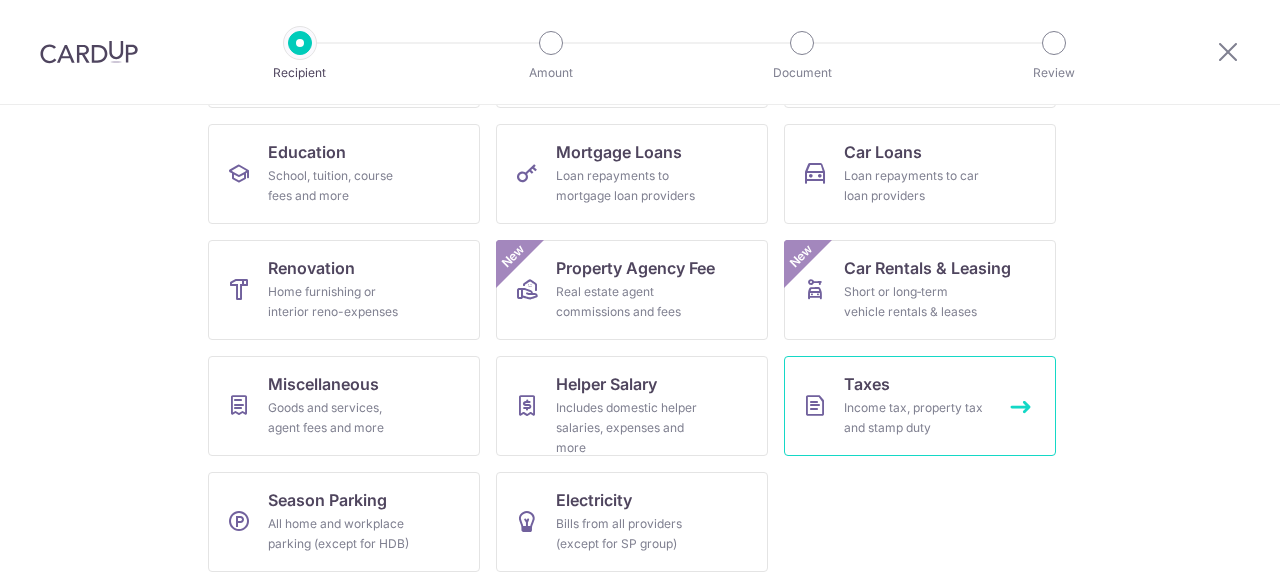 click on "Income tax, property tax and stamp duty" at bounding box center [916, 418] 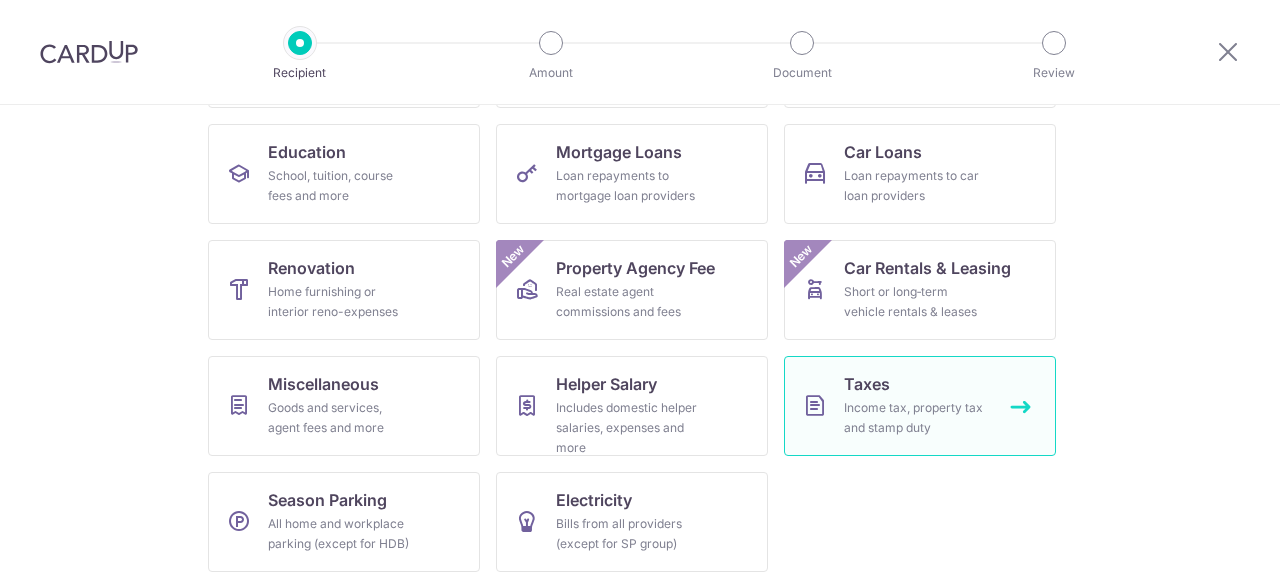 scroll, scrollTop: 0, scrollLeft: 0, axis: both 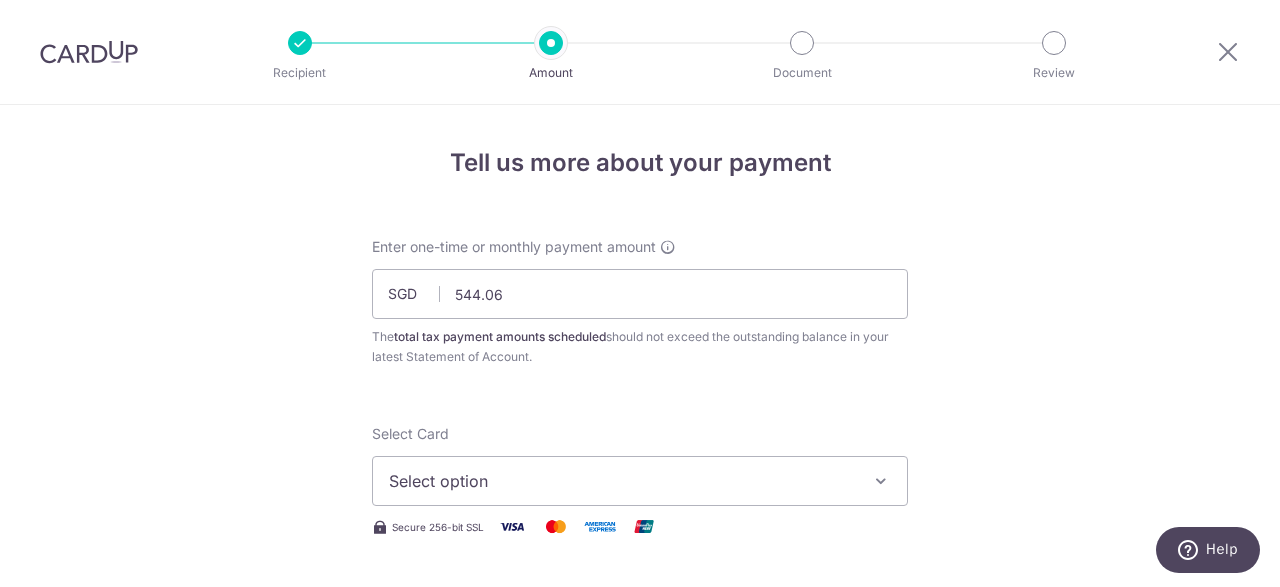 type on "544.06" 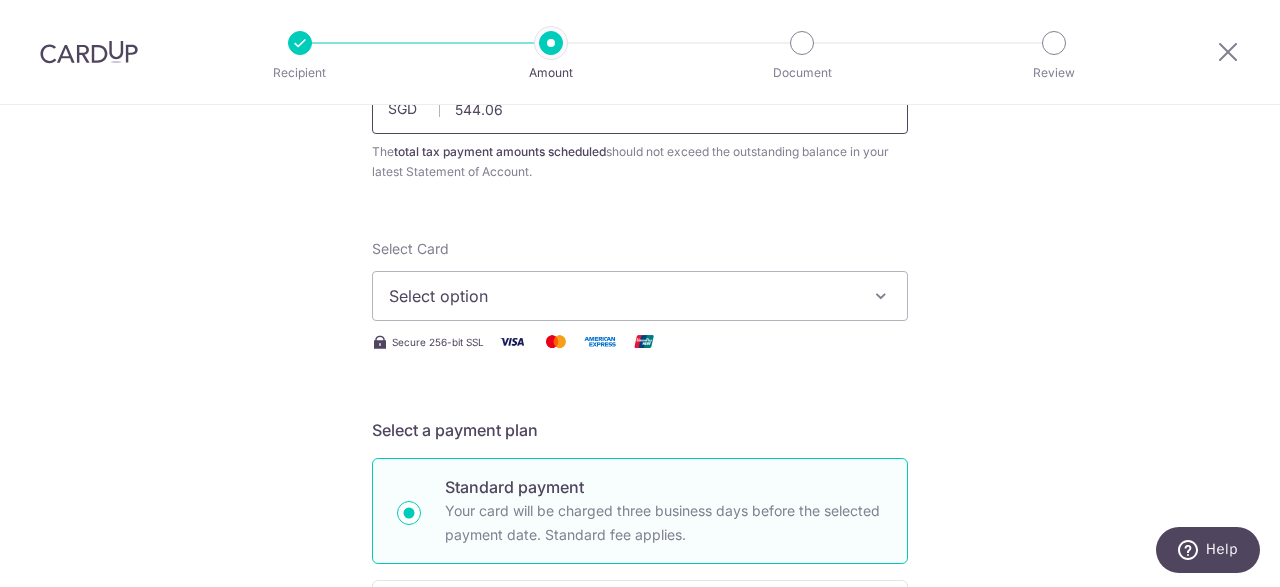 scroll, scrollTop: 300, scrollLeft: 0, axis: vertical 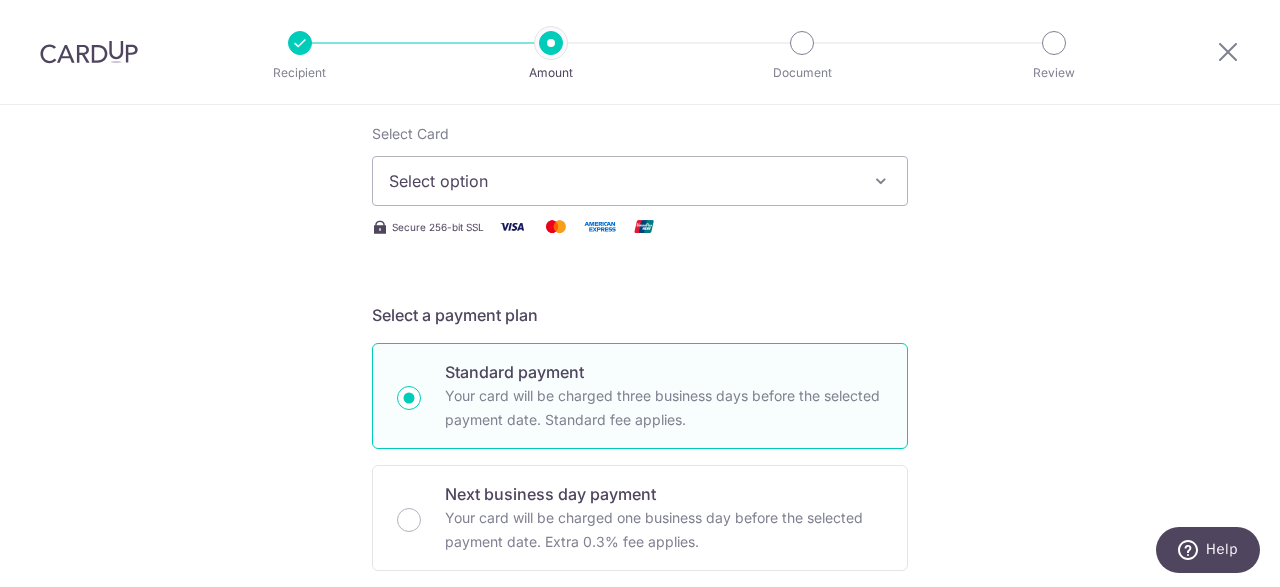 click on "Select option" at bounding box center (622, 181) 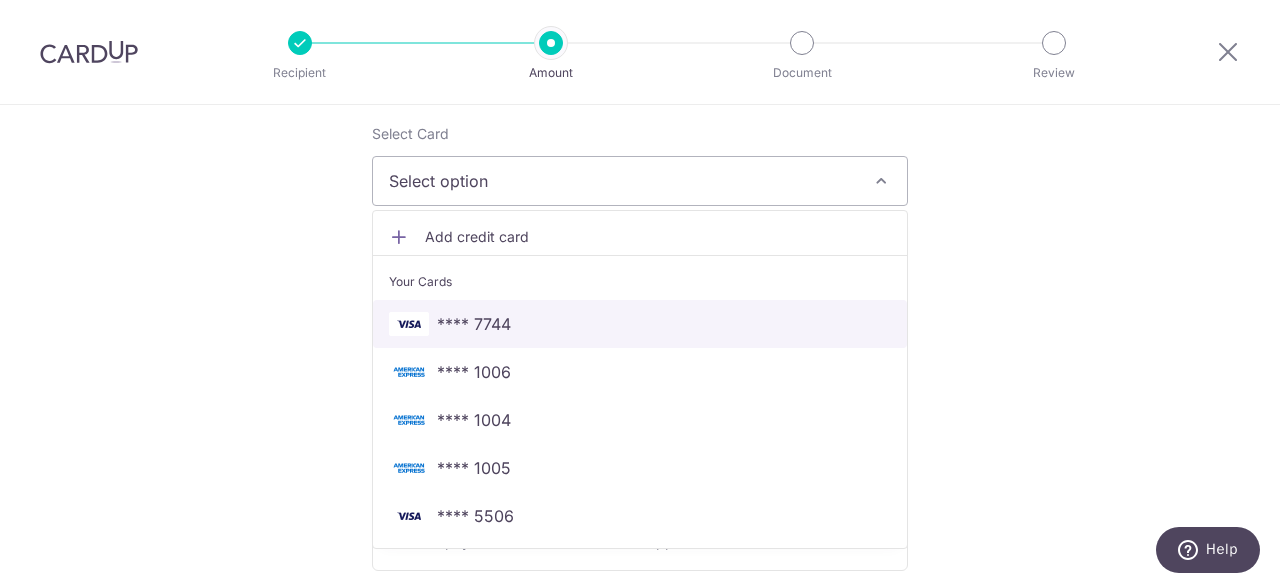 click on "**** 7744" at bounding box center (474, 324) 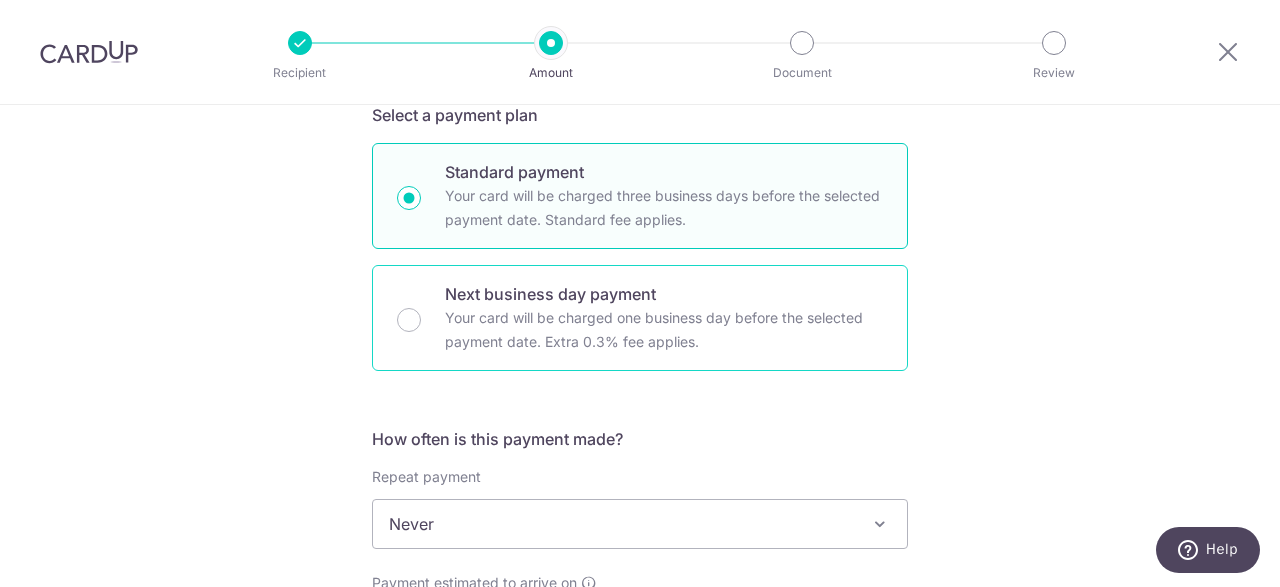 scroll, scrollTop: 800, scrollLeft: 0, axis: vertical 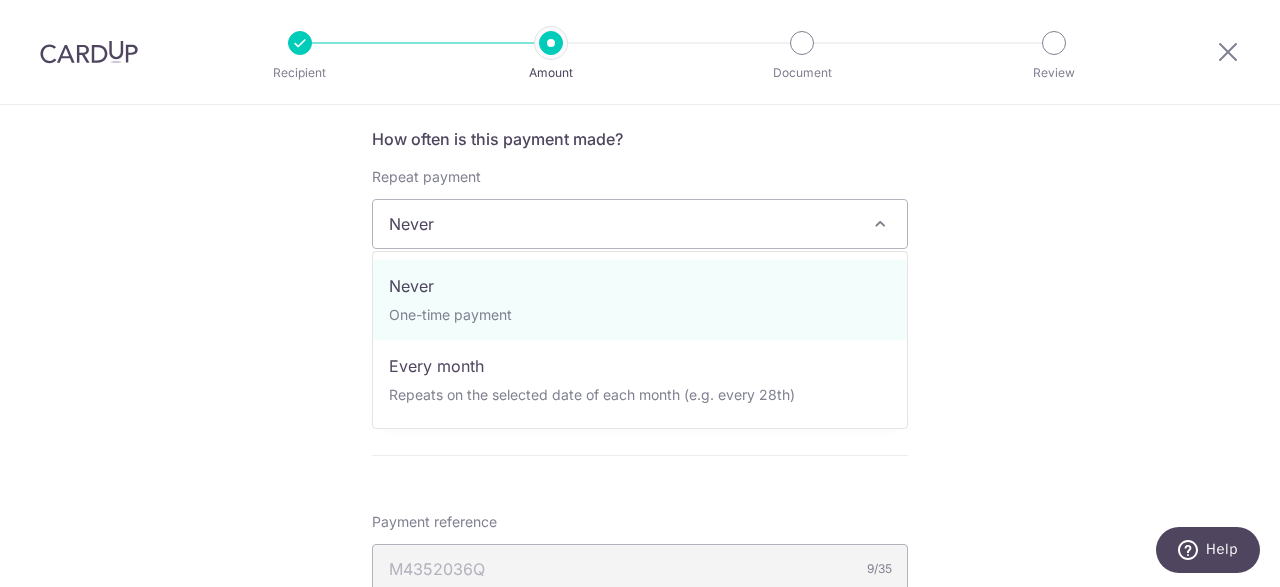 click on "Never" at bounding box center [640, 224] 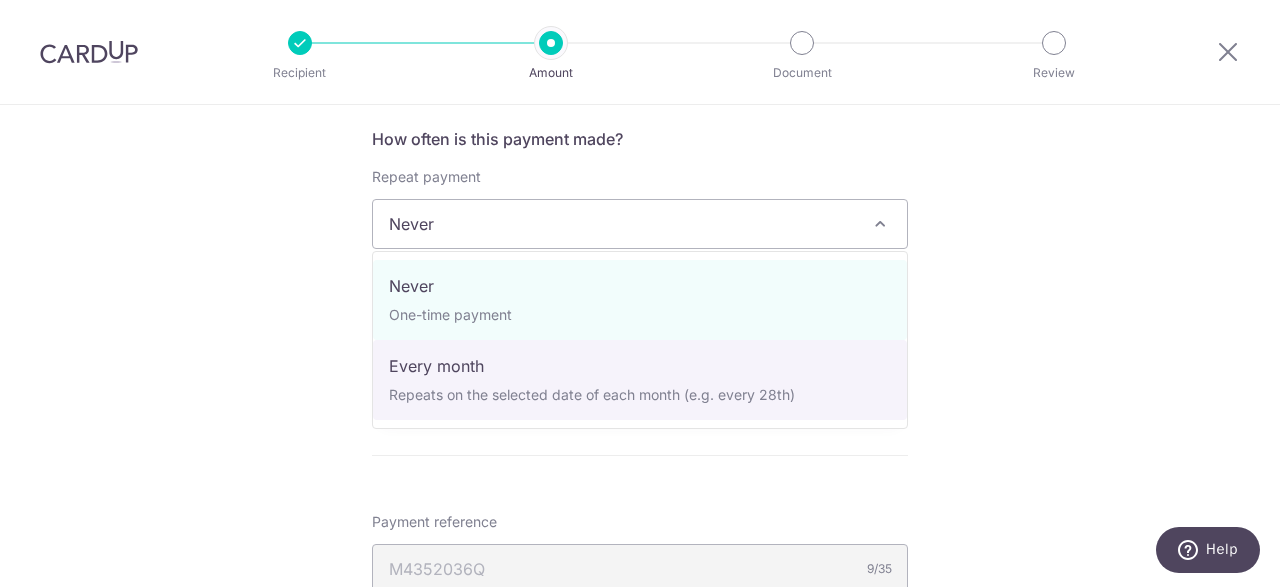 select on "3" 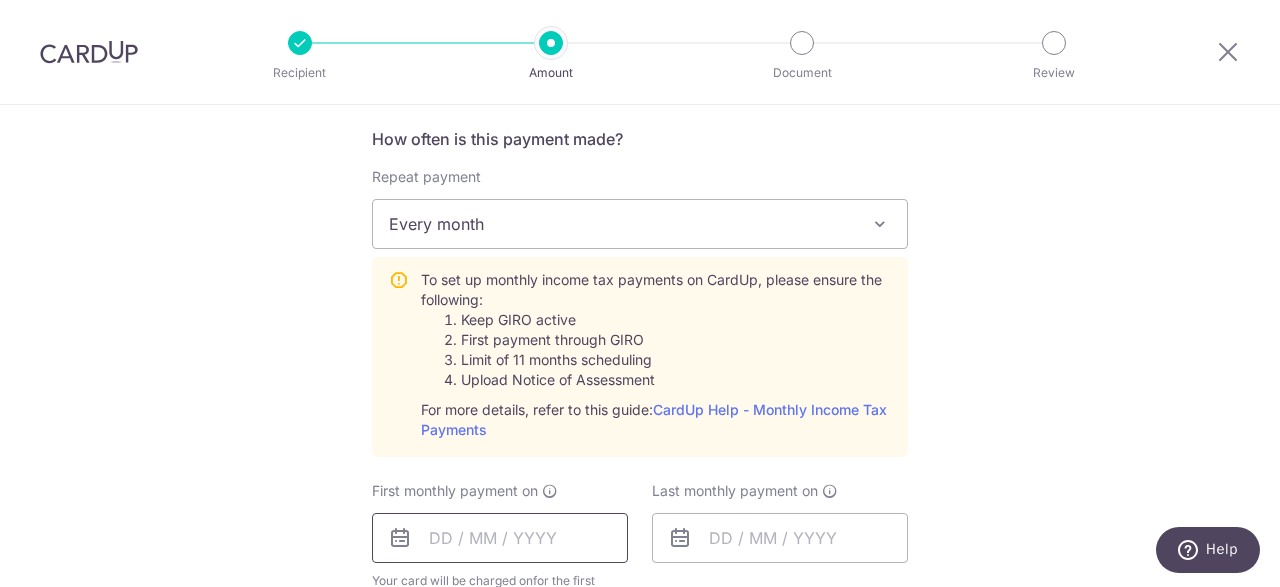 scroll, scrollTop: 1100, scrollLeft: 0, axis: vertical 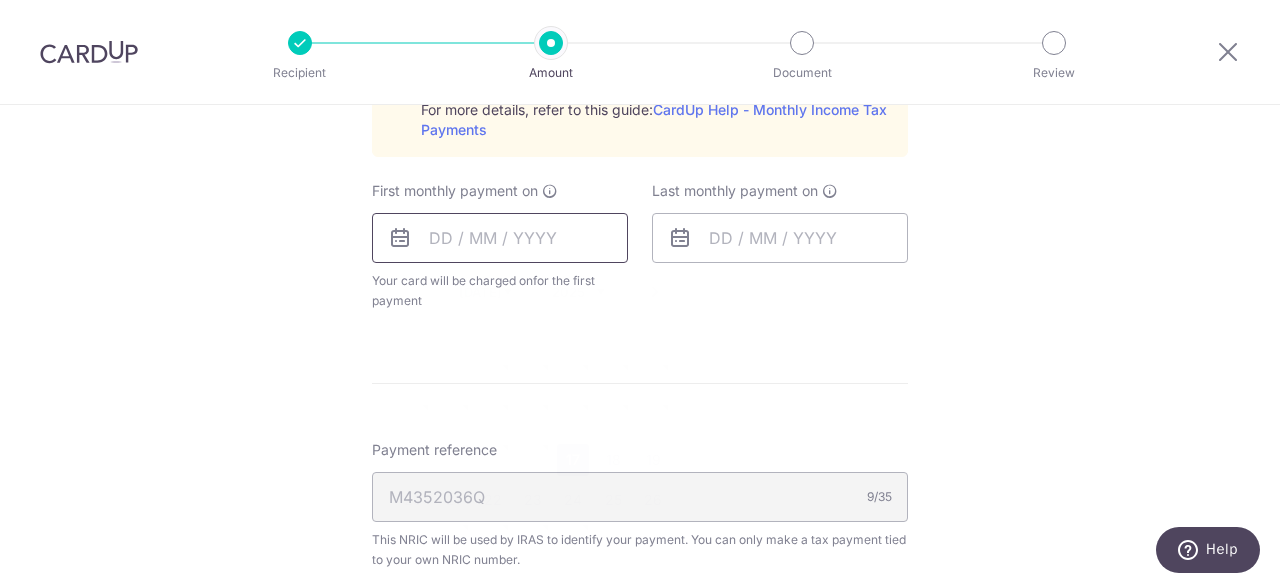 click at bounding box center (500, 238) 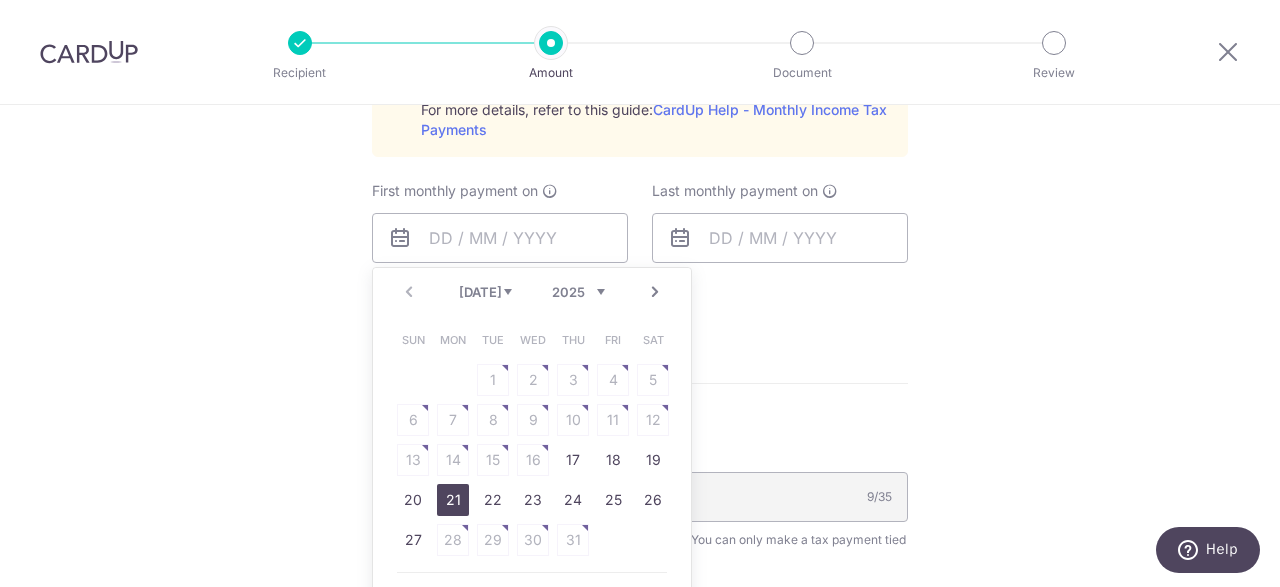 click on "21" at bounding box center (453, 500) 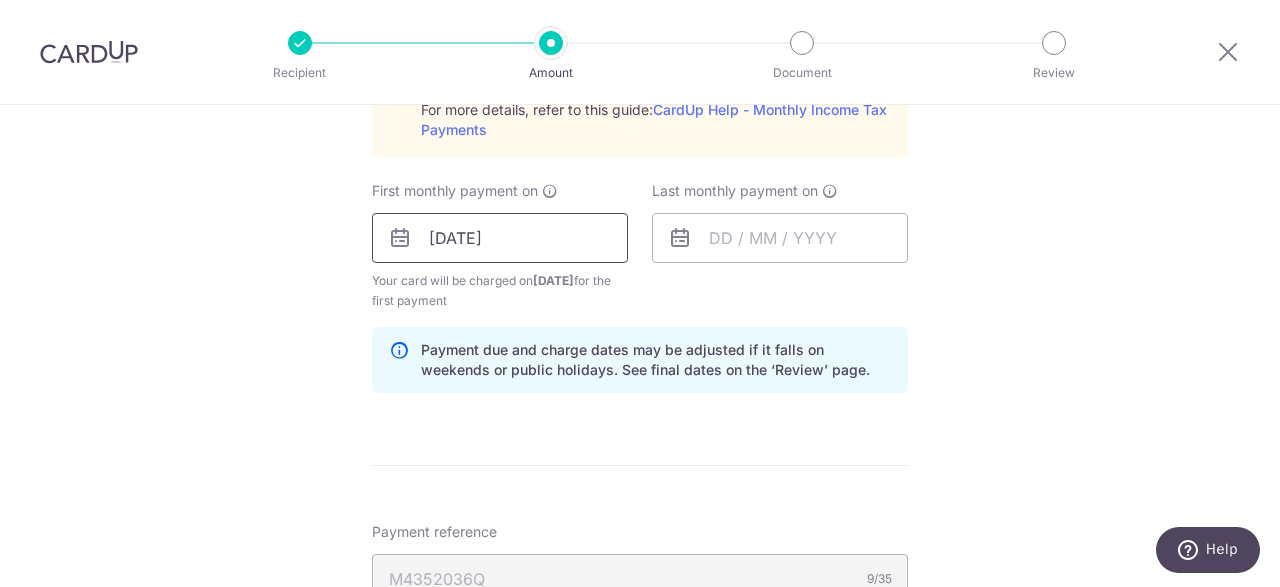 click on "[DATE]" at bounding box center [500, 238] 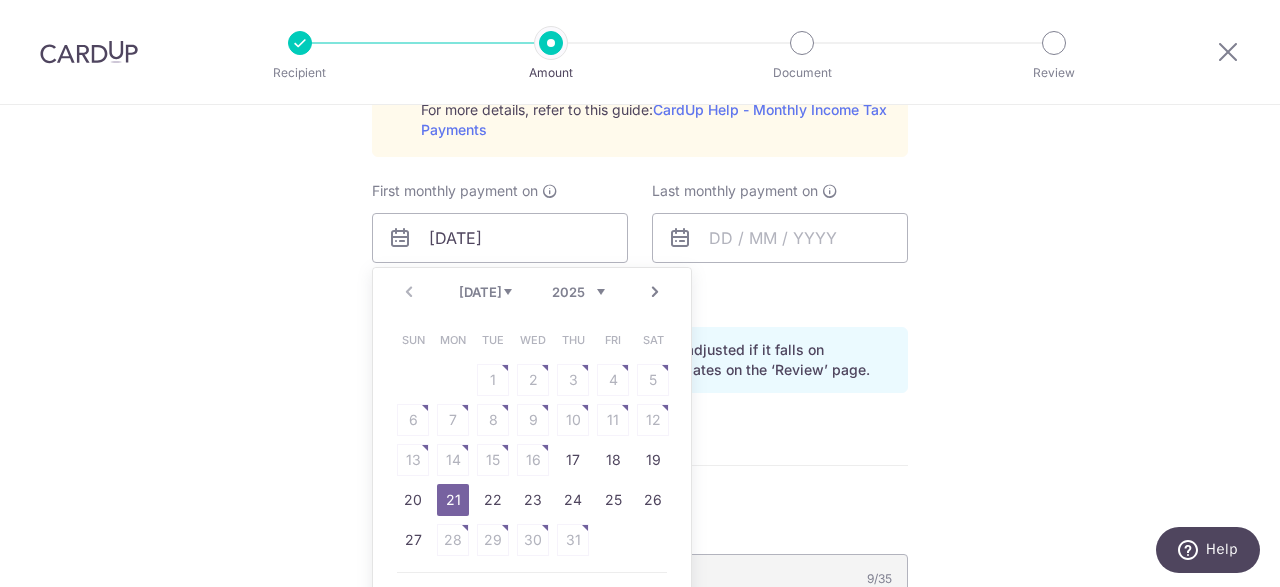 click on "21" at bounding box center [453, 500] 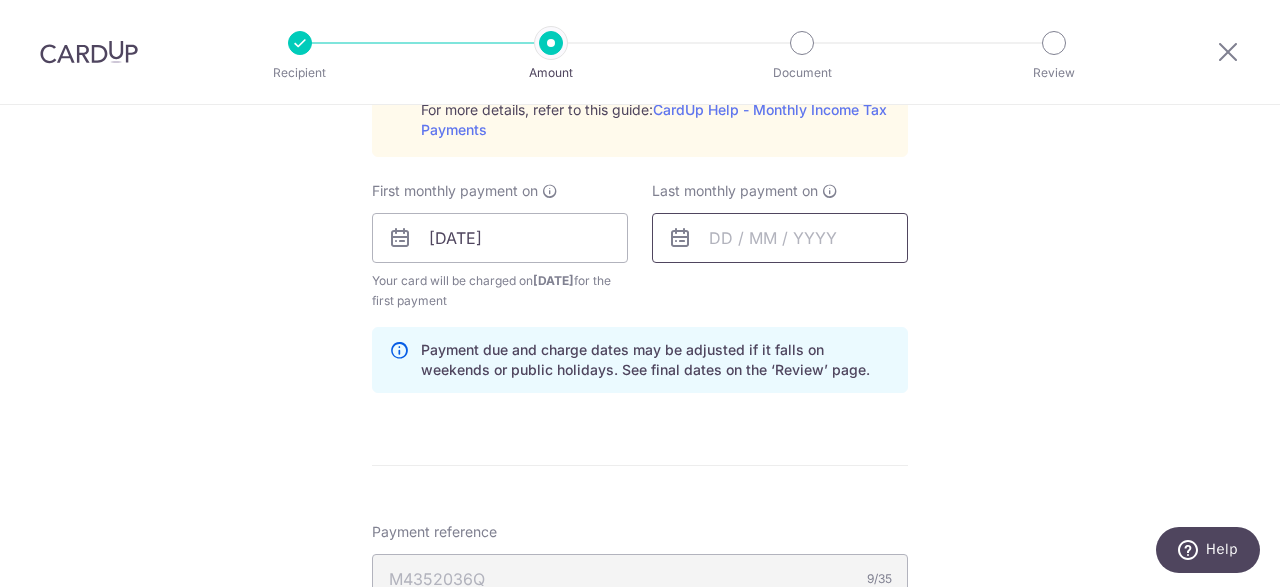 click at bounding box center (780, 238) 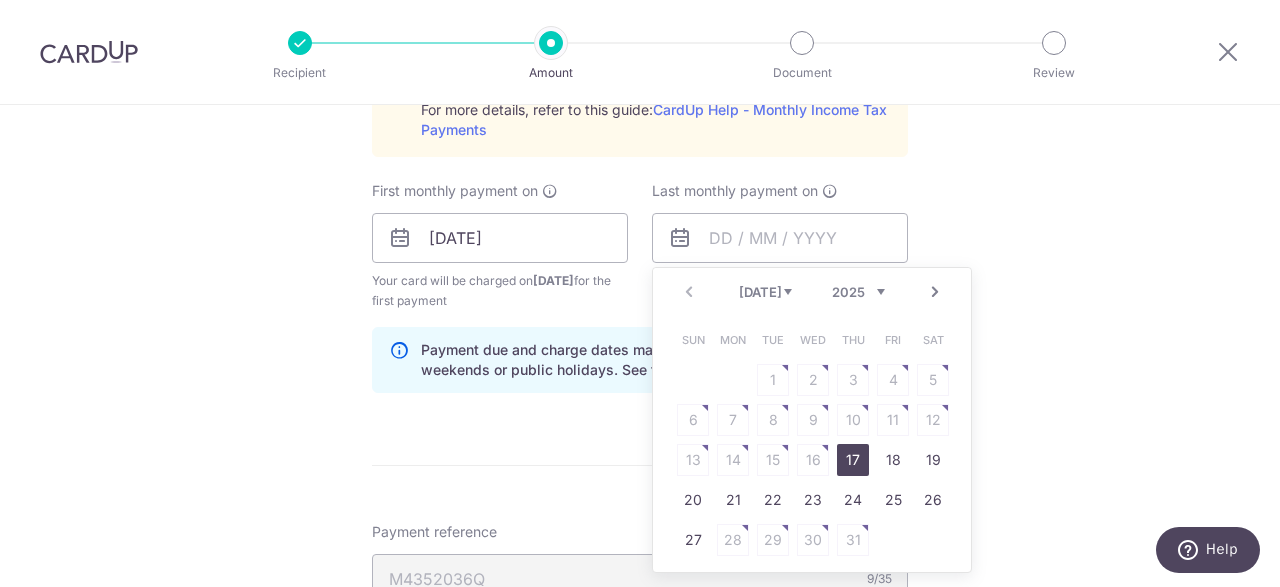 click on "Next" at bounding box center (935, 292) 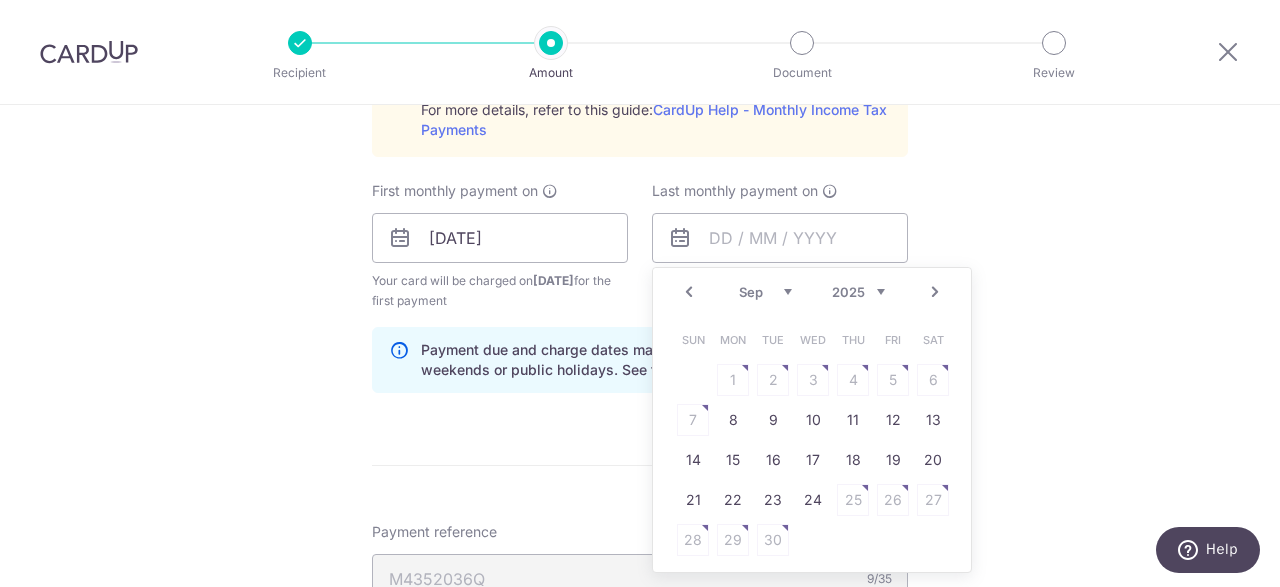 click on "Next" at bounding box center (935, 292) 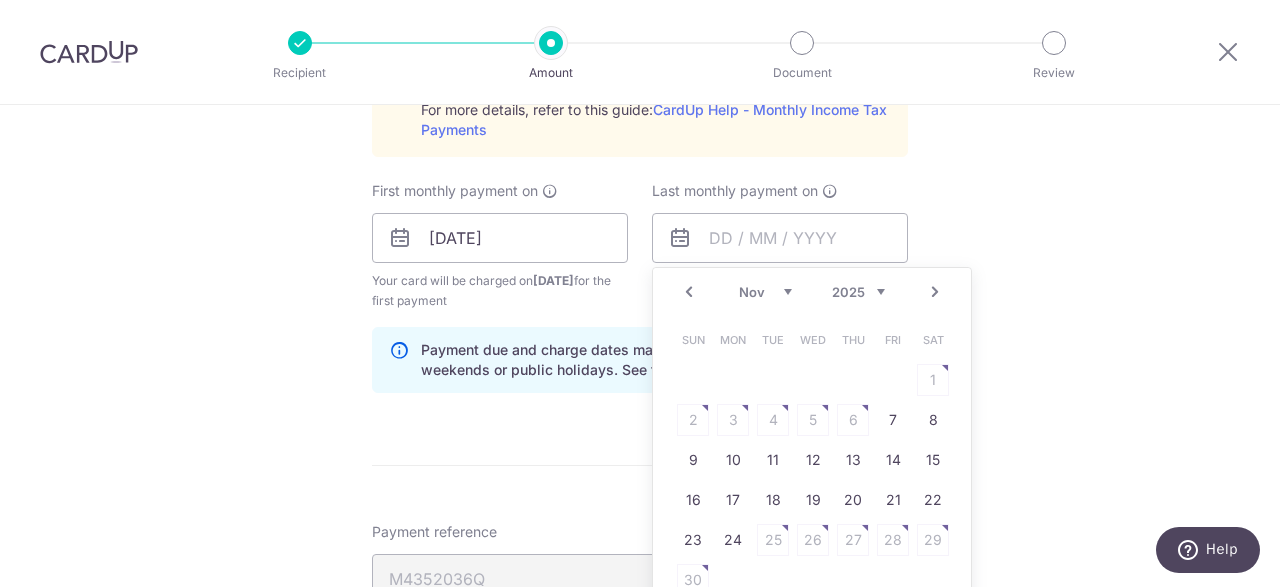 click on "Next" at bounding box center [935, 292] 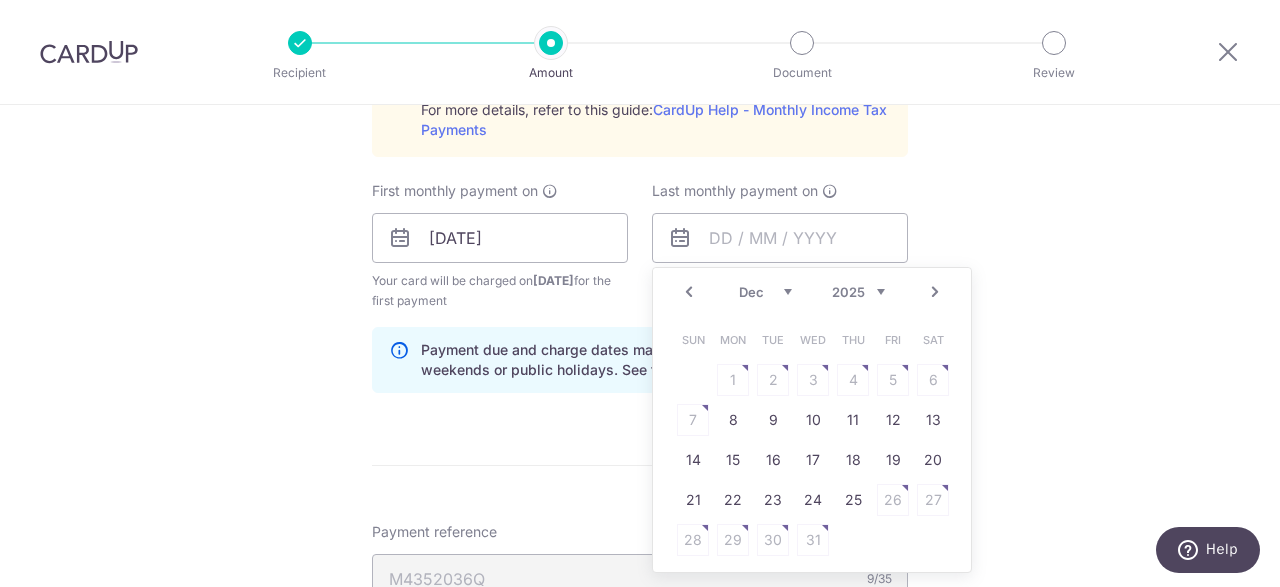 click on "Next" at bounding box center (935, 292) 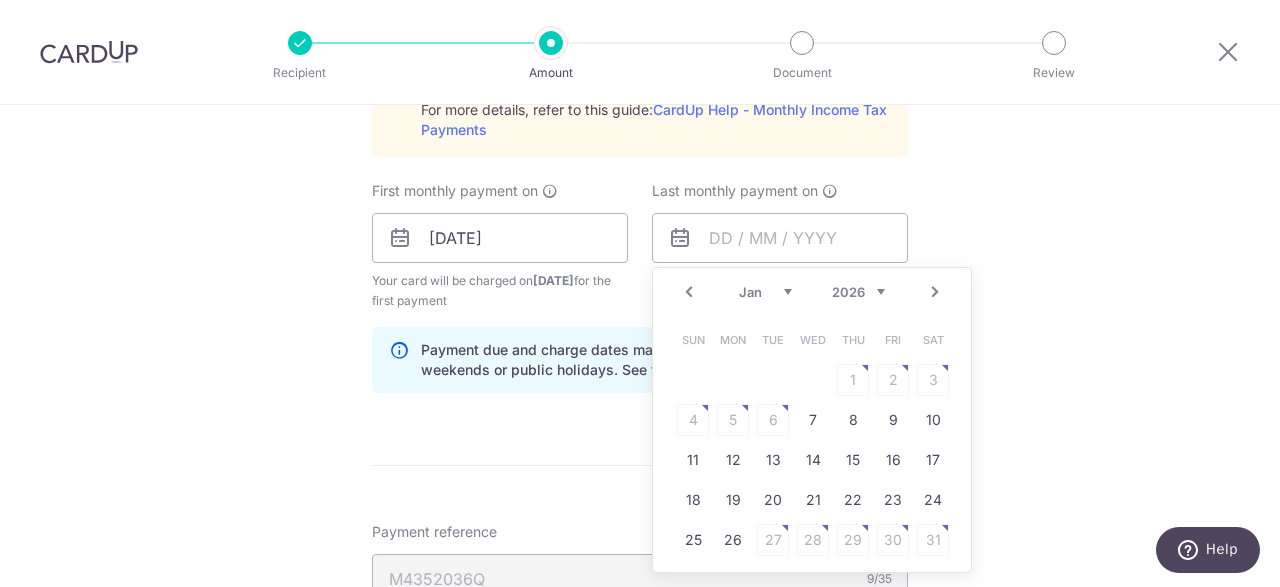click on "Next" at bounding box center [935, 292] 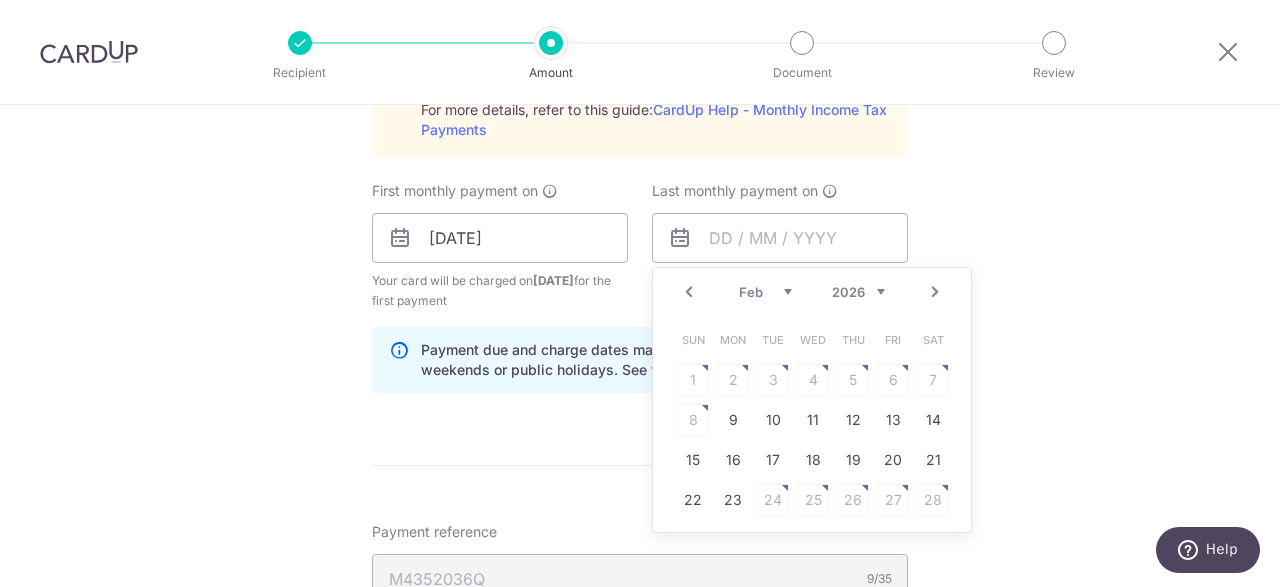 click on "Next" at bounding box center [935, 292] 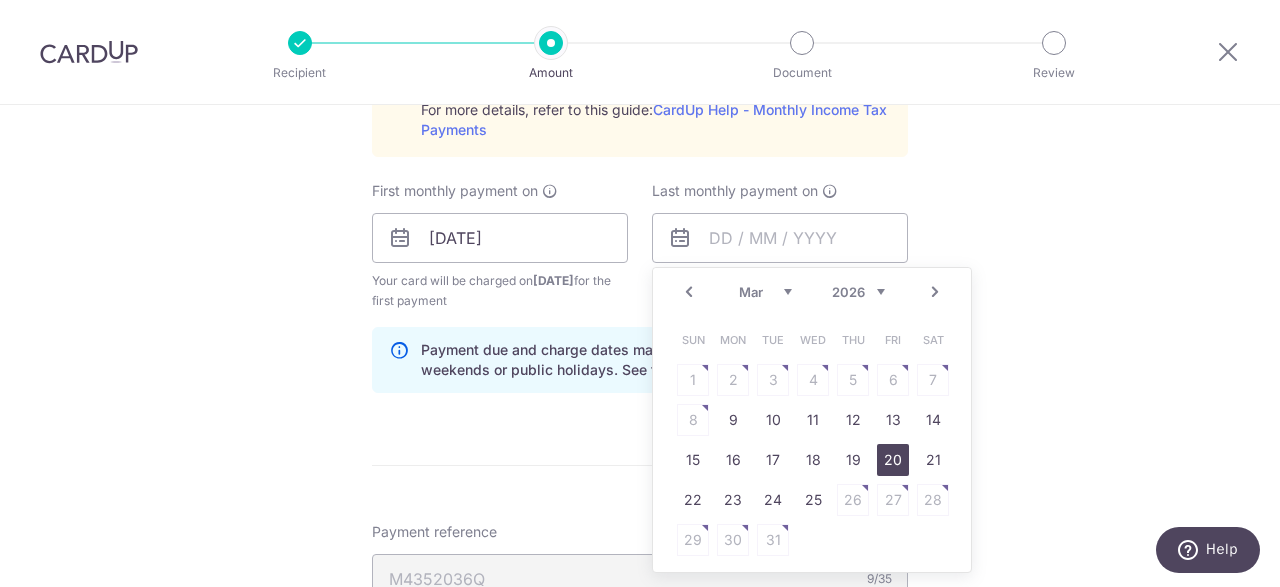 click on "20" at bounding box center [893, 460] 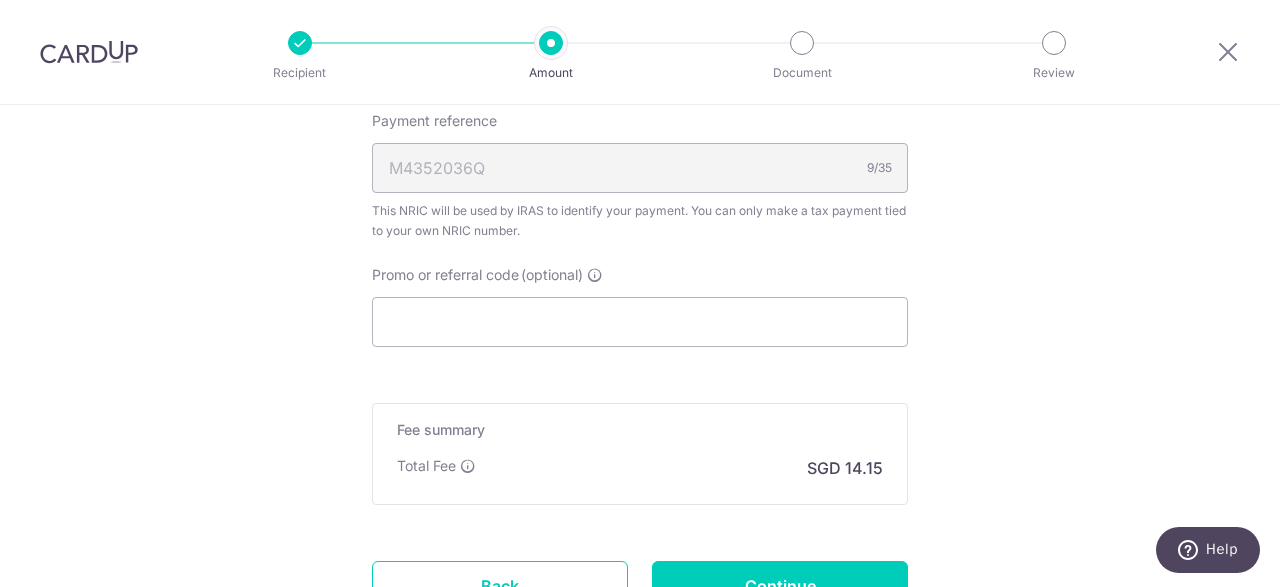 scroll, scrollTop: 1600, scrollLeft: 0, axis: vertical 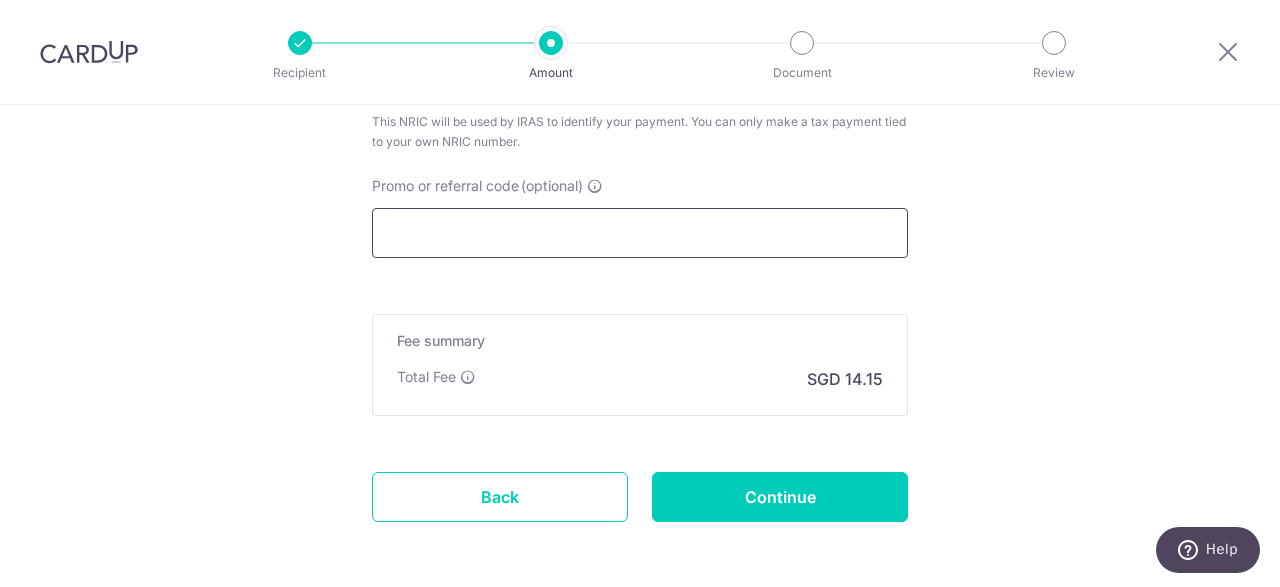 click on "Promo or referral code
(optional)" at bounding box center [640, 233] 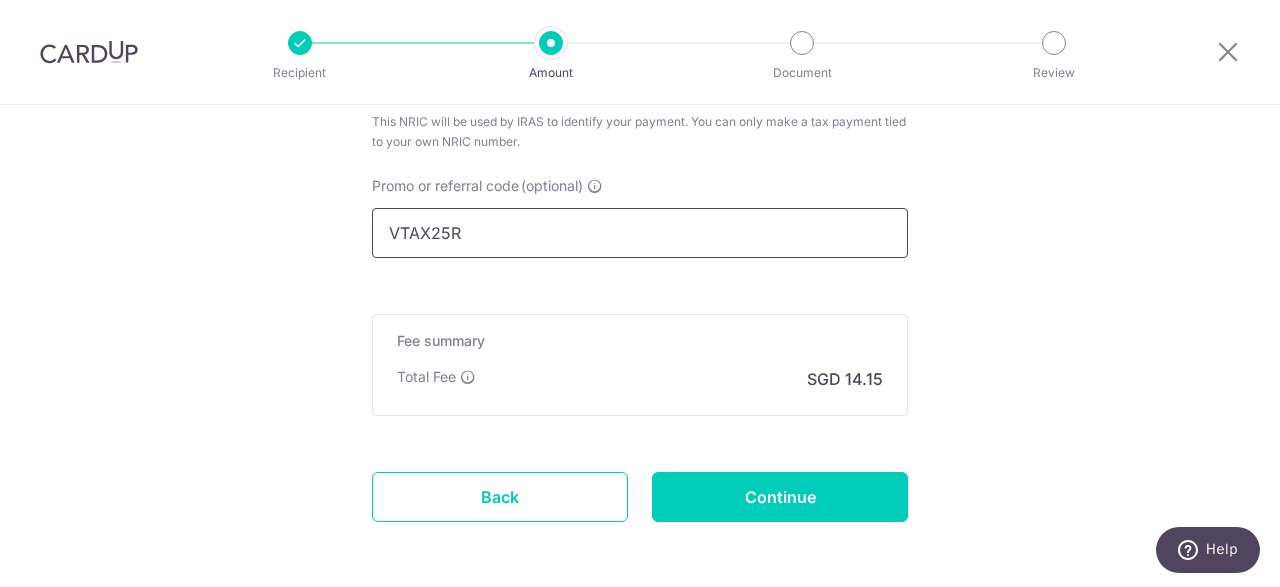 type on "VTAX25R" 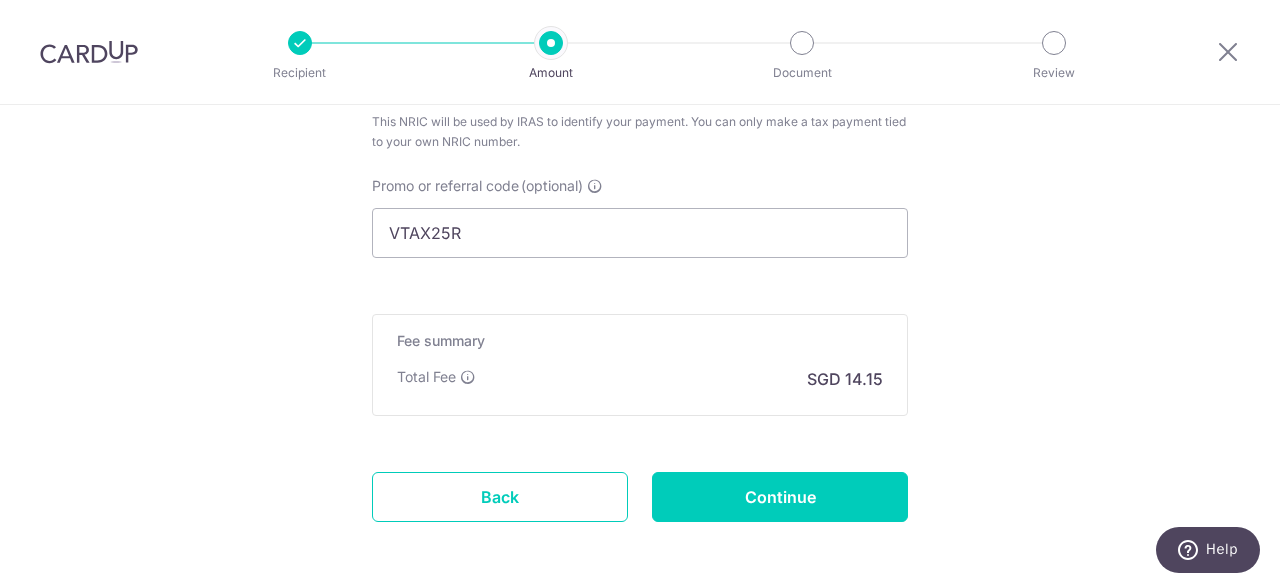 click on "Enter one-time or monthly payment amount
SGD
544.06
544.06
The  total tax payment amounts scheduled  should not exceed the outstanding balance in your latest Statement of Account.
Select Card
**** 7744
Add credit card
Your Cards
**** 7744
**** 1006
**** 1004
**** 1005
**** 5506
Secure 256-bit SSL" at bounding box center [640, -393] 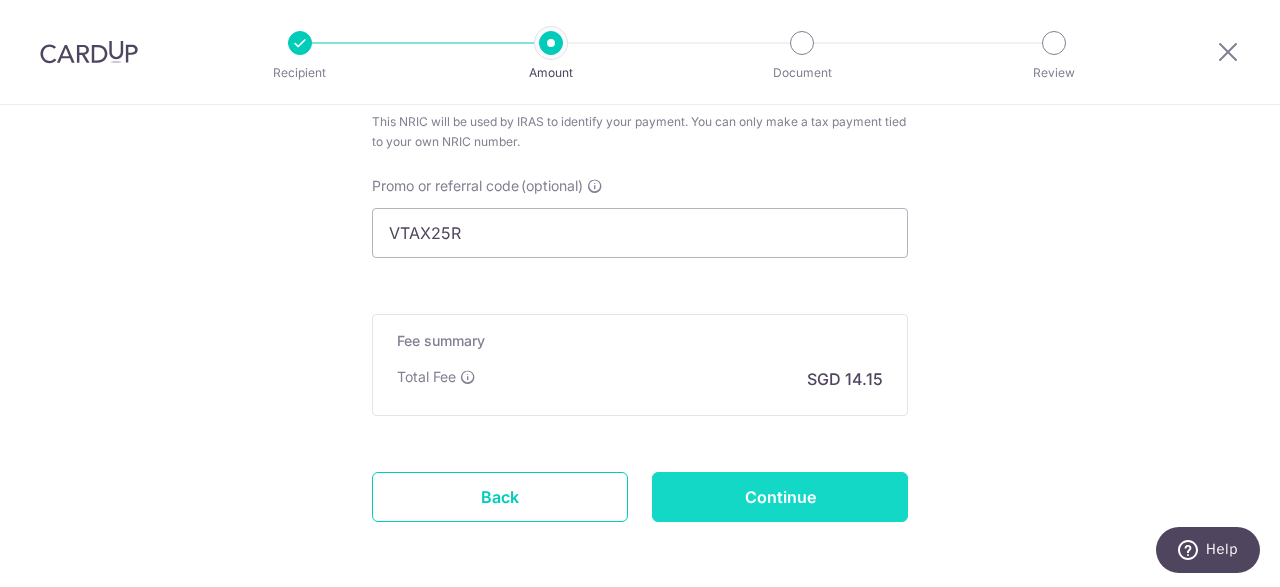 click on "Continue" at bounding box center [780, 497] 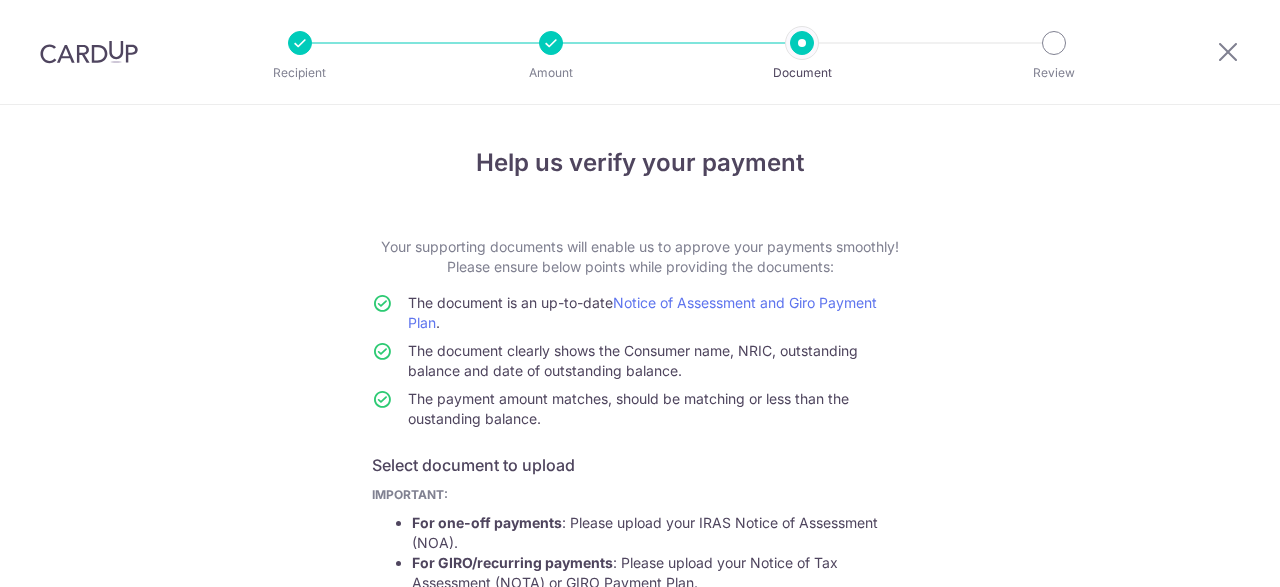 scroll, scrollTop: 0, scrollLeft: 0, axis: both 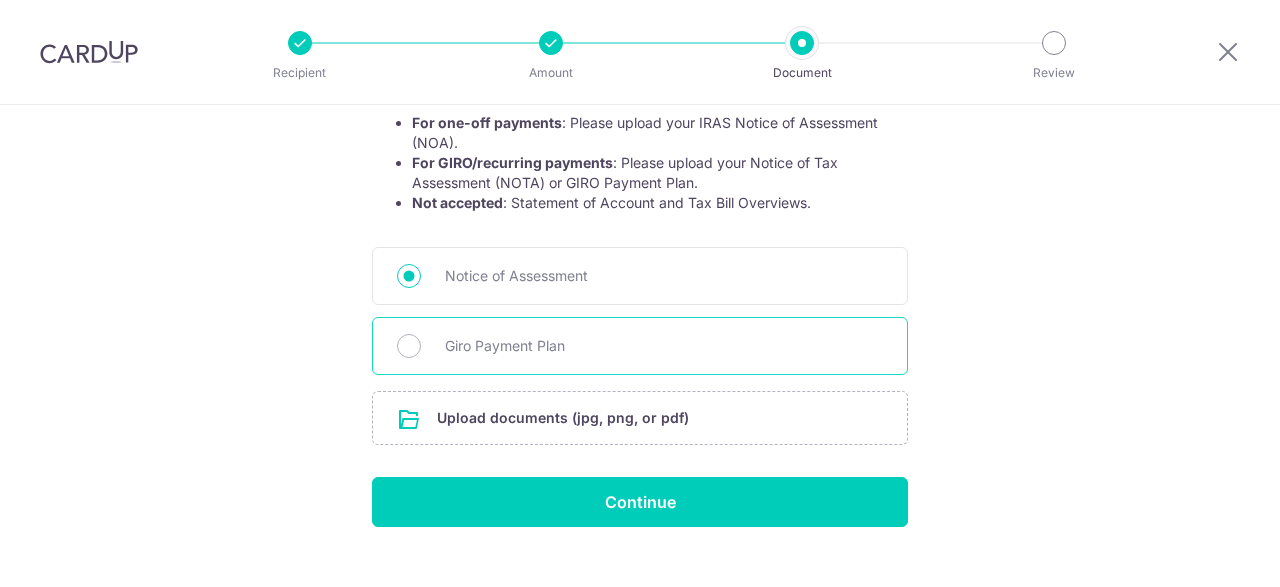 click on "Giro Payment Plan" at bounding box center [664, 346] 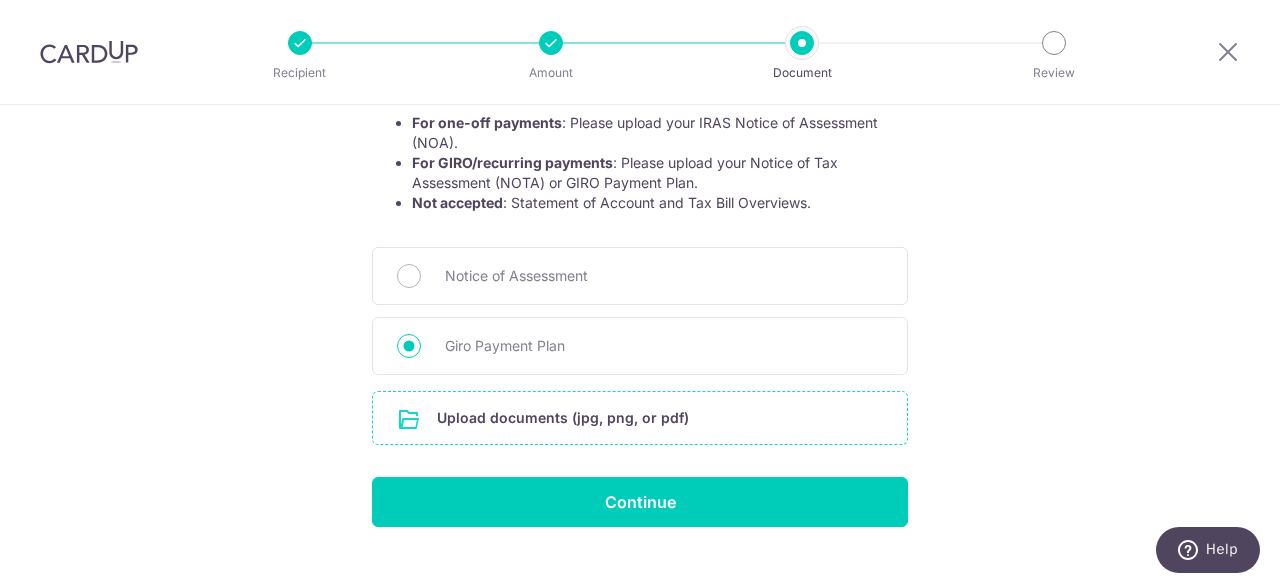 click at bounding box center (640, 418) 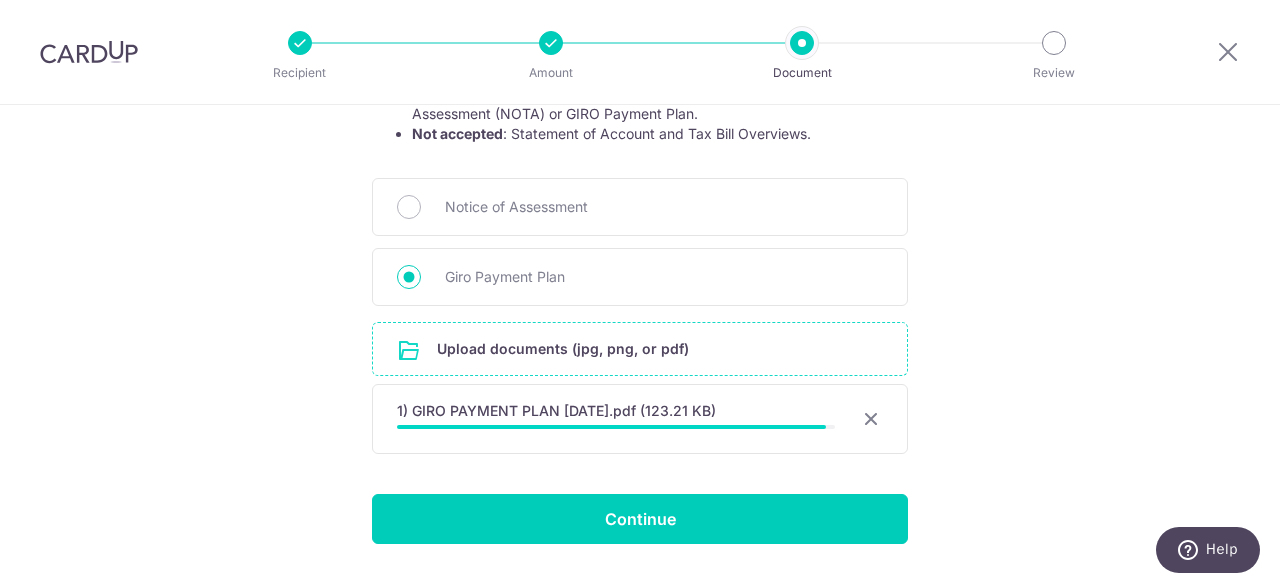 scroll, scrollTop: 500, scrollLeft: 0, axis: vertical 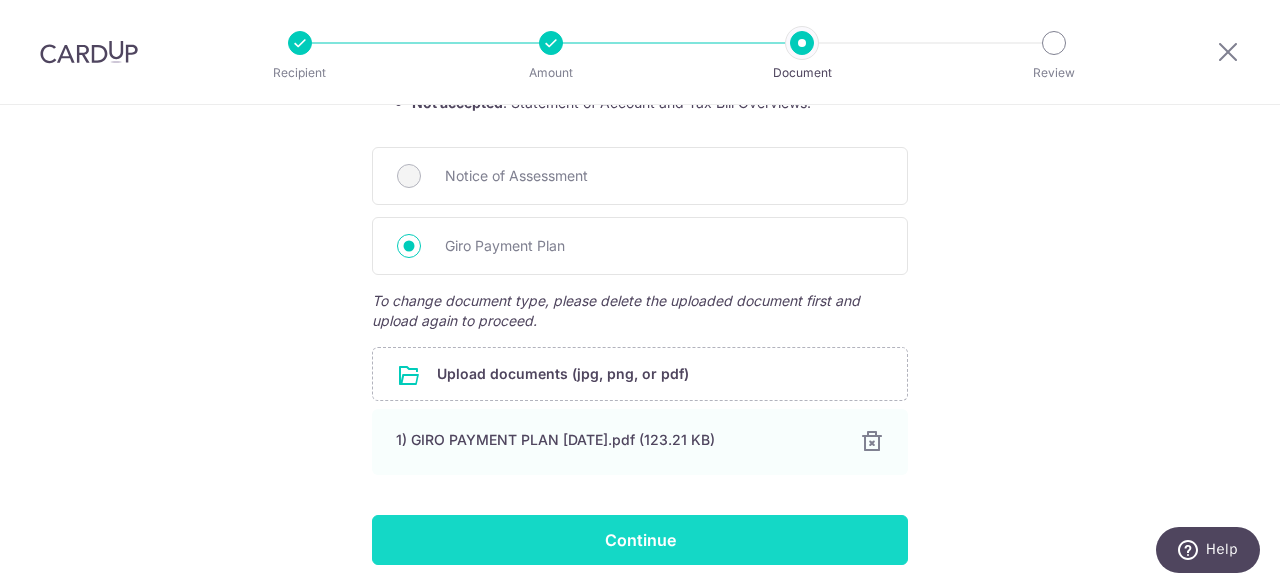click on "Continue" at bounding box center (640, 540) 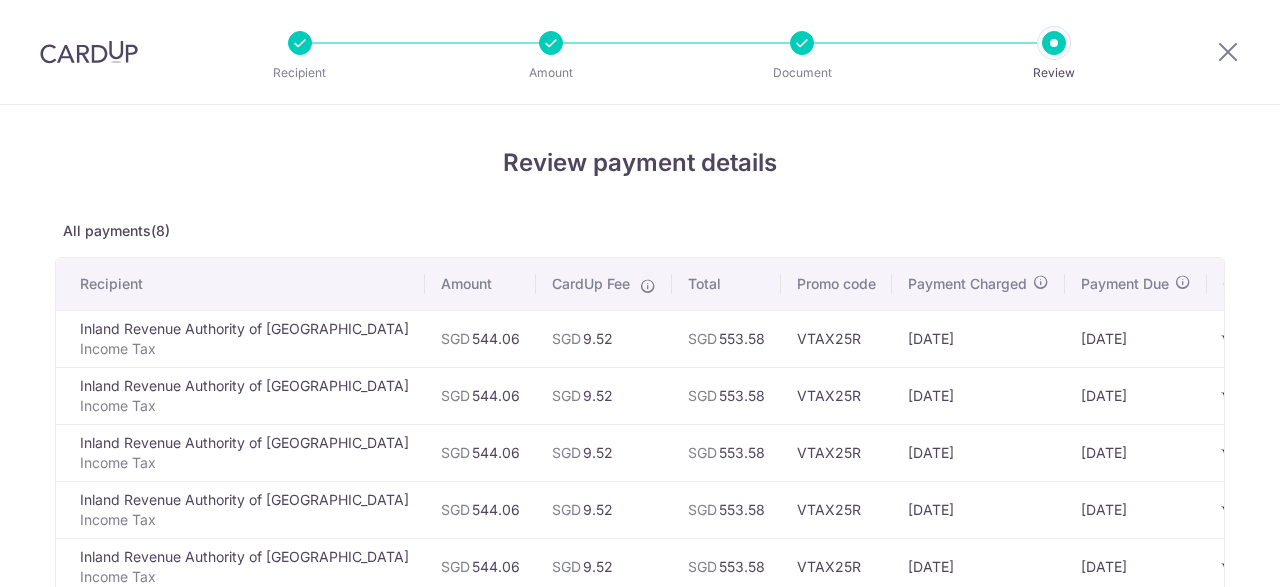 scroll, scrollTop: 0, scrollLeft: 0, axis: both 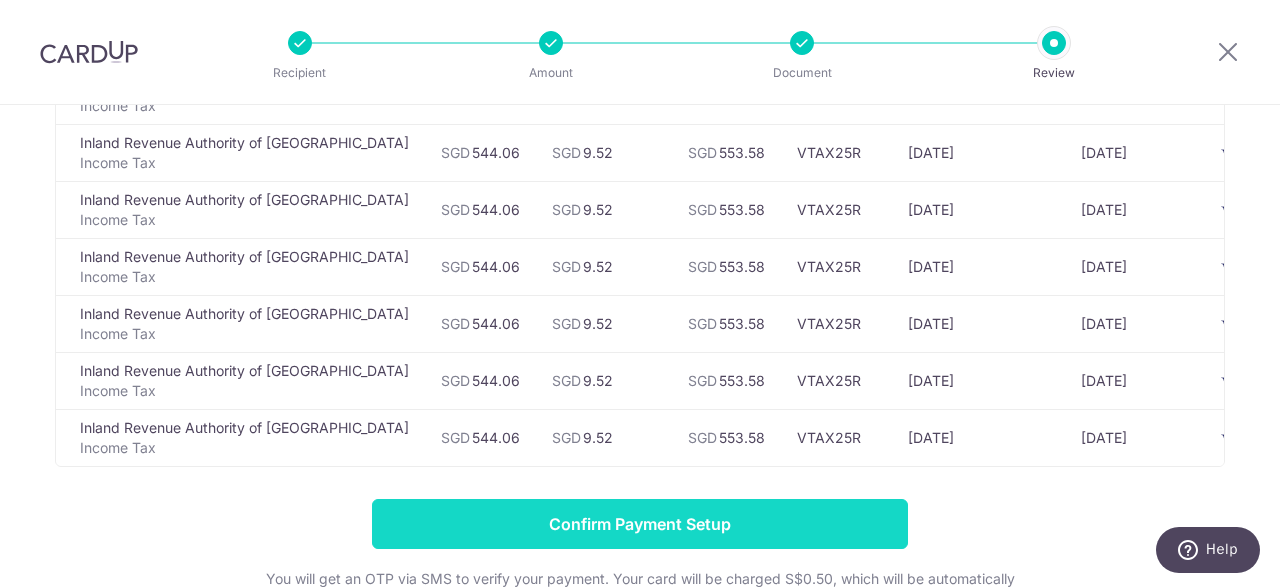click on "Confirm Payment Setup" at bounding box center (640, 524) 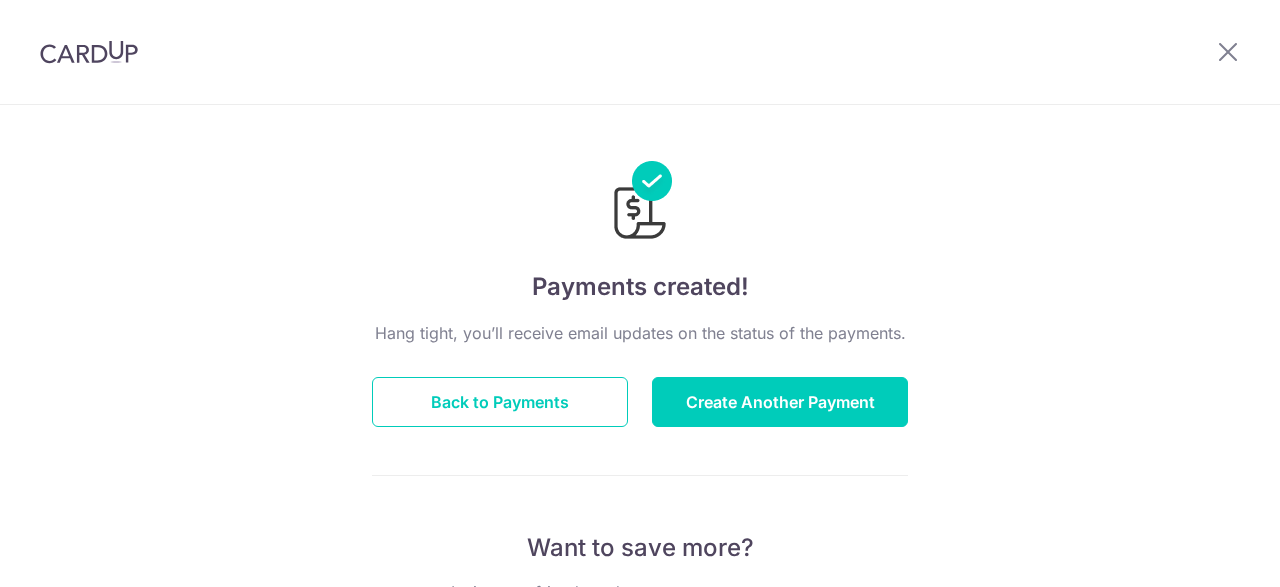 scroll, scrollTop: 0, scrollLeft: 0, axis: both 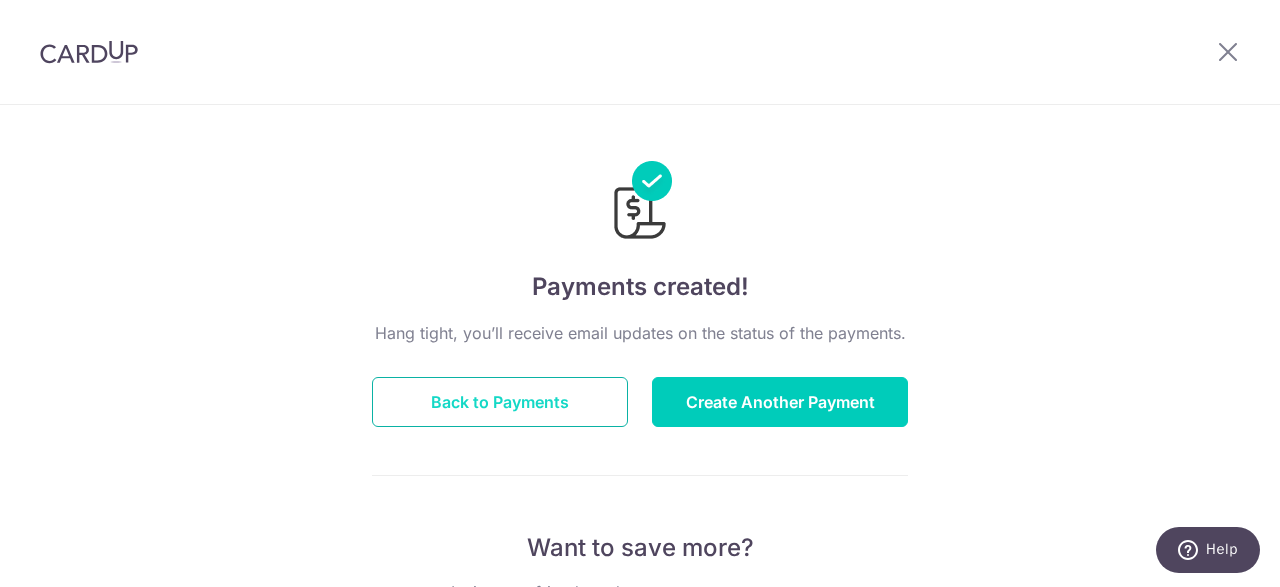 click on "Back to Payments" at bounding box center [500, 402] 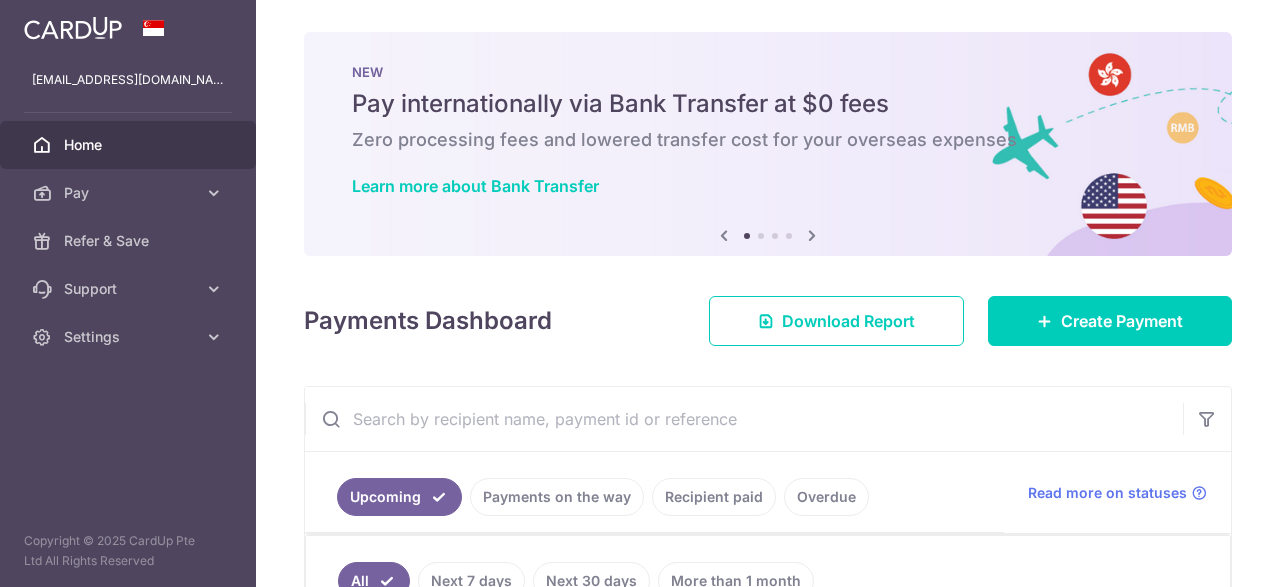 scroll, scrollTop: 0, scrollLeft: 0, axis: both 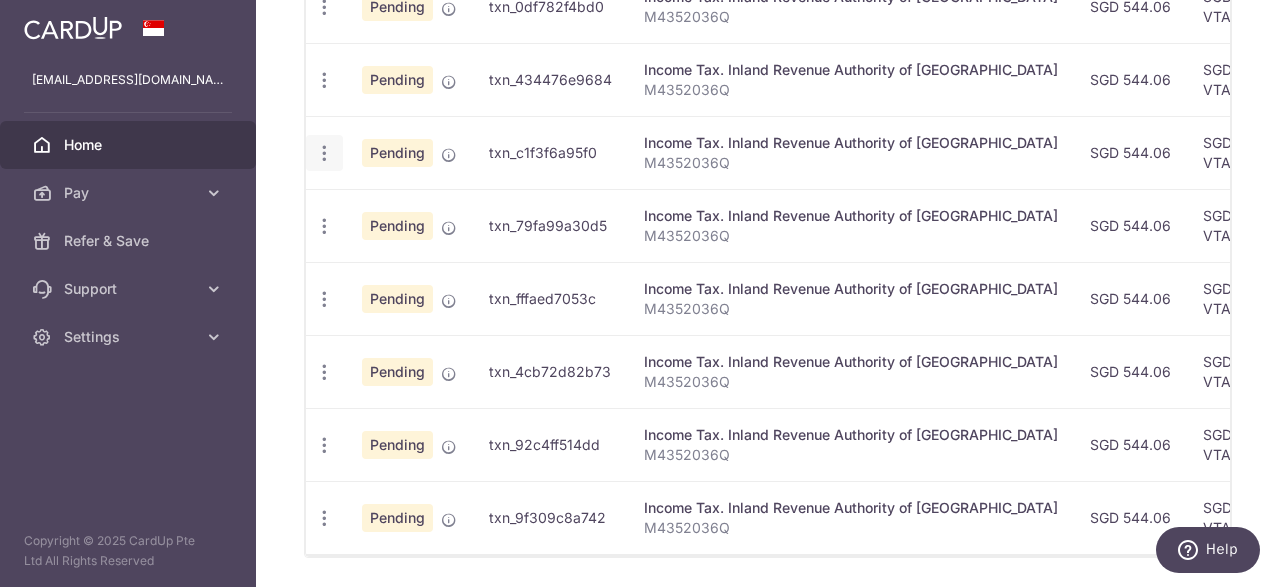 click at bounding box center [324, 7] 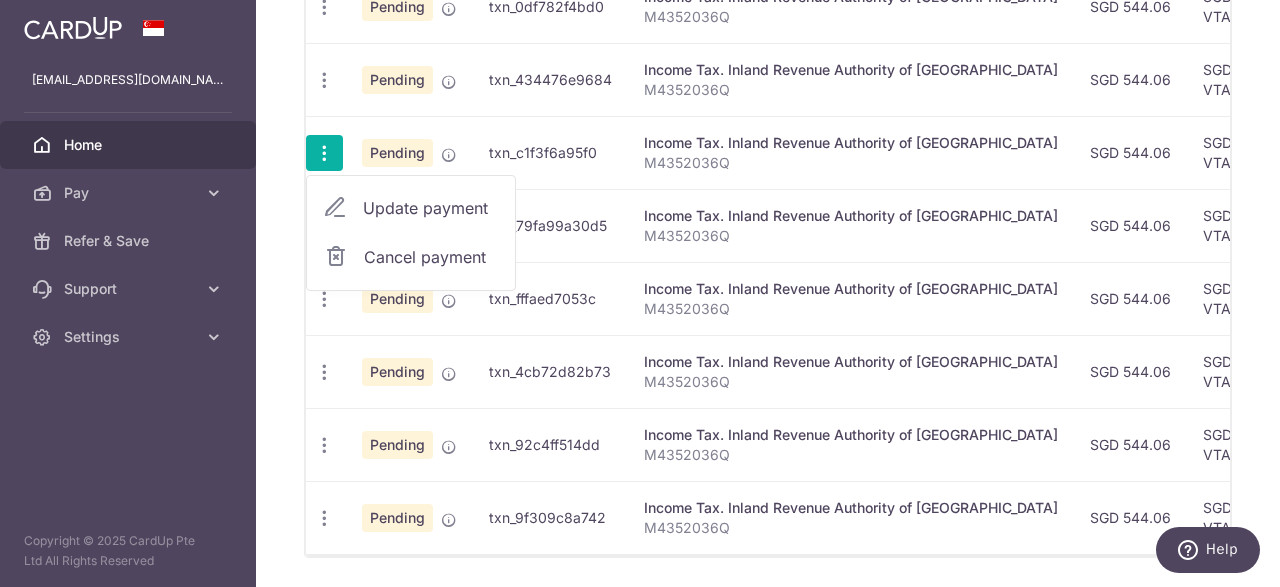 click at bounding box center (324, 153) 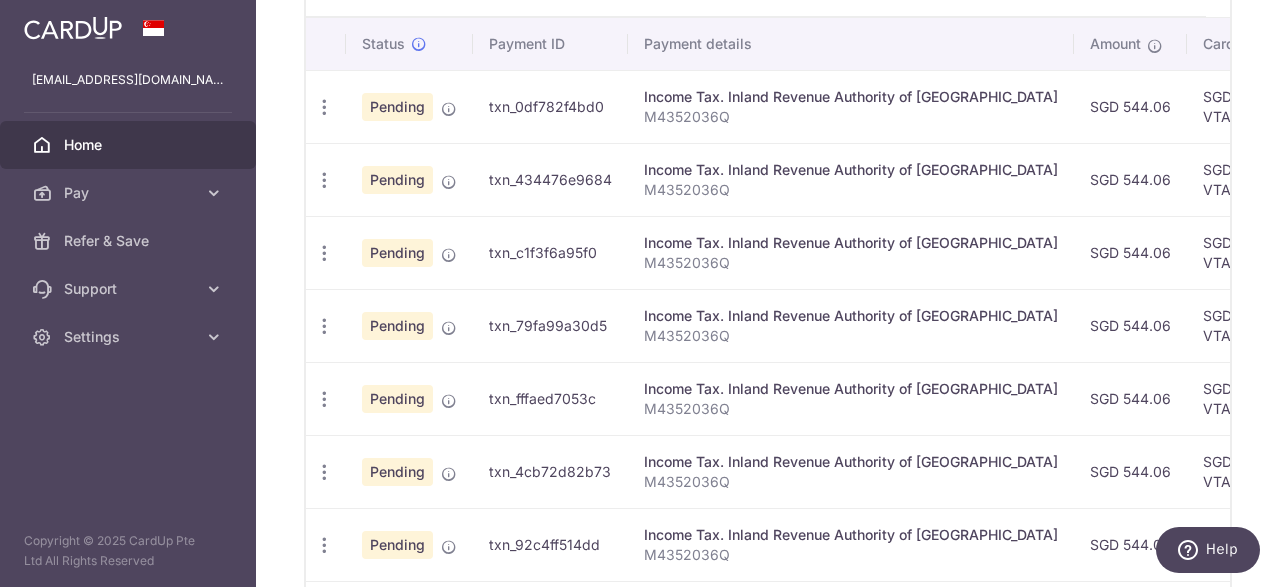 scroll, scrollTop: 756, scrollLeft: 0, axis: vertical 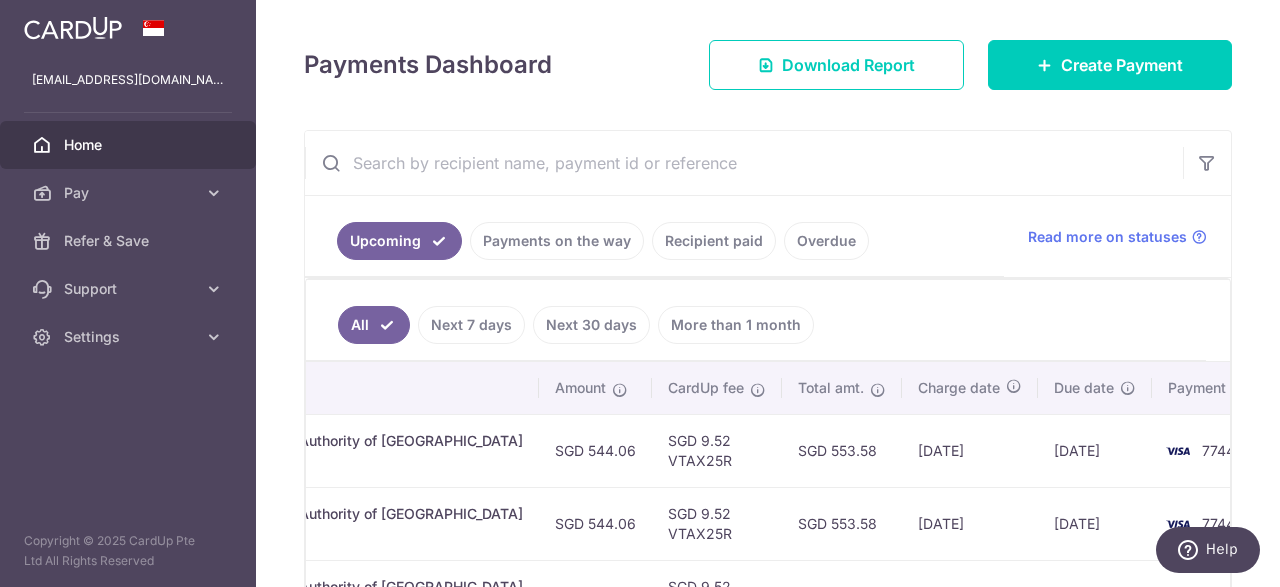 click on "More than 1 month" at bounding box center [736, 325] 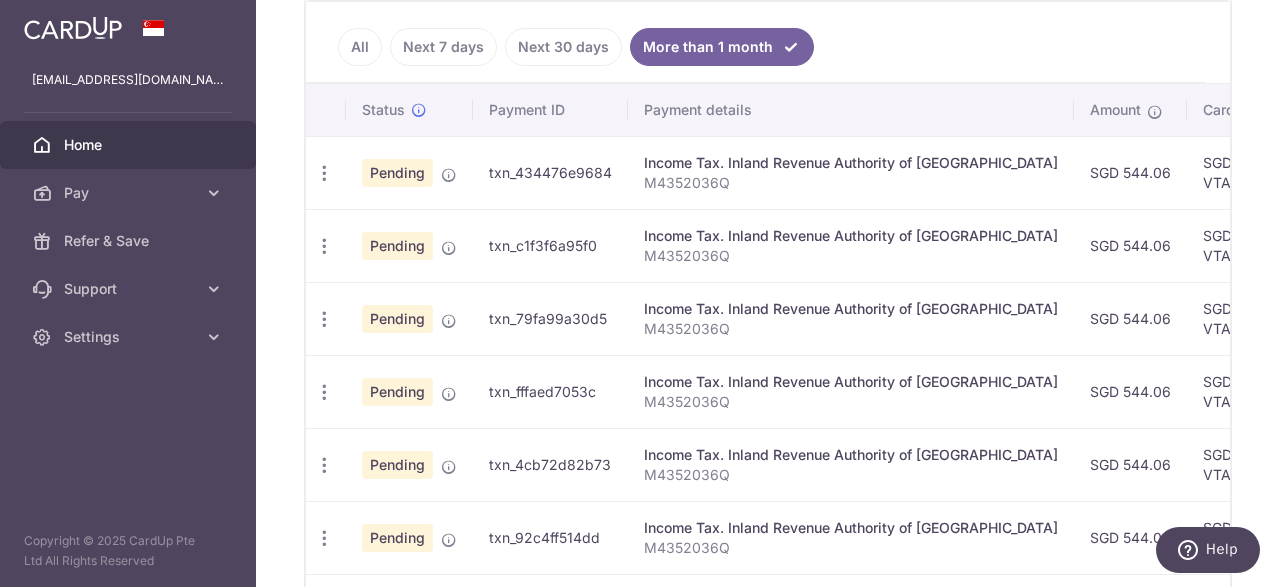 scroll, scrollTop: 383, scrollLeft: 0, axis: vertical 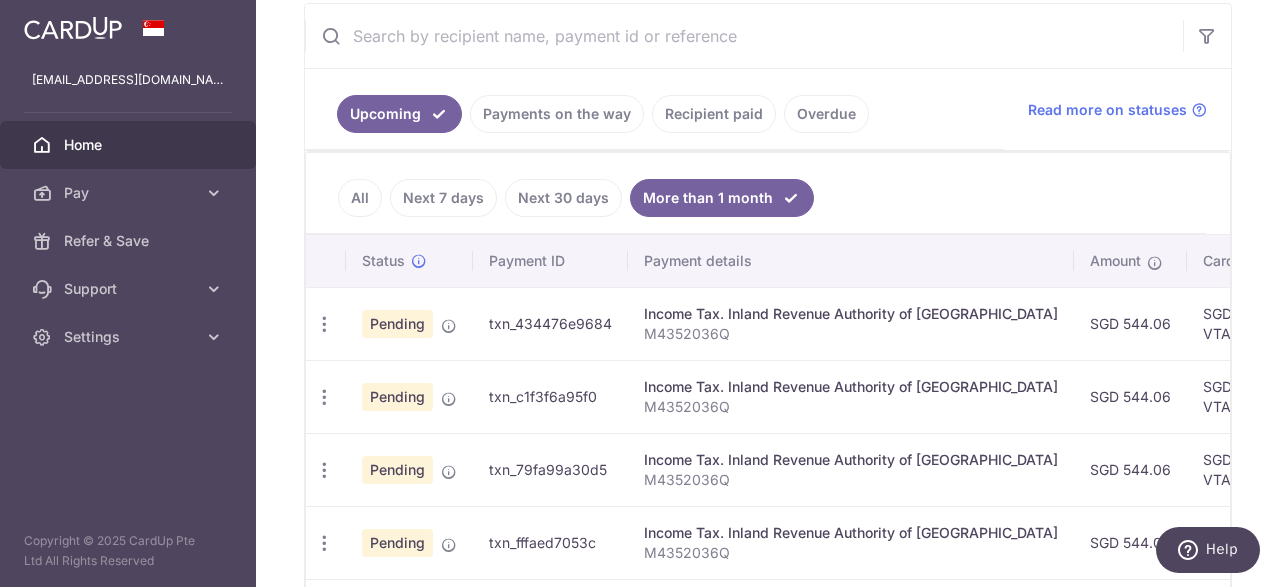 click on "All" at bounding box center [360, 198] 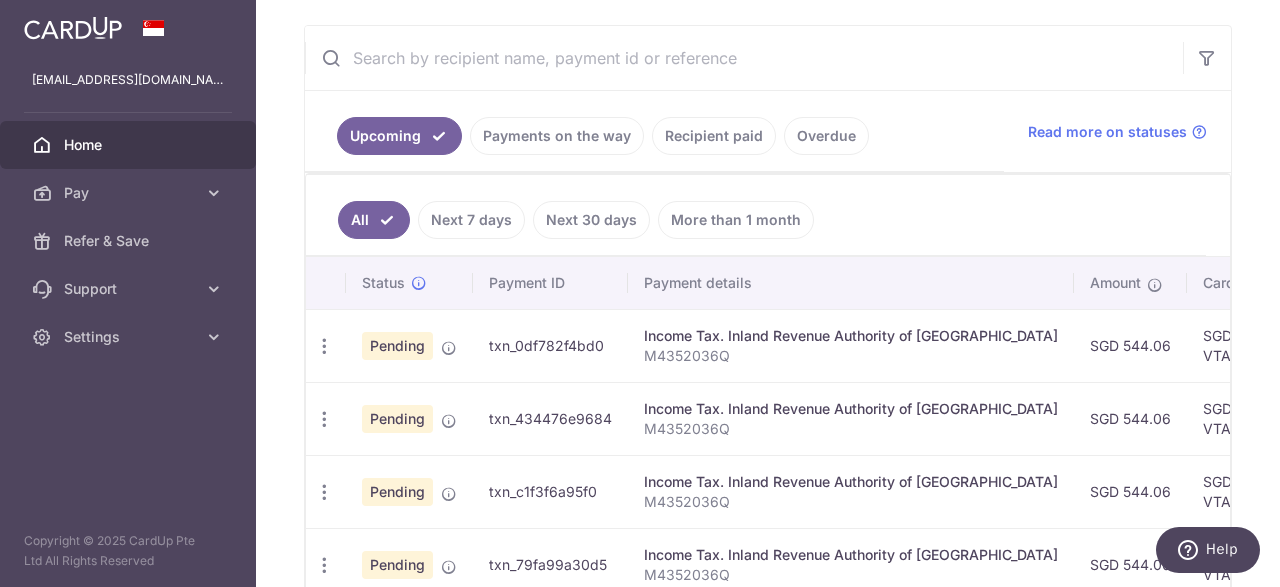 scroll, scrollTop: 285, scrollLeft: 0, axis: vertical 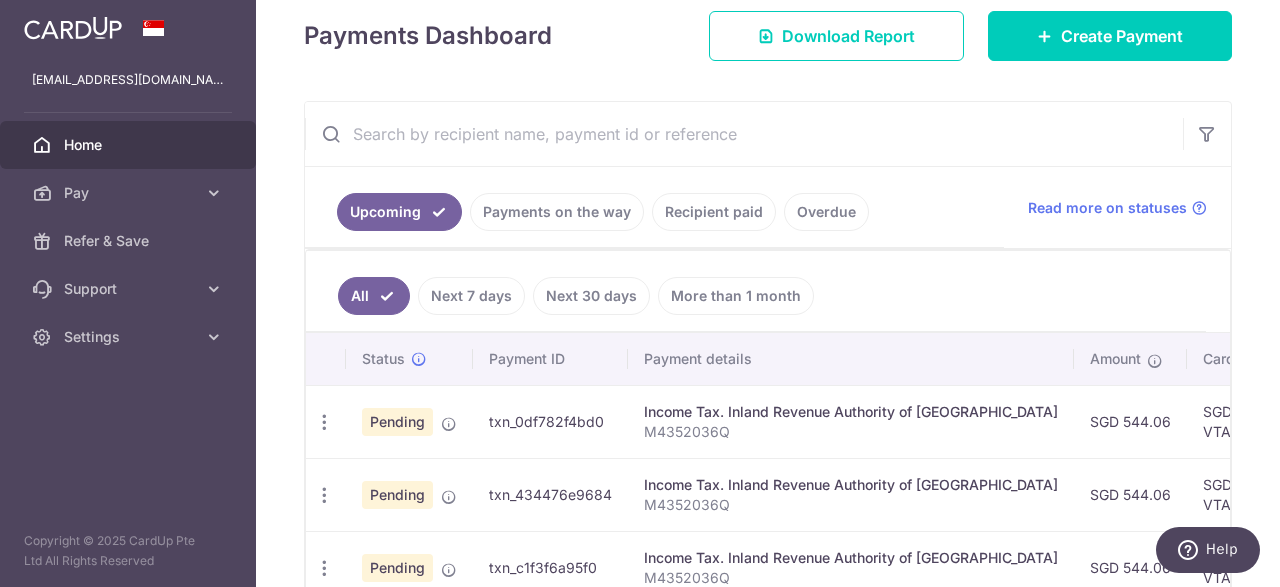 click on "Recipient paid" at bounding box center [714, 212] 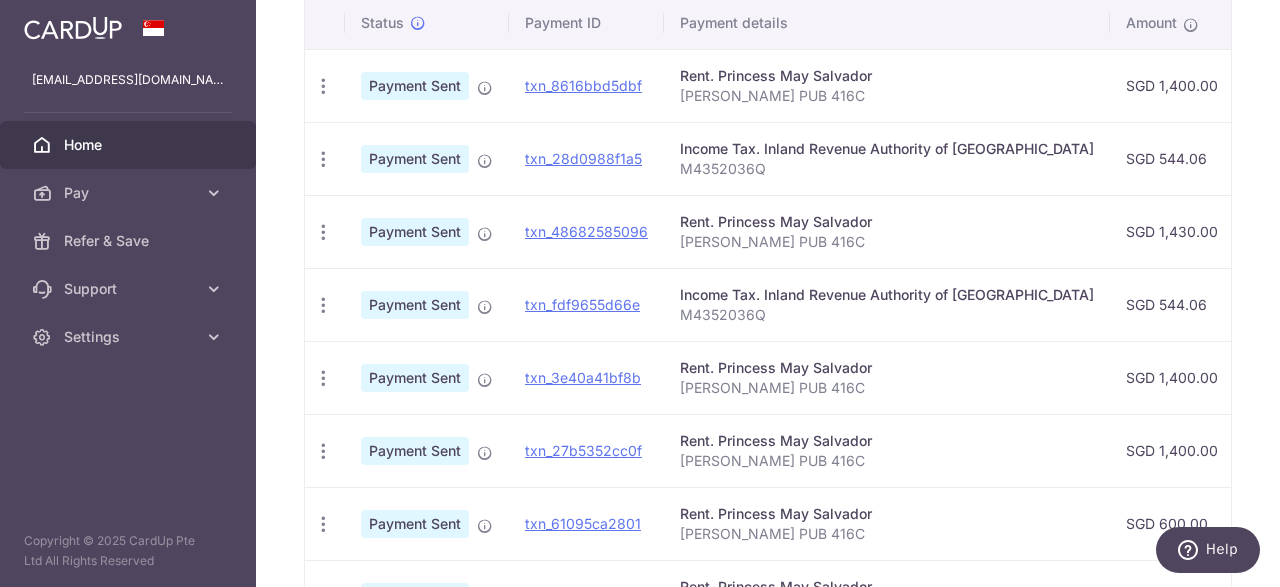 scroll, scrollTop: 785, scrollLeft: 0, axis: vertical 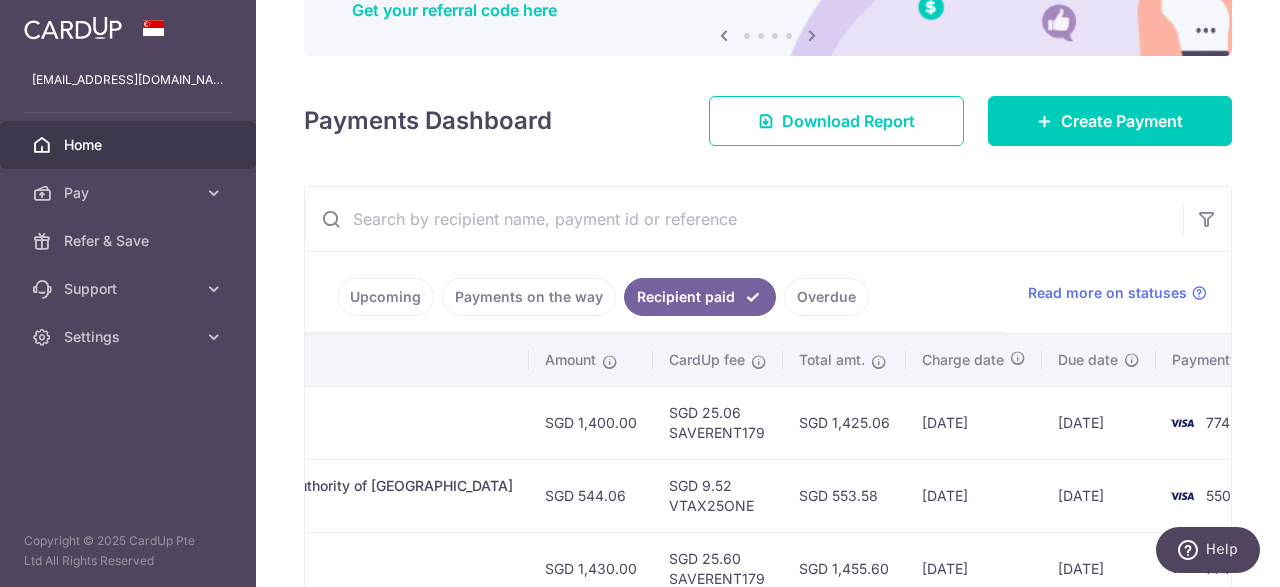 click on "Upcoming" at bounding box center (385, 297) 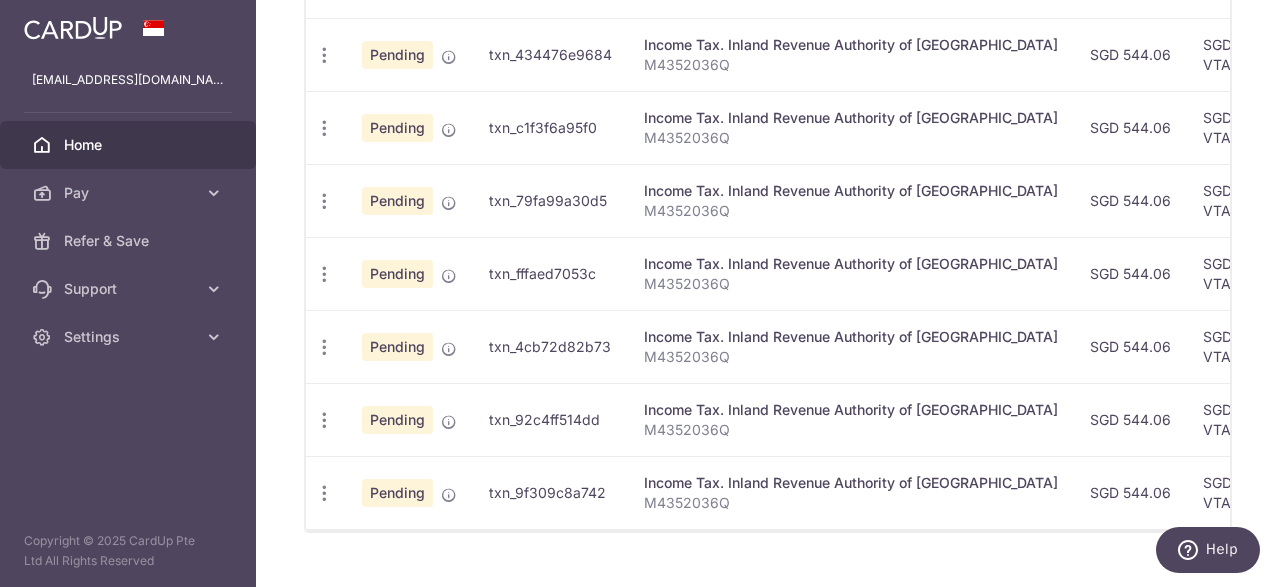 scroll, scrollTop: 756, scrollLeft: 0, axis: vertical 